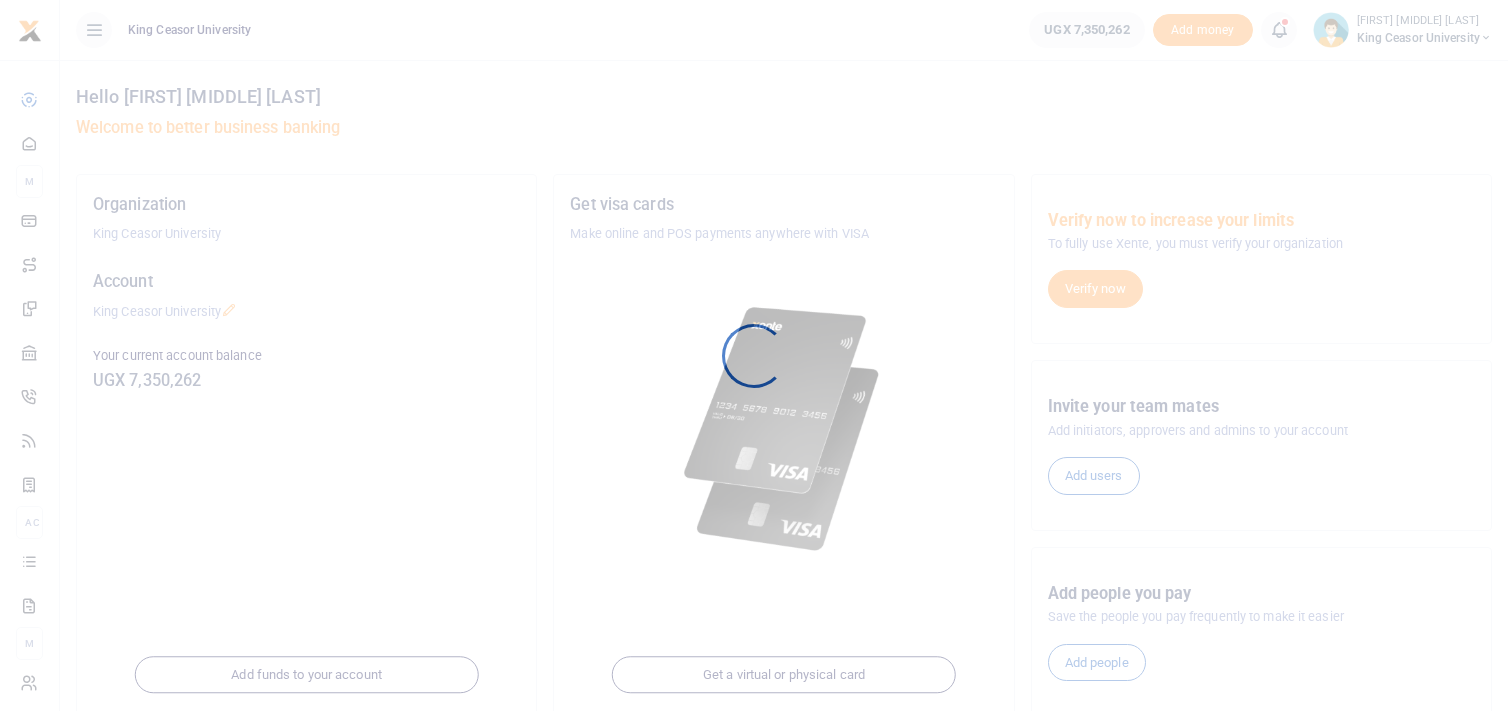 scroll, scrollTop: 0, scrollLeft: 0, axis: both 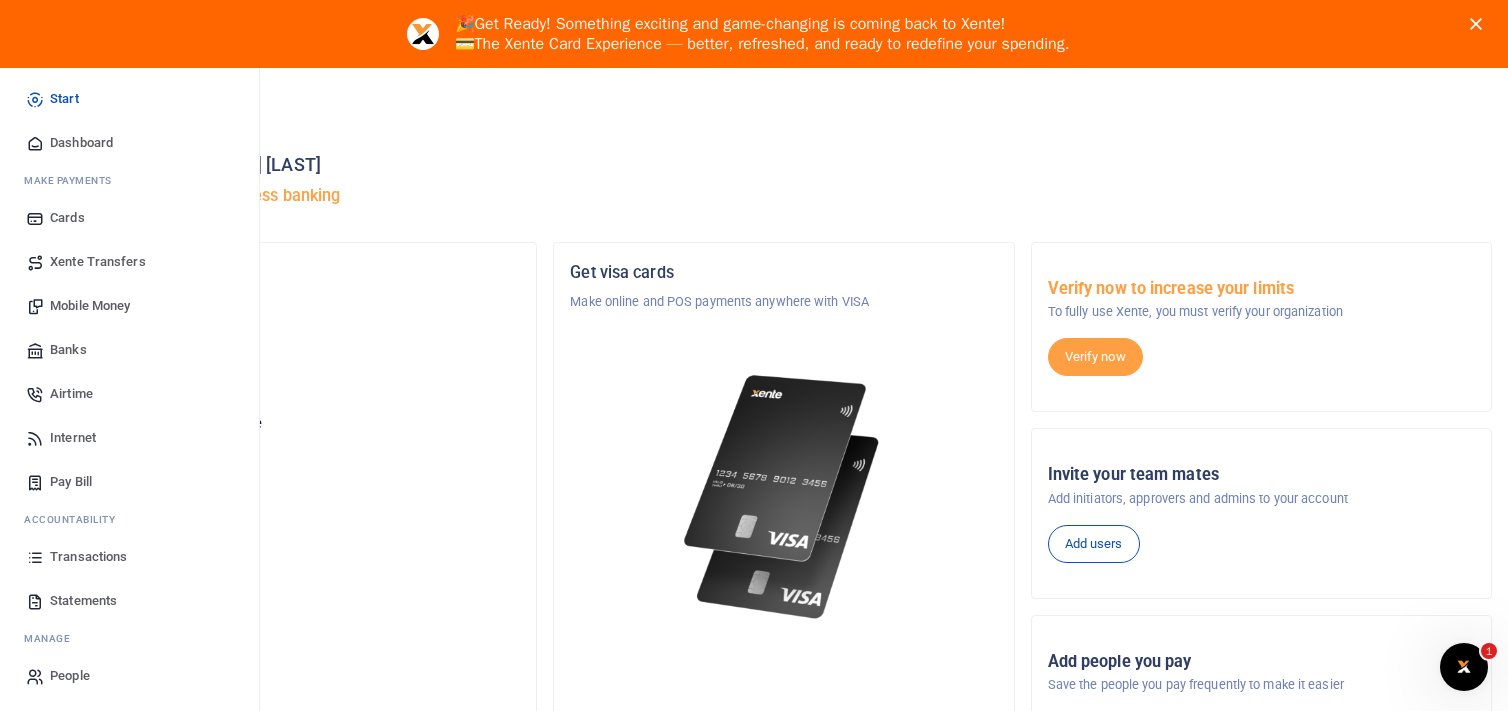 click on "Dashboard" at bounding box center (81, 143) 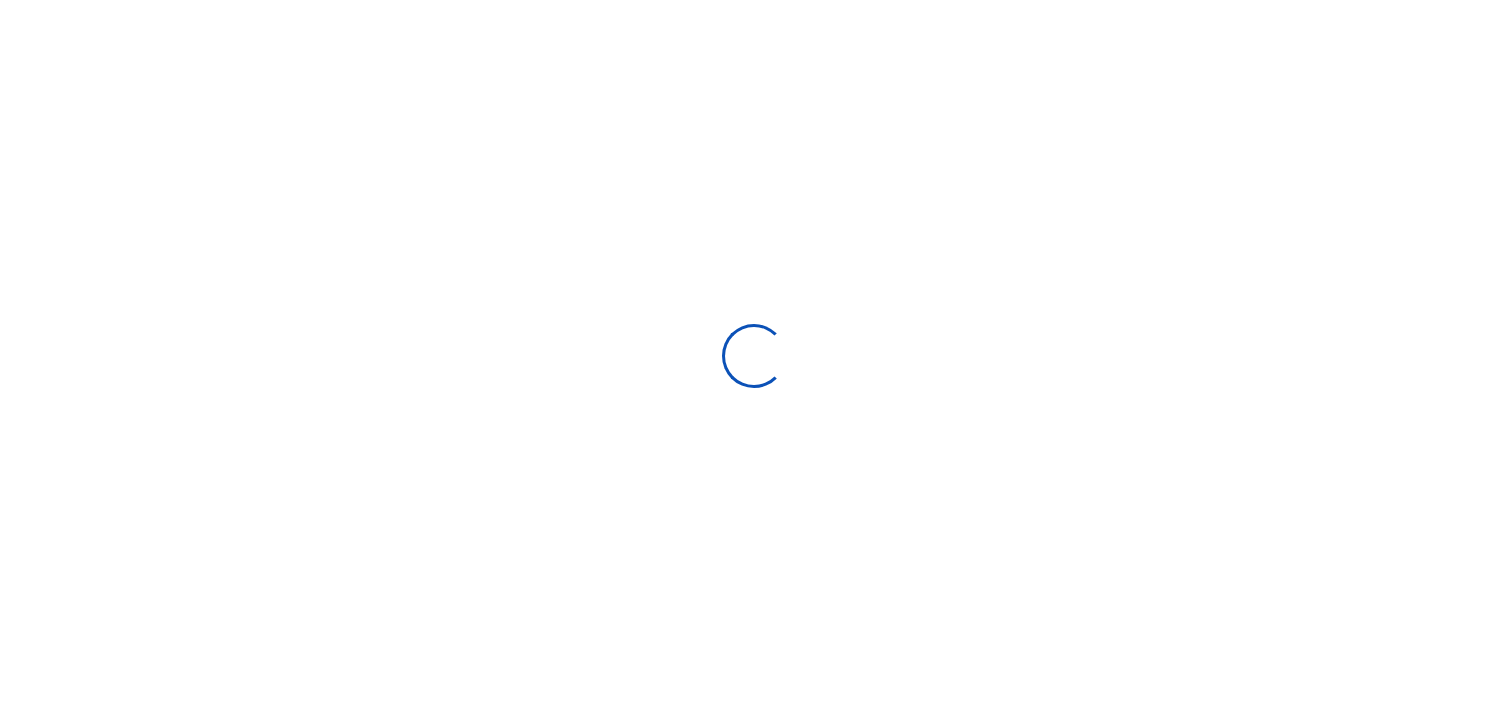 scroll, scrollTop: 0, scrollLeft: 0, axis: both 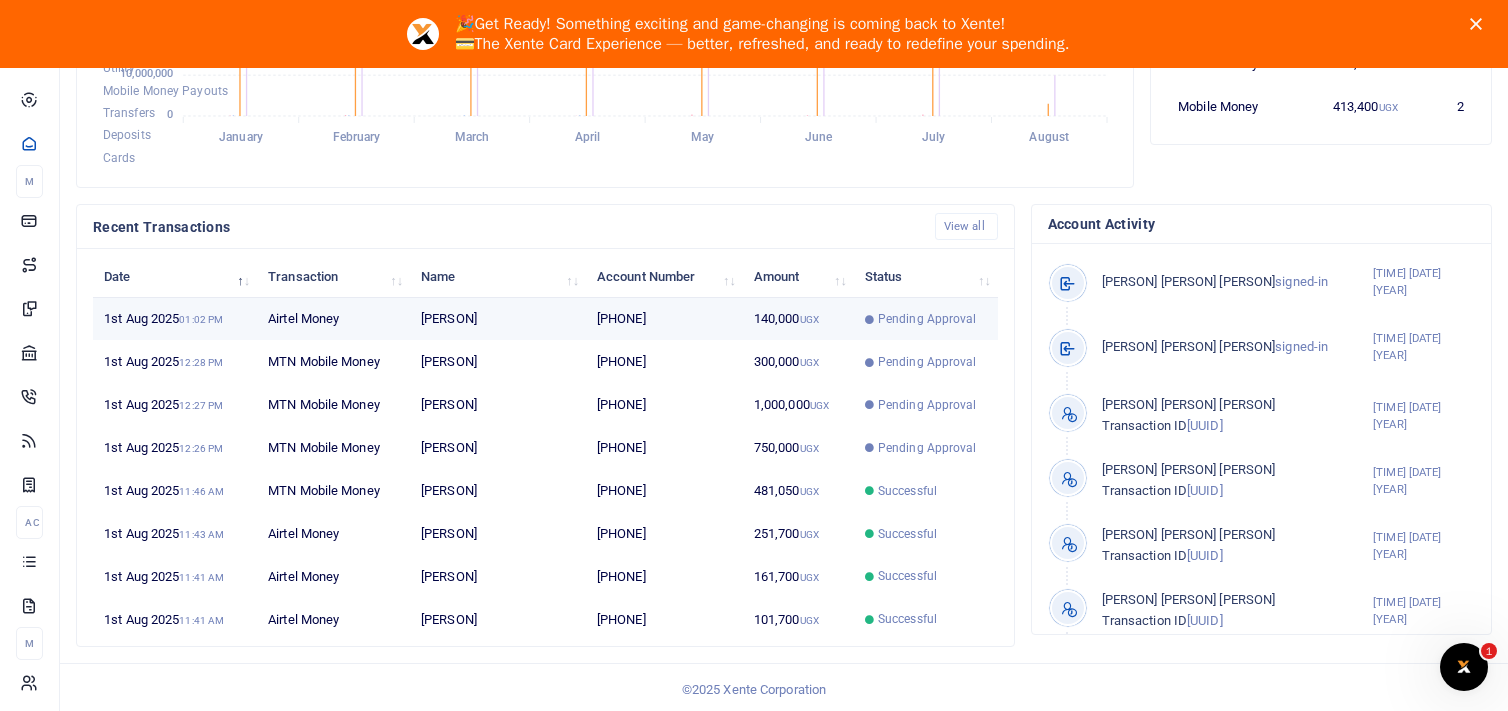 click on "Pending Approval" at bounding box center (927, 319) 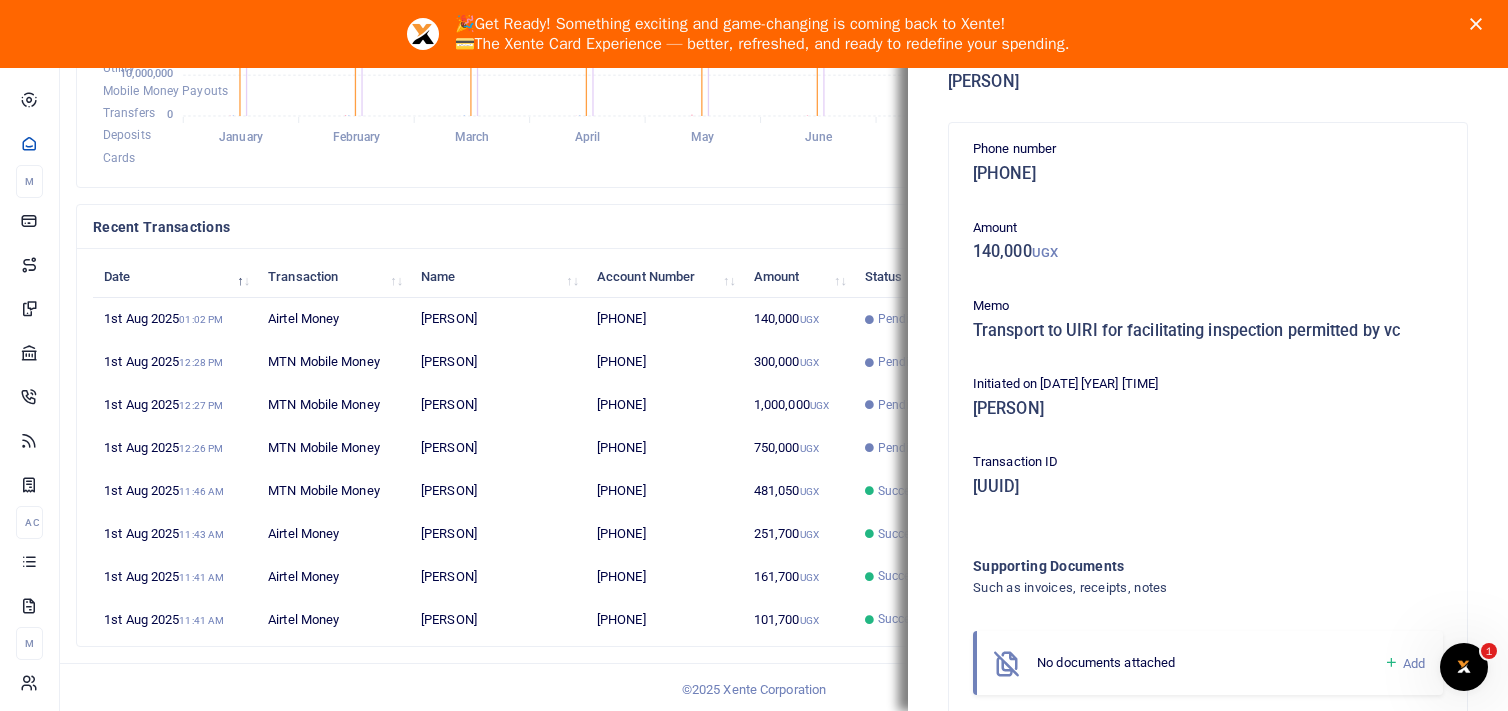 click 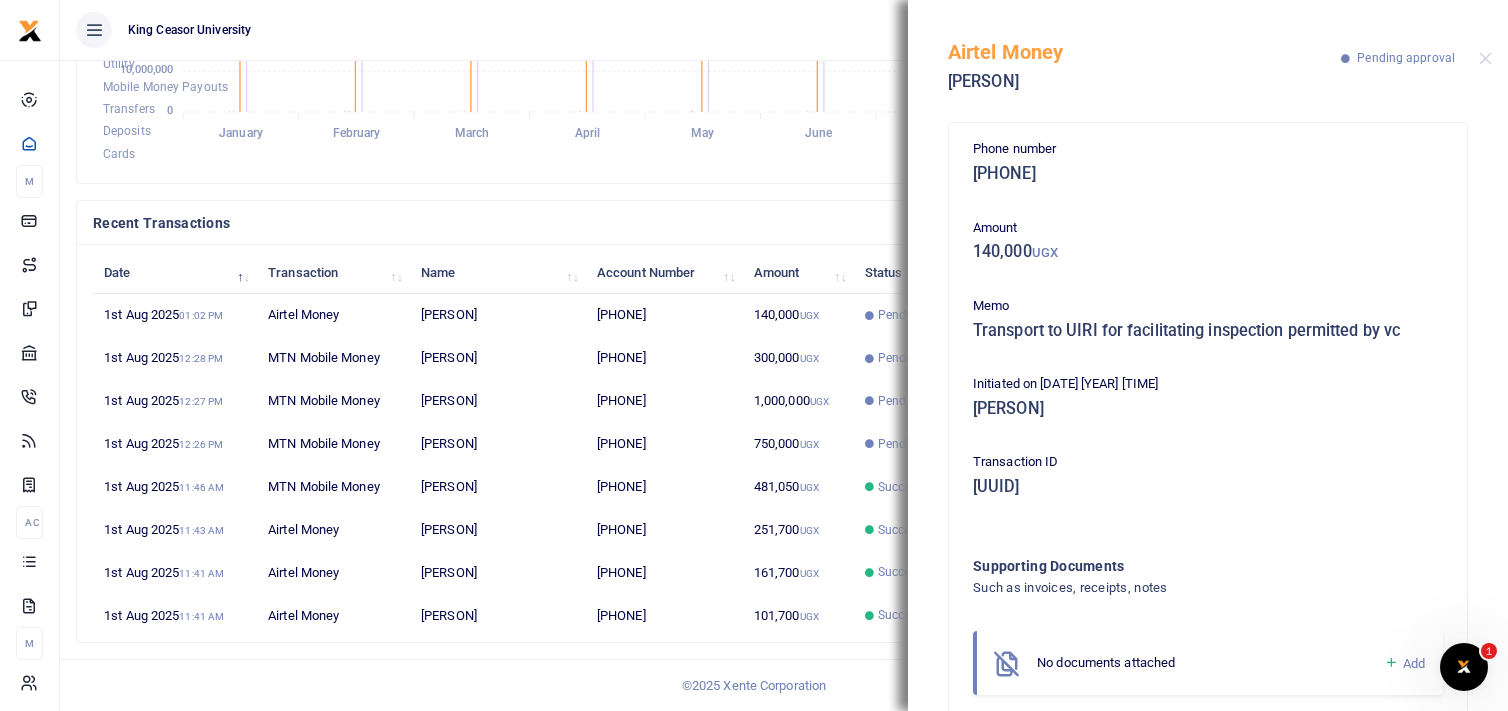 scroll, scrollTop: 480, scrollLeft: 0, axis: vertical 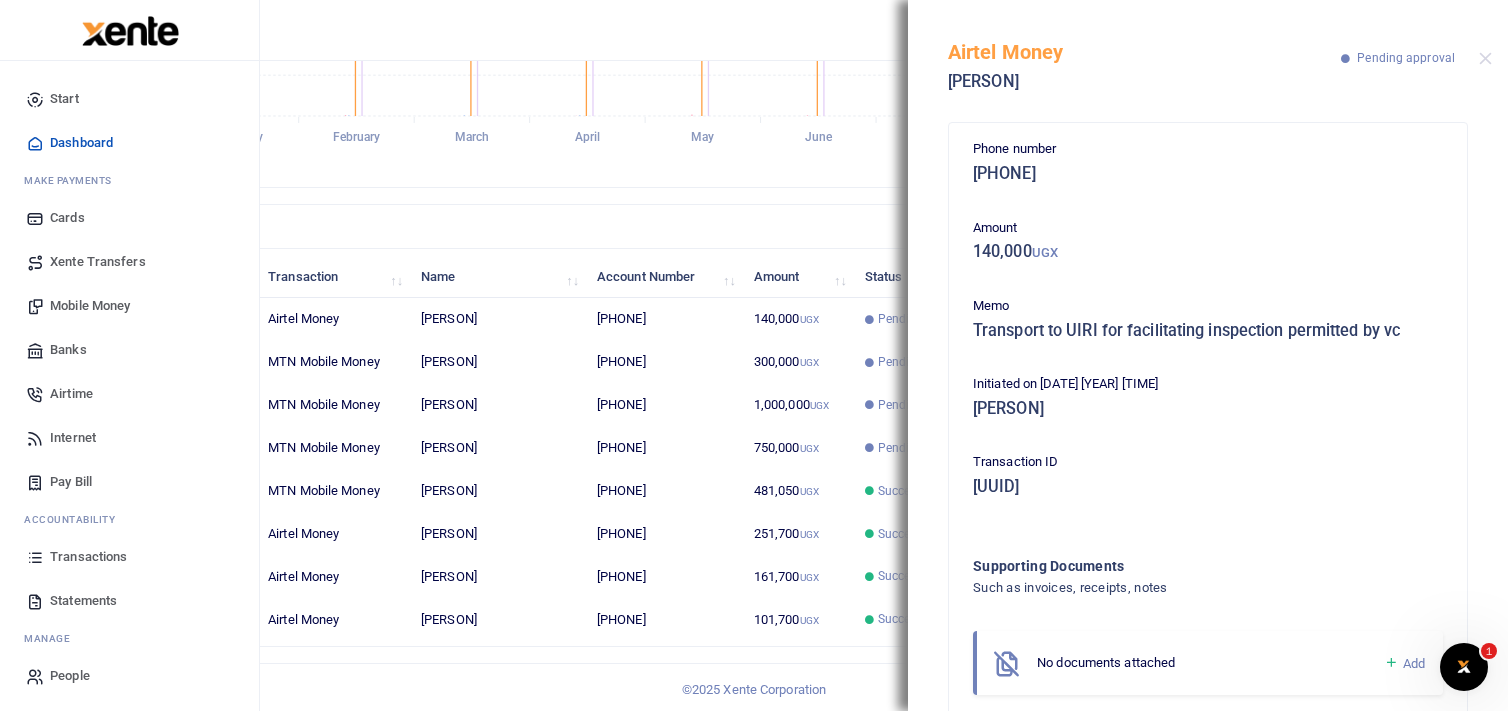click on "Mobile Money" at bounding box center (90, 306) 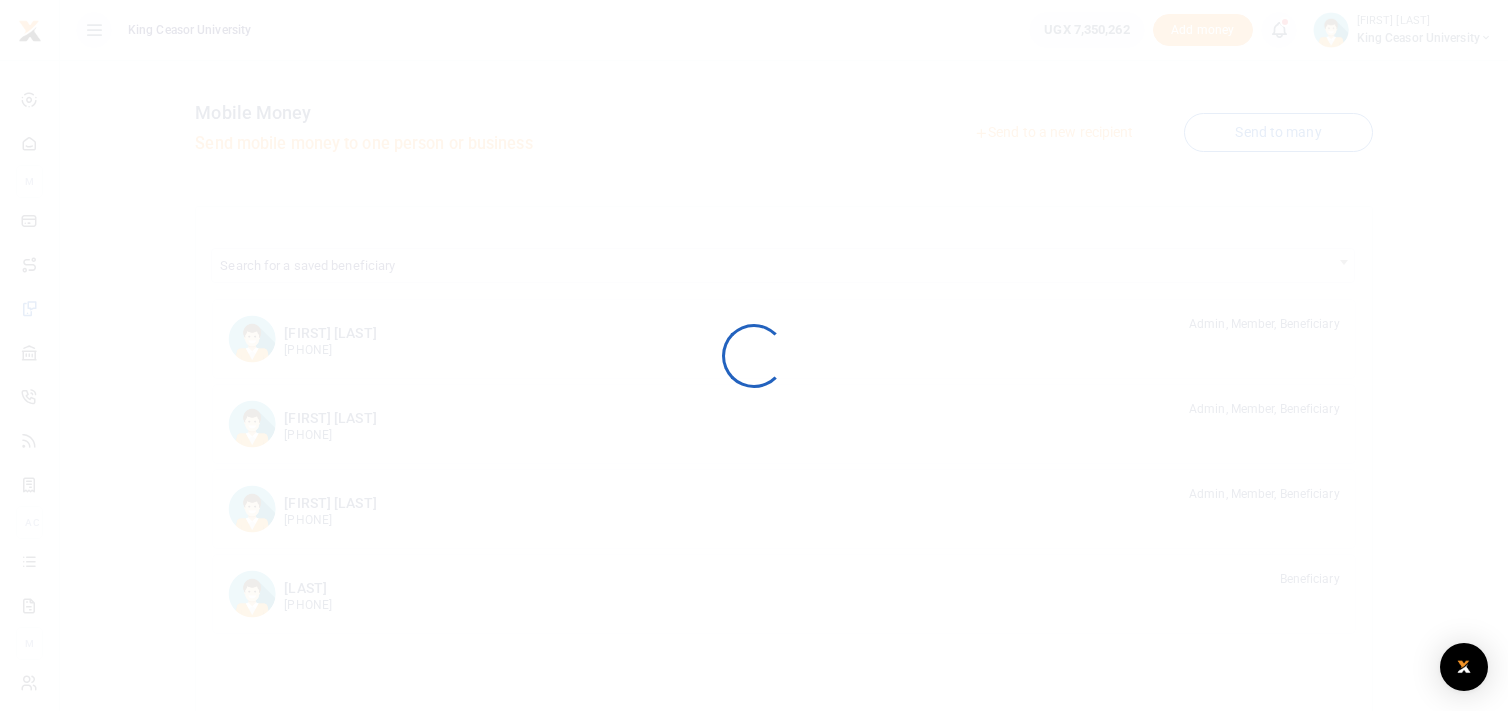 scroll, scrollTop: 0, scrollLeft: 0, axis: both 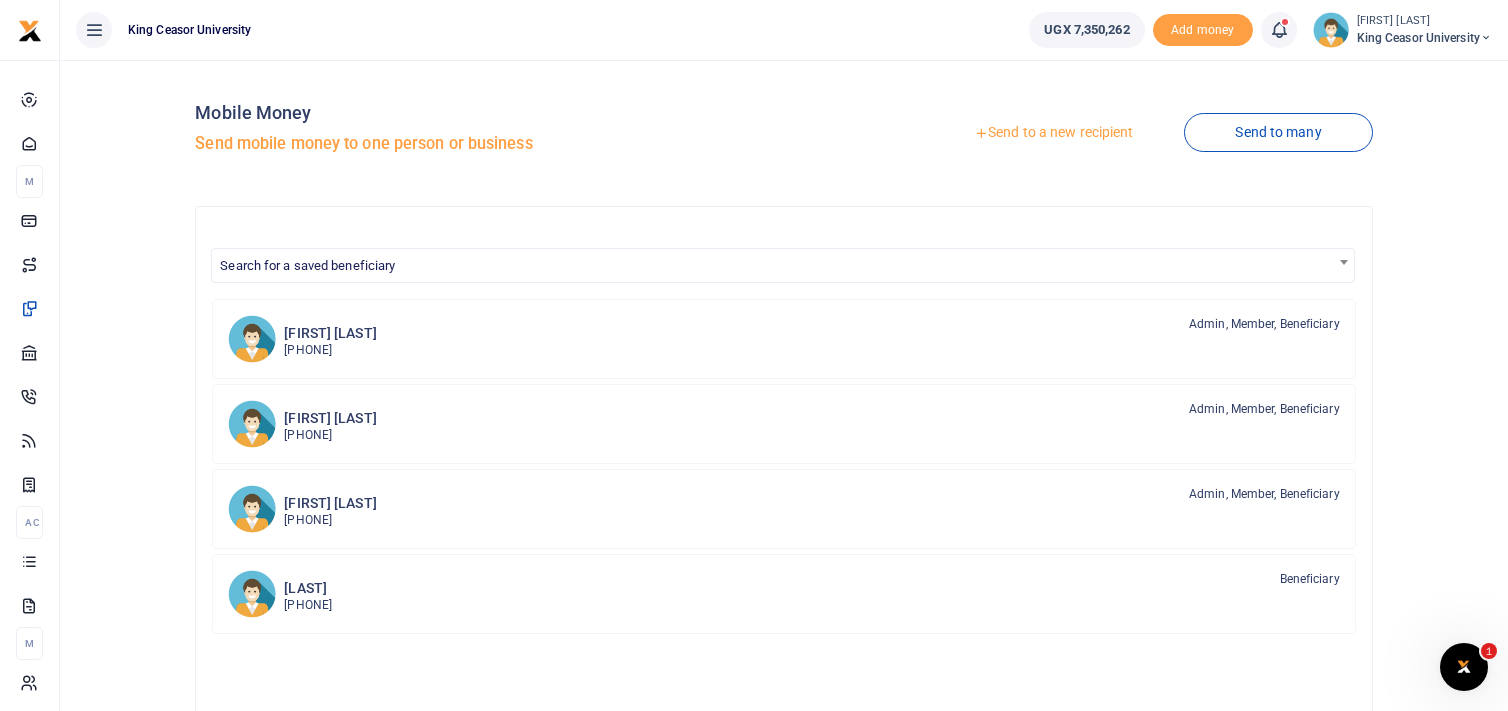 click on "Send to a new recipient" at bounding box center [1053, 133] 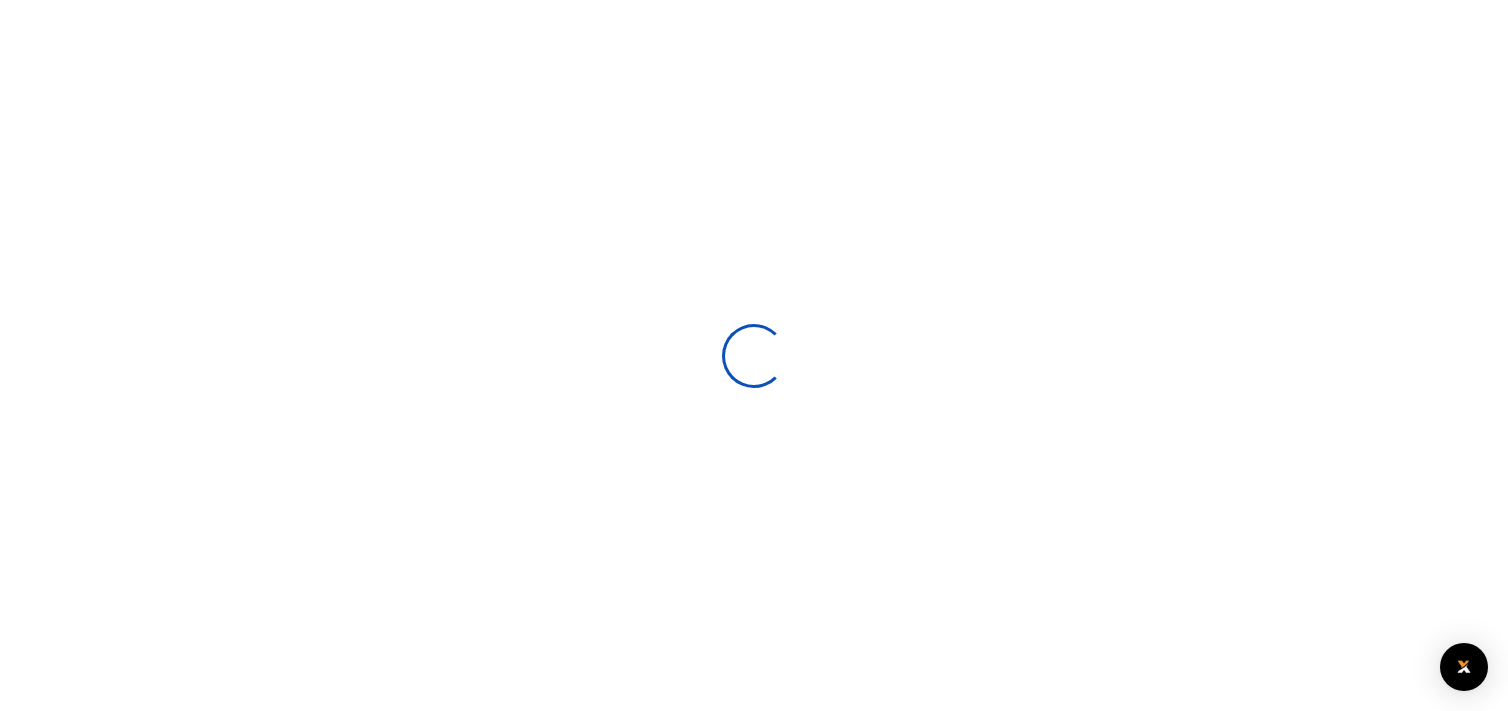 scroll, scrollTop: 0, scrollLeft: 0, axis: both 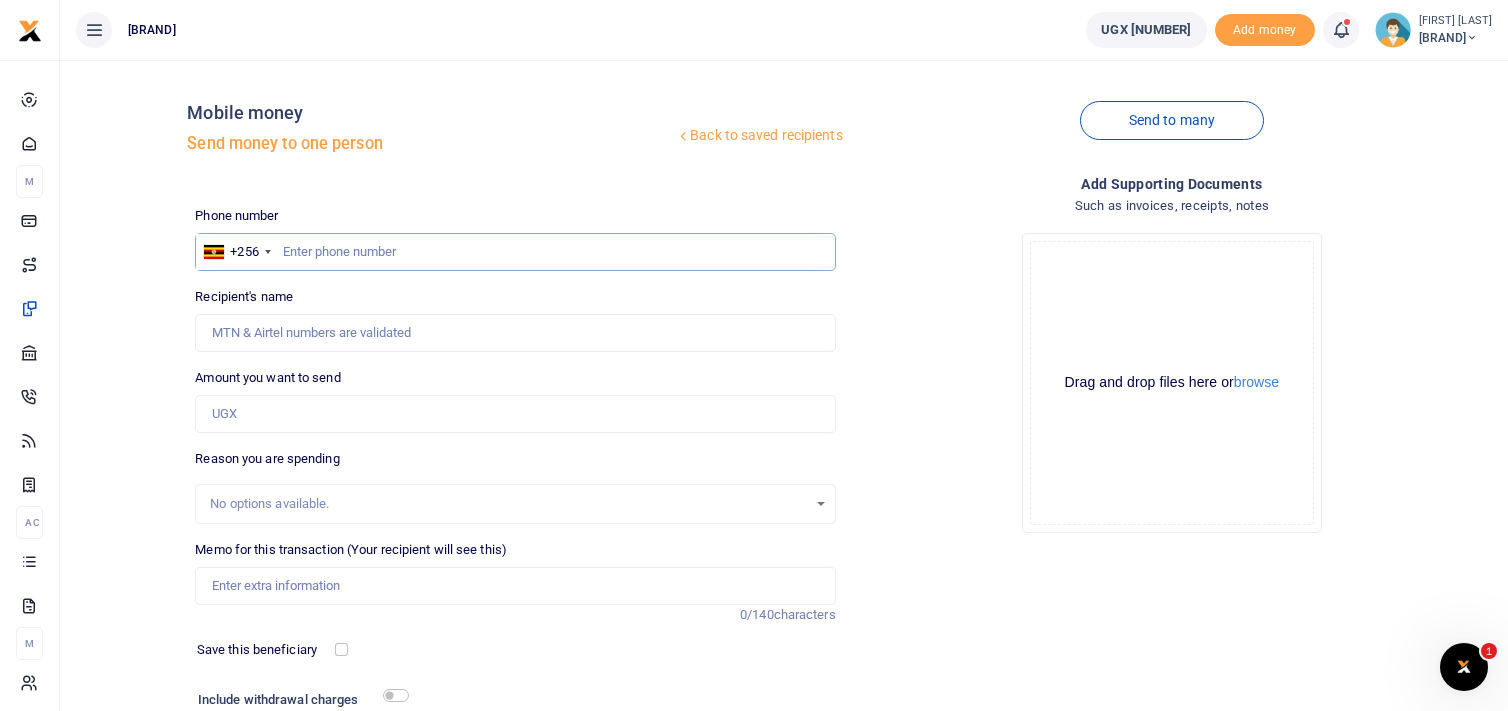 click at bounding box center (515, 252) 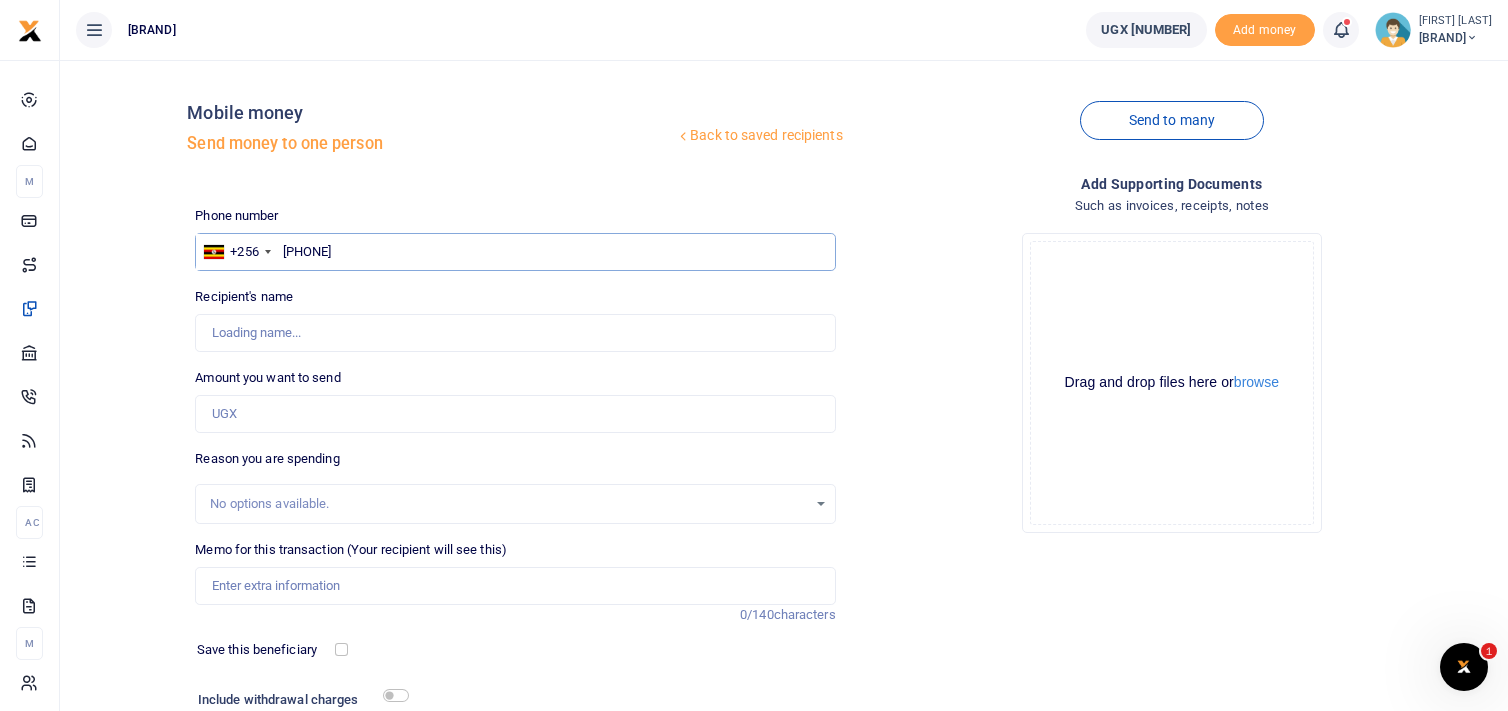 type on "0783176257" 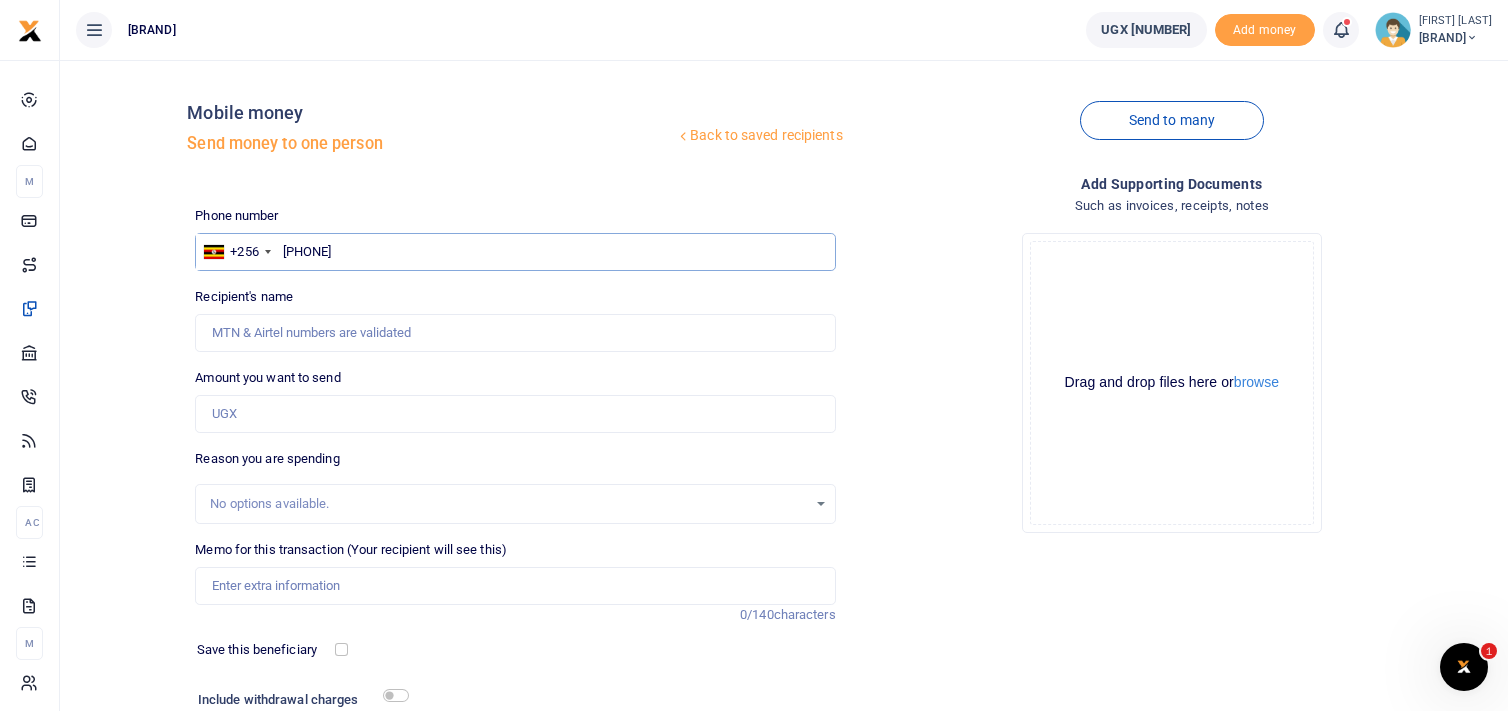 type on "Frank Maganda" 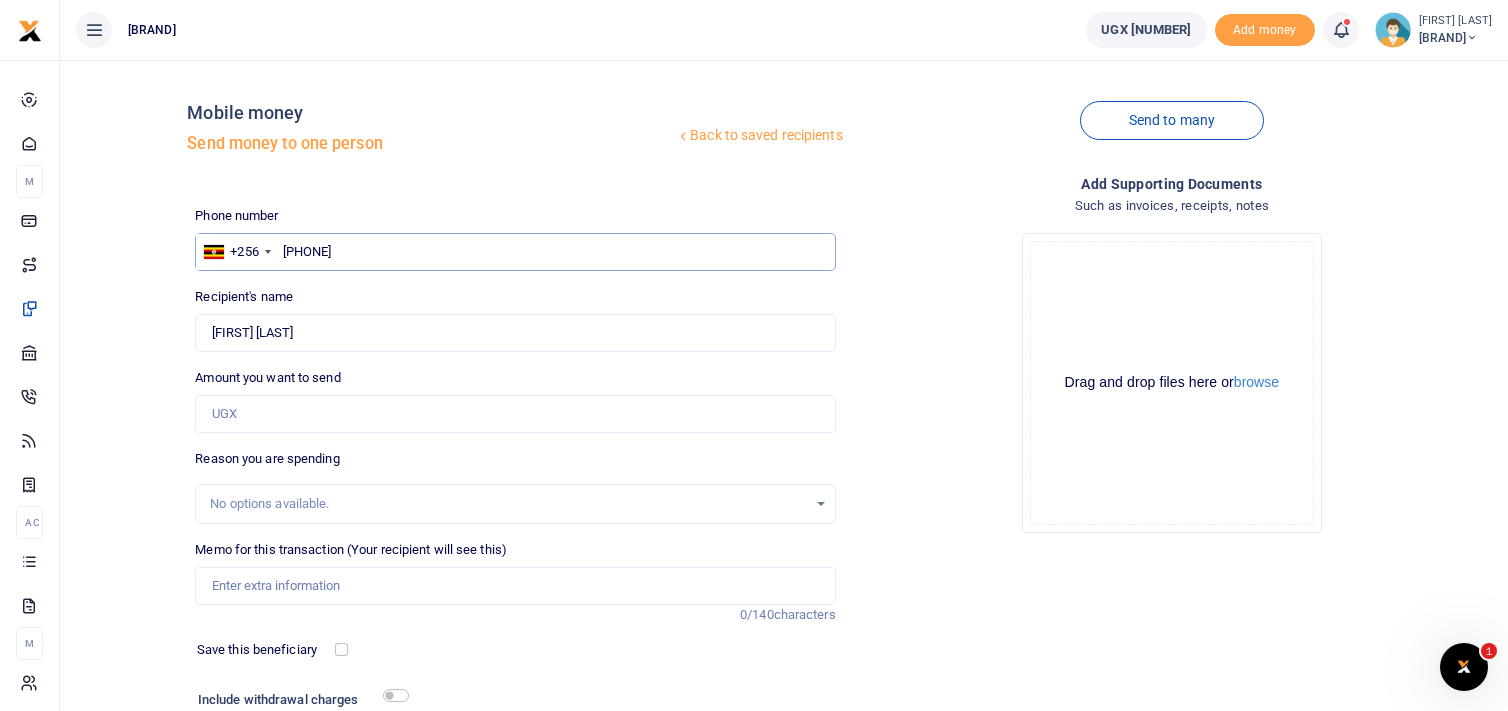 type on "0783176257" 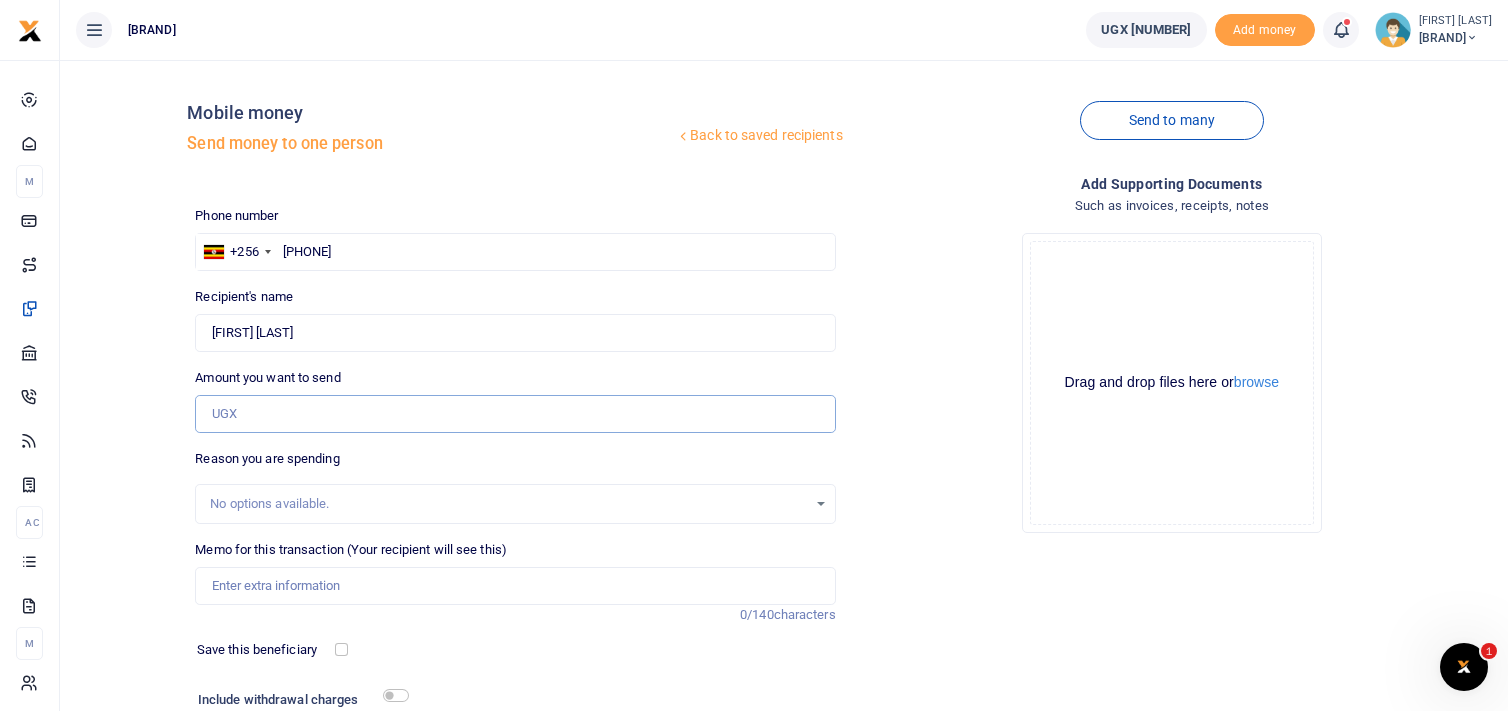 click on "Amount you want to send" at bounding box center (515, 414) 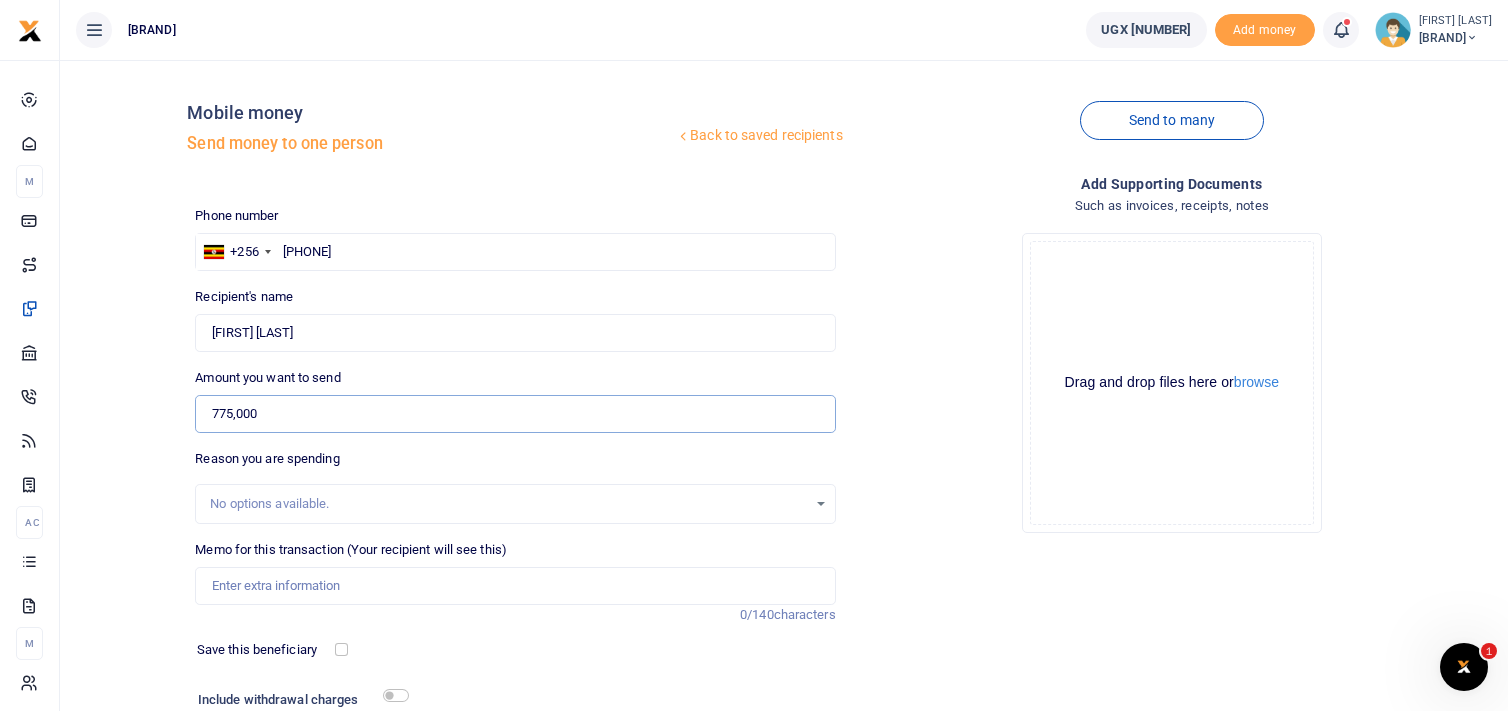 scroll, scrollTop: 154, scrollLeft: 0, axis: vertical 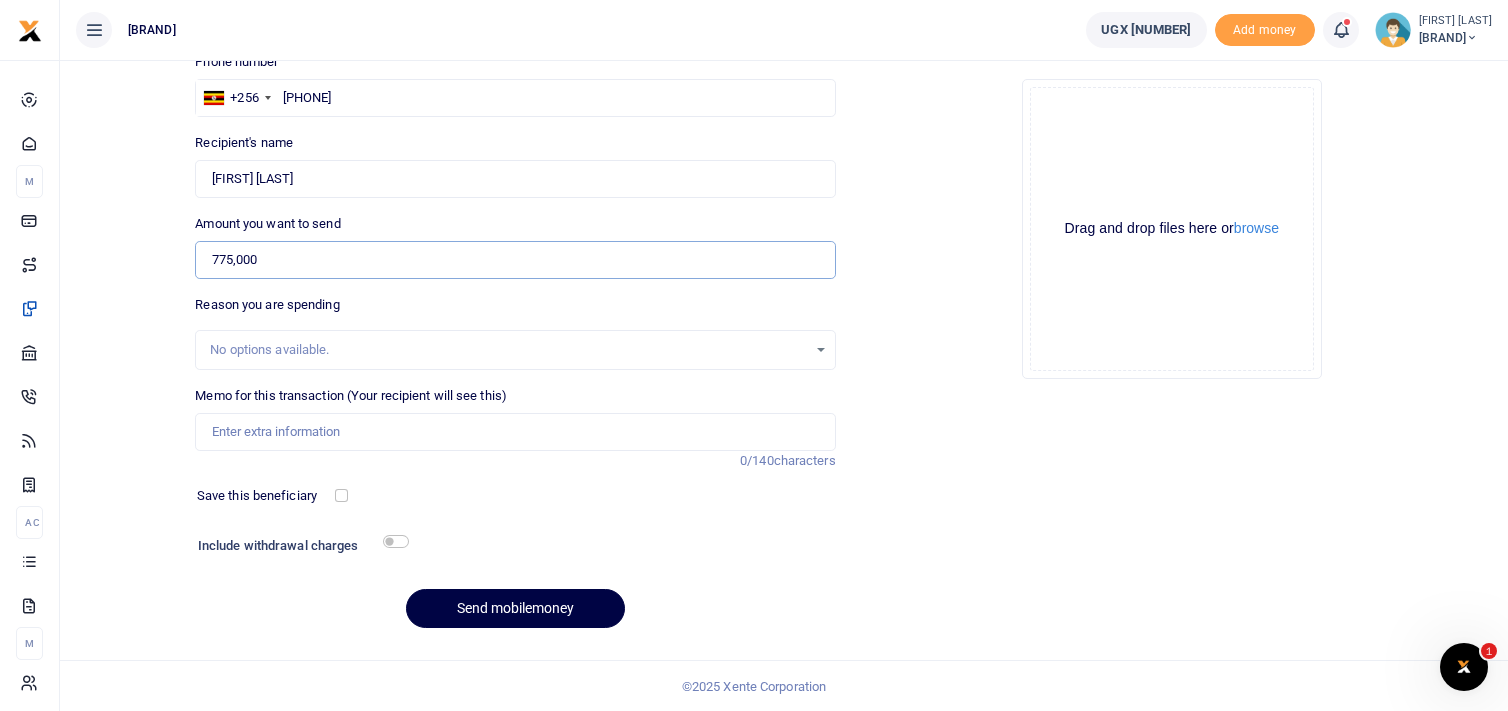 type on "775,000" 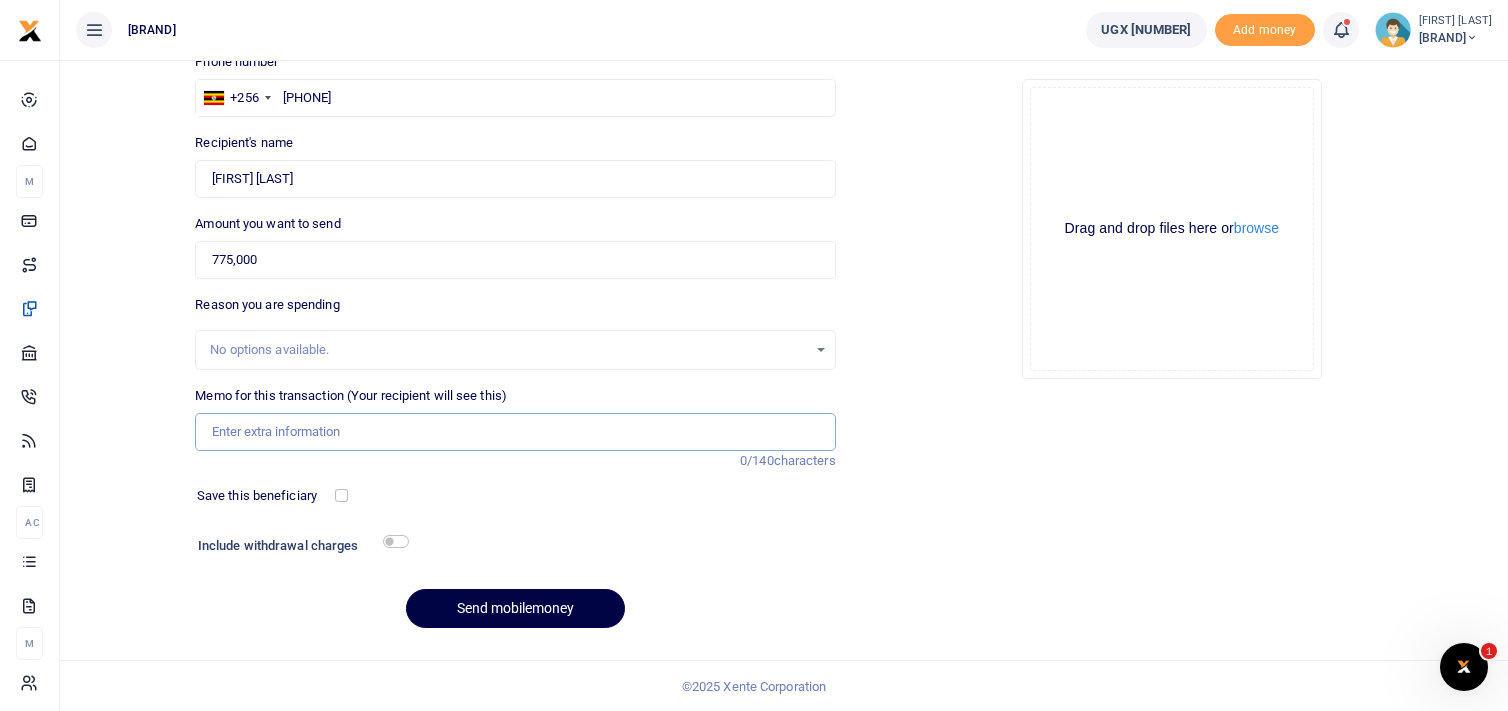 click on "Memo for this transaction (Your recipient will see this)" at bounding box center (515, 432) 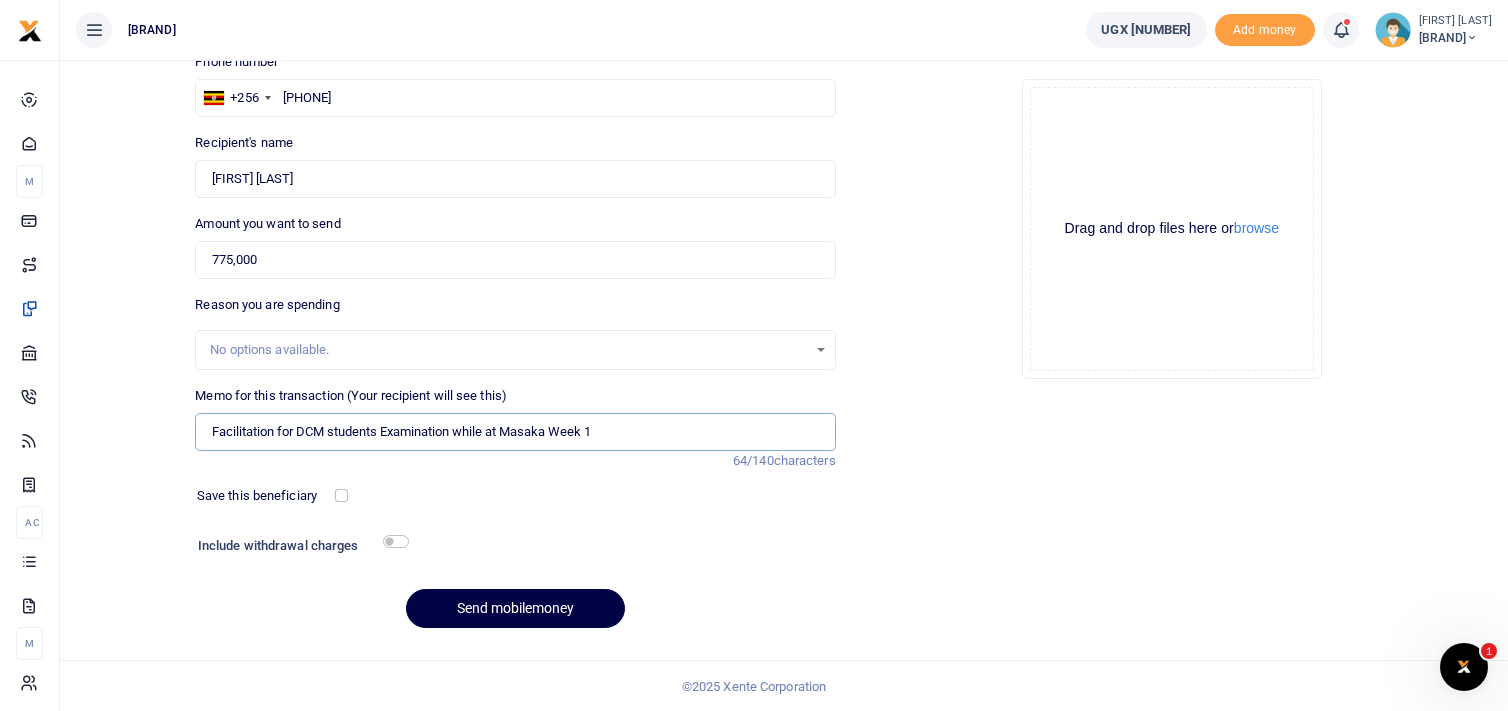 drag, startPoint x: 603, startPoint y: 429, endPoint x: 208, endPoint y: 433, distance: 395.02026 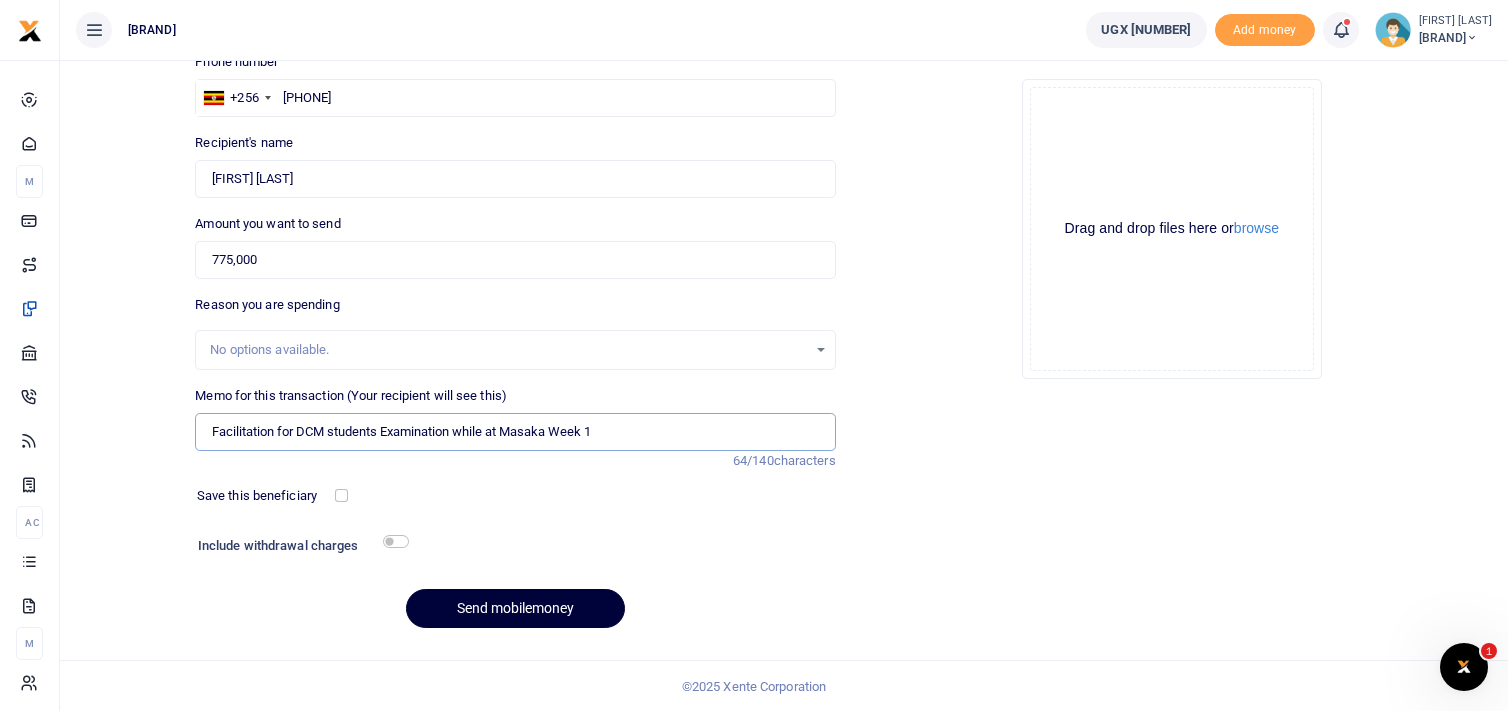 type on "Facilitation for DCM students Examination while at Masaka Week 1" 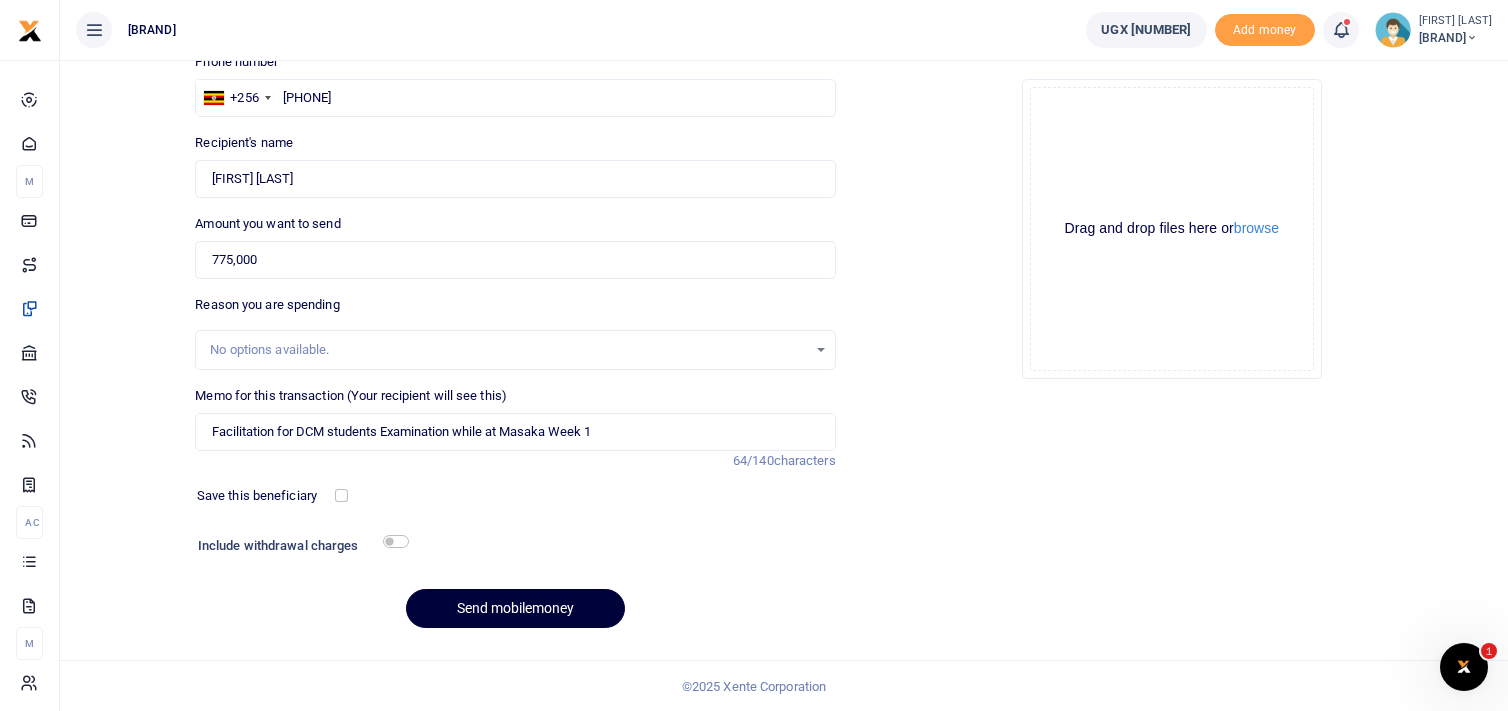 click on "Send mobilemoney" at bounding box center [515, 608] 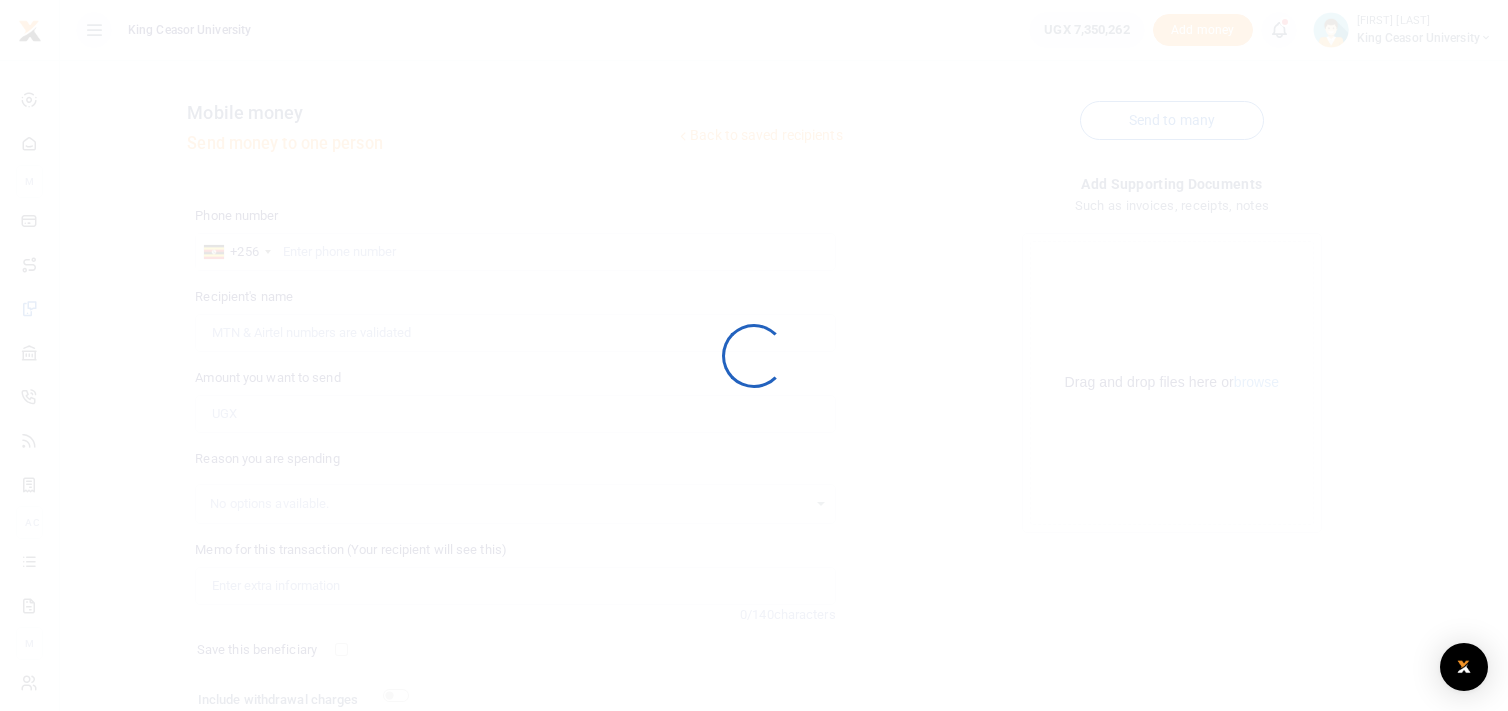 scroll, scrollTop: 154, scrollLeft: 0, axis: vertical 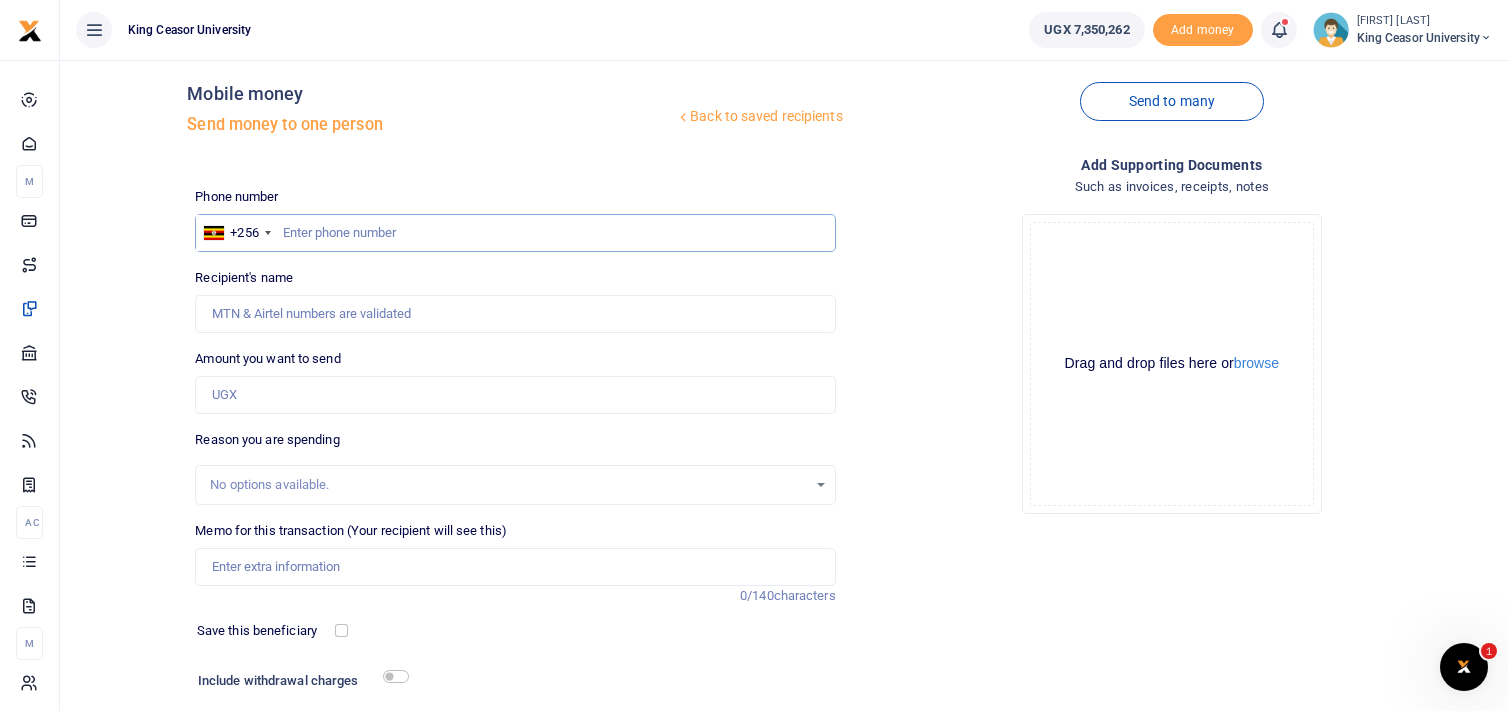 click at bounding box center [515, 233] 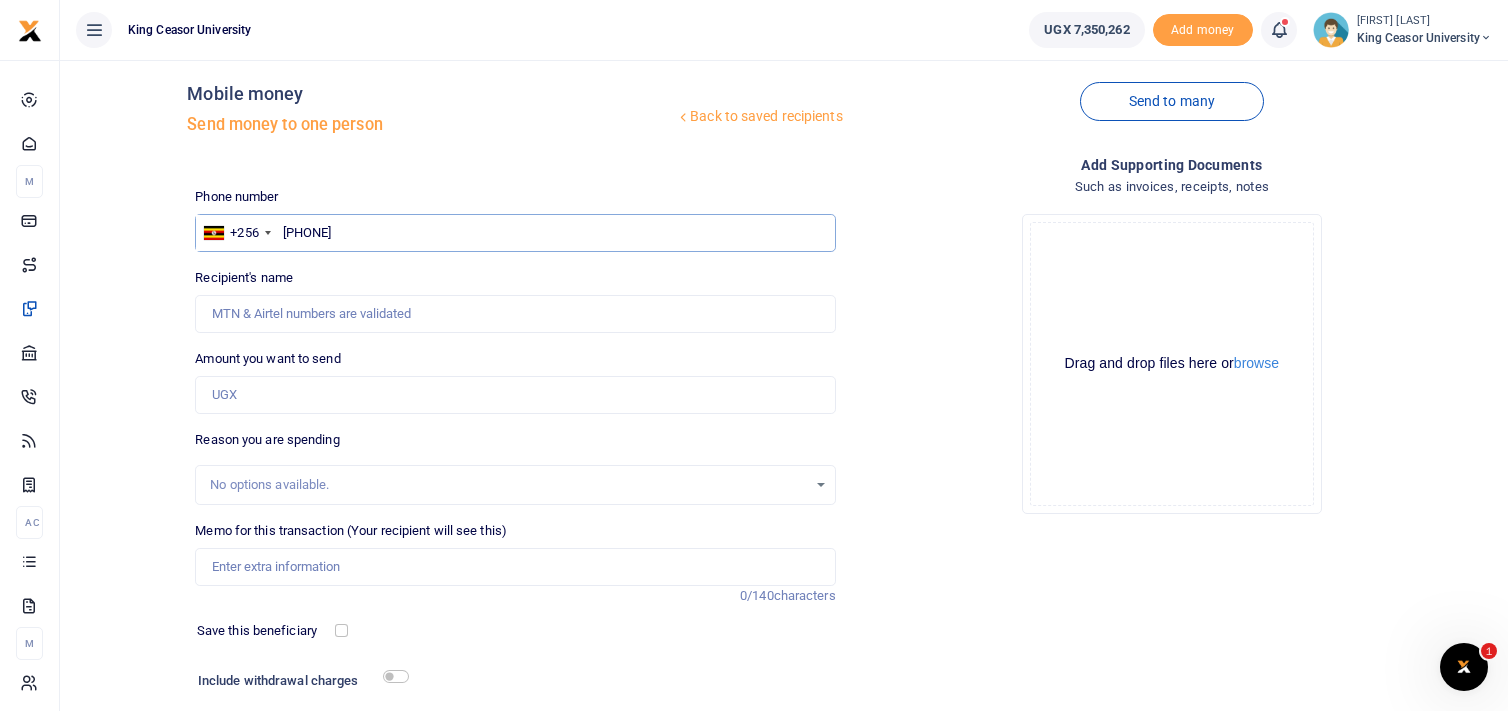 type on "[PHONE]" 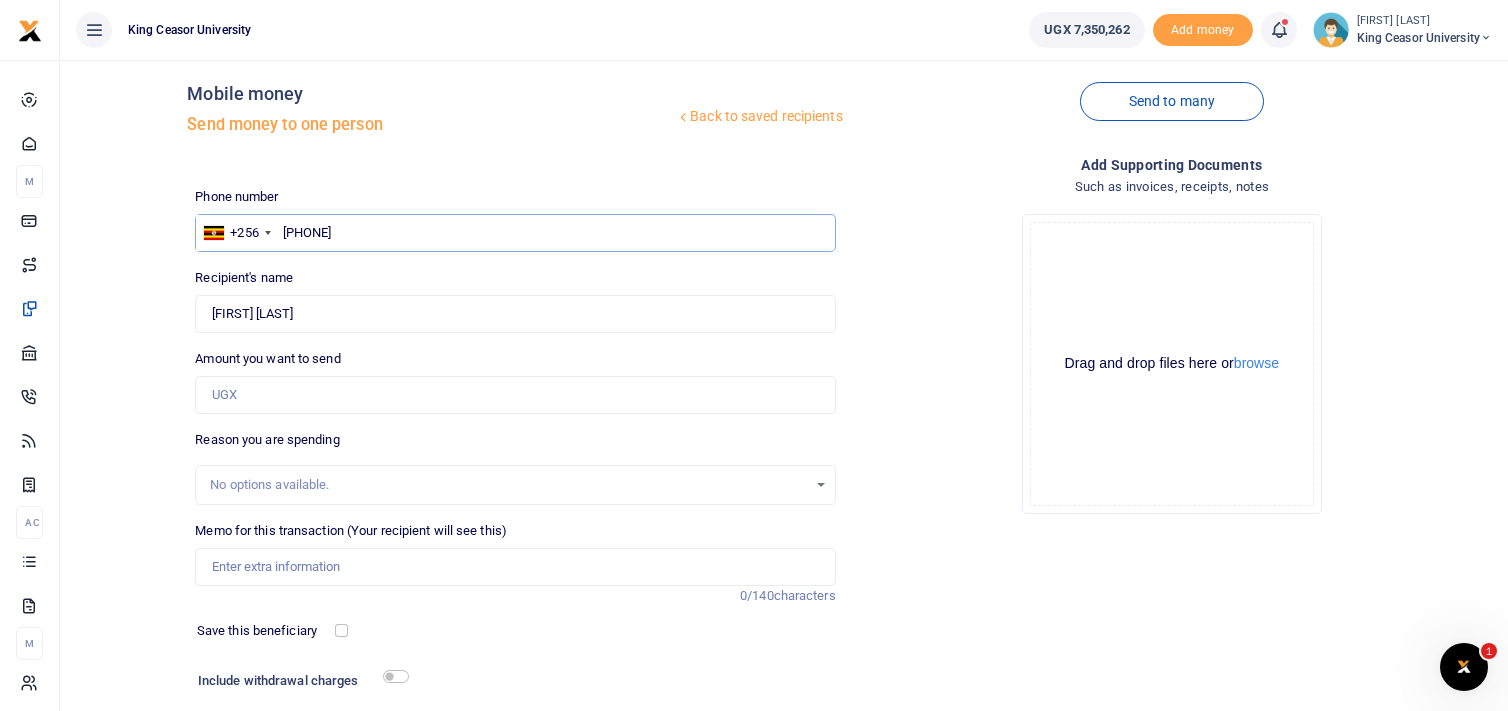 type on "[PHONE]" 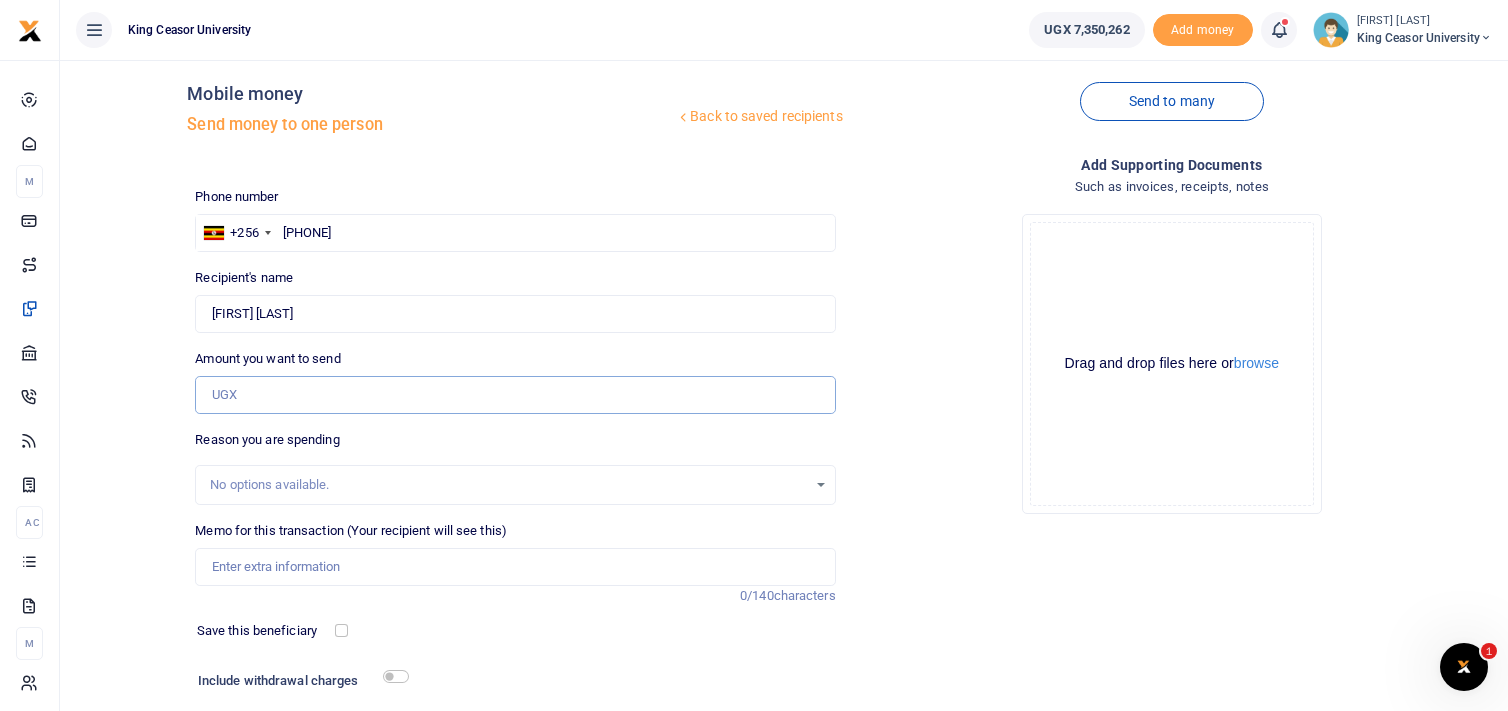 click on "Amount you want to send" at bounding box center (515, 395) 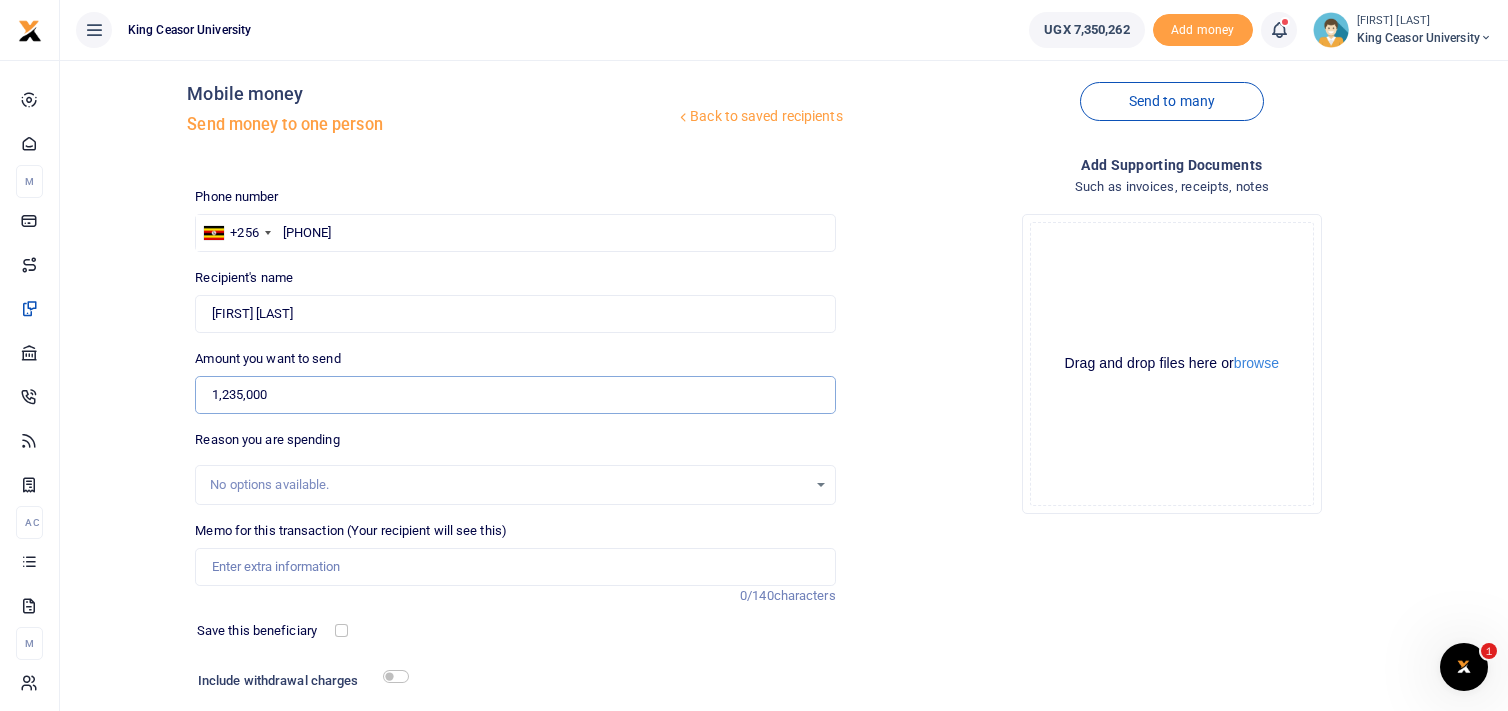 type on "1,235,000" 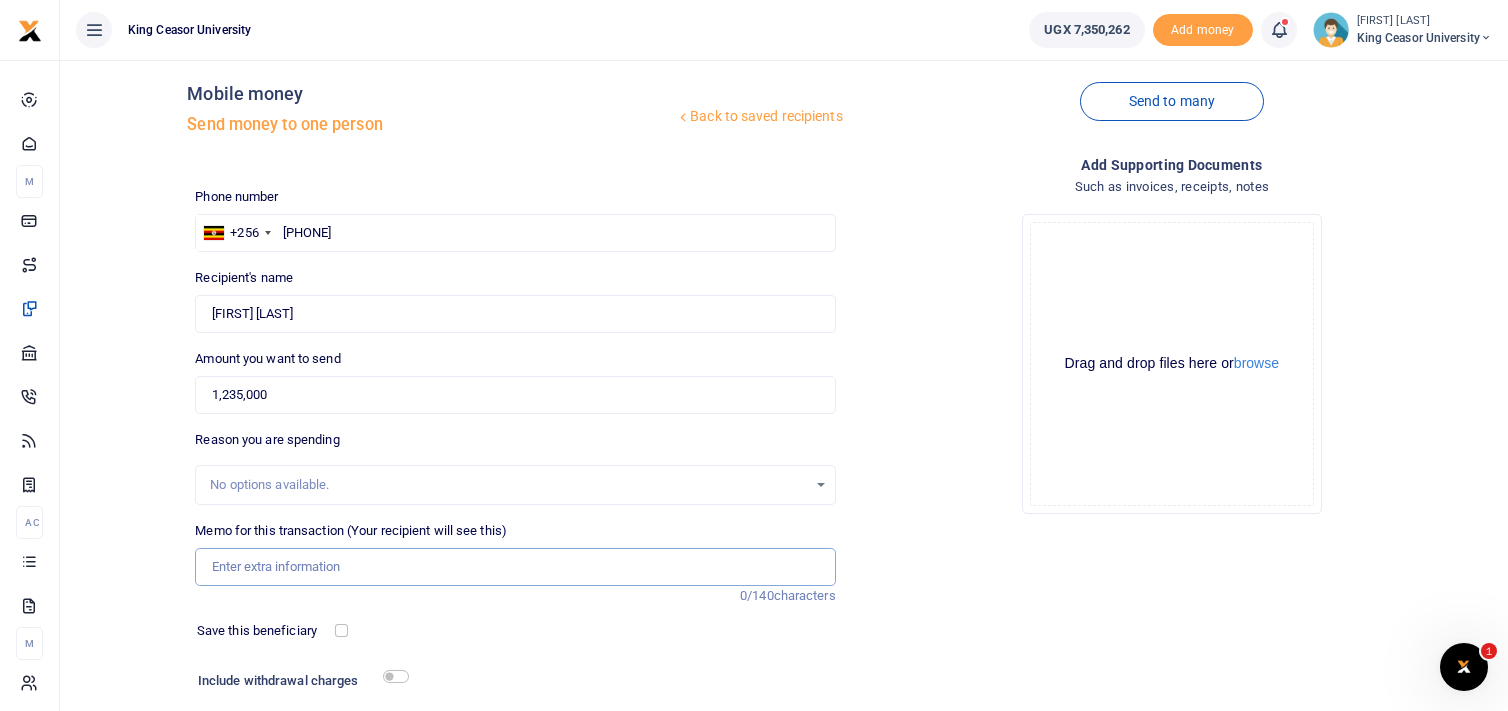 click on "Memo for this transaction (Your recipient will see this)" at bounding box center [515, 567] 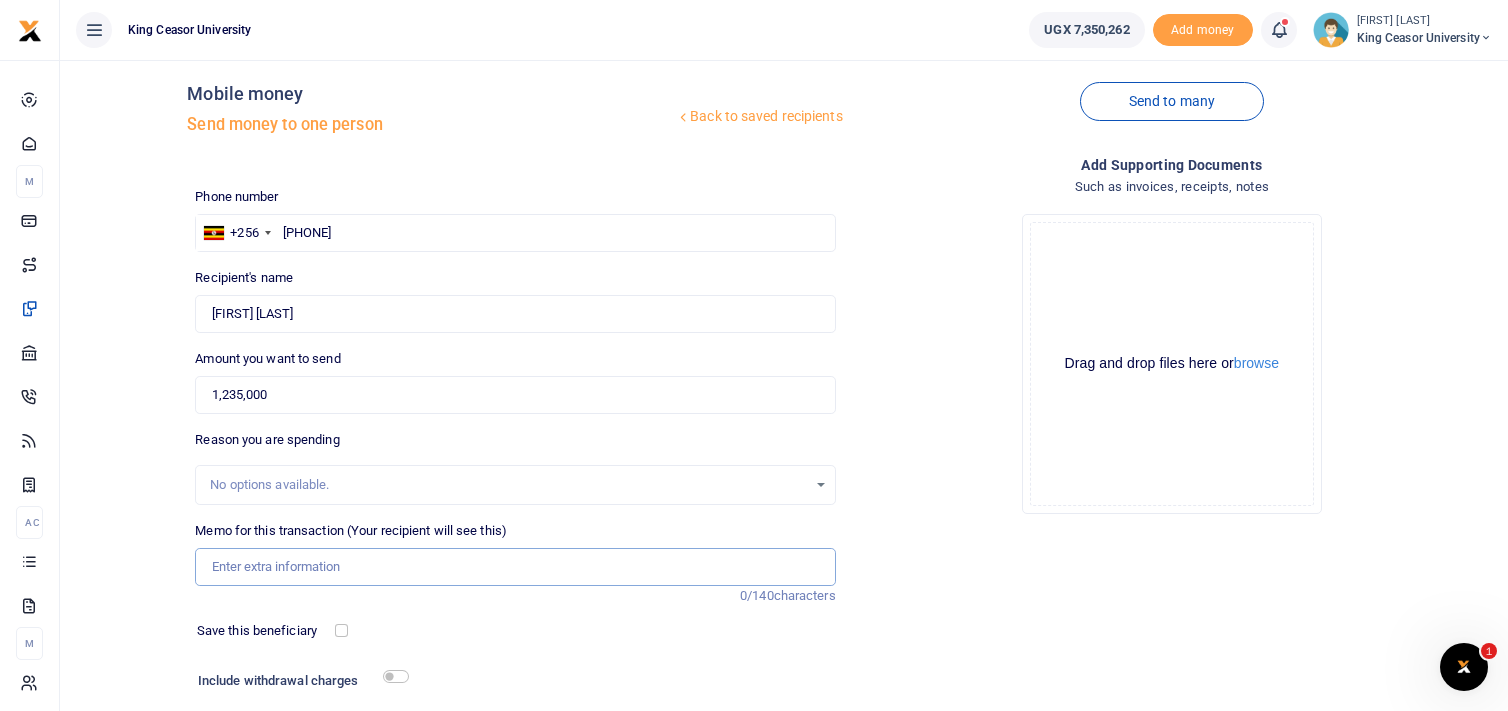paste on "Facilitation for DCM students Examination while at Masaka Week 1" 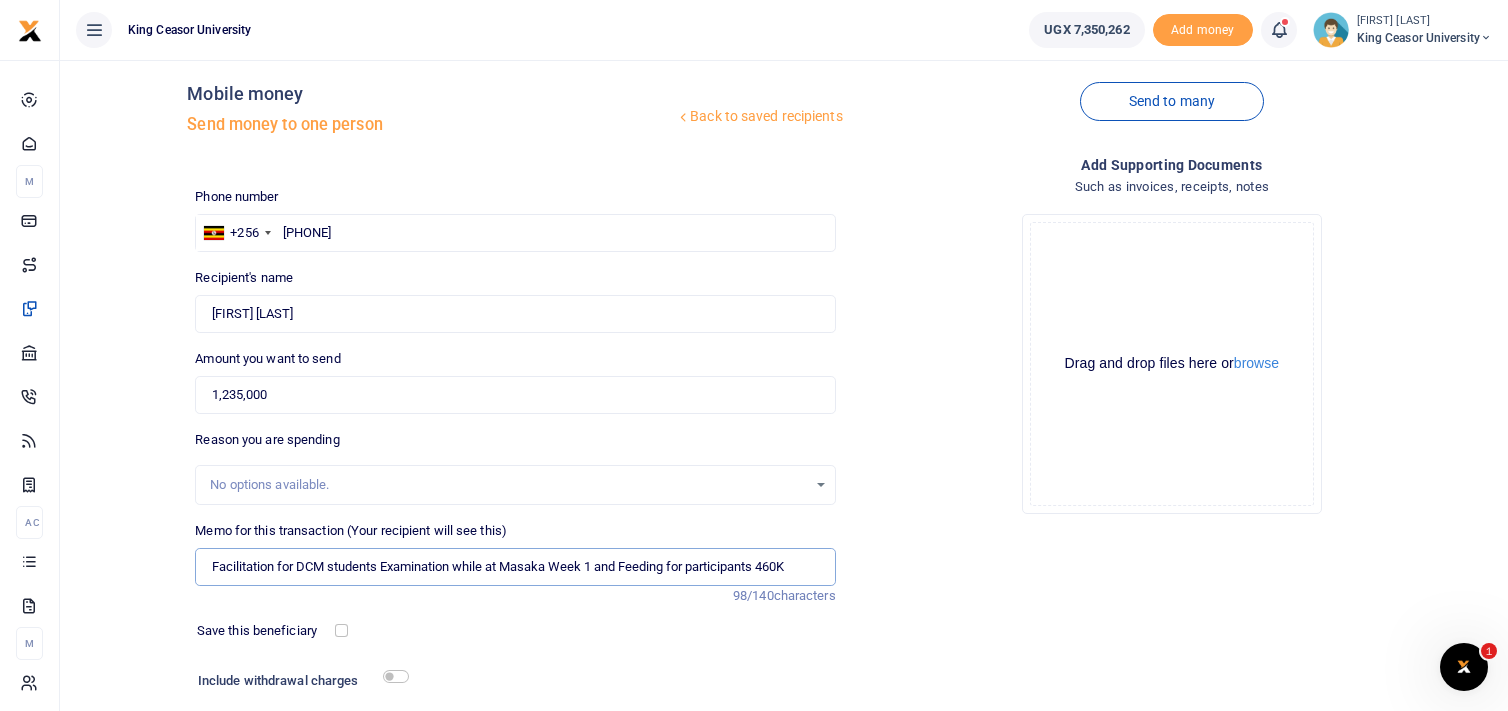 type on "Facilitation for DCM students Examination while at Masaka Week 1 and Feeding for participants 460K" 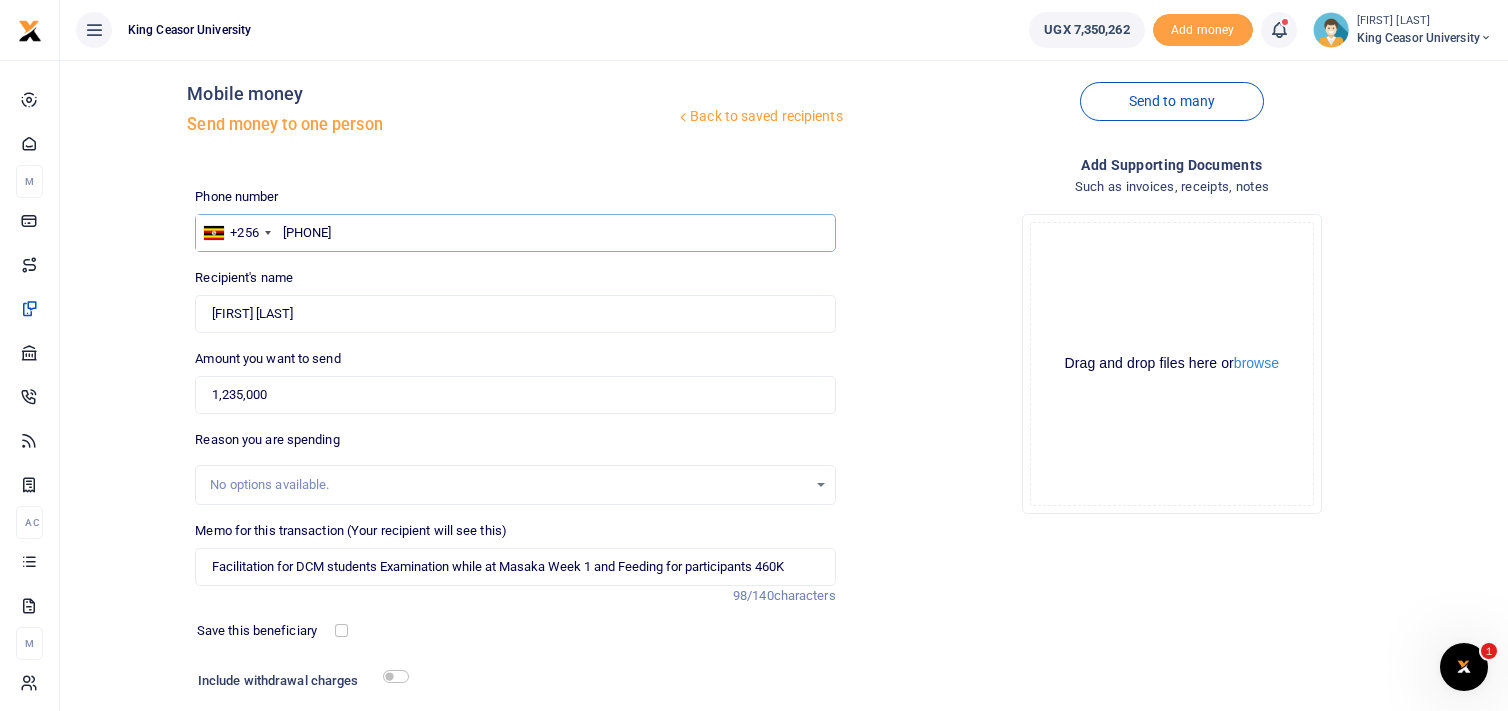 click on "0754559886" at bounding box center [515, 233] 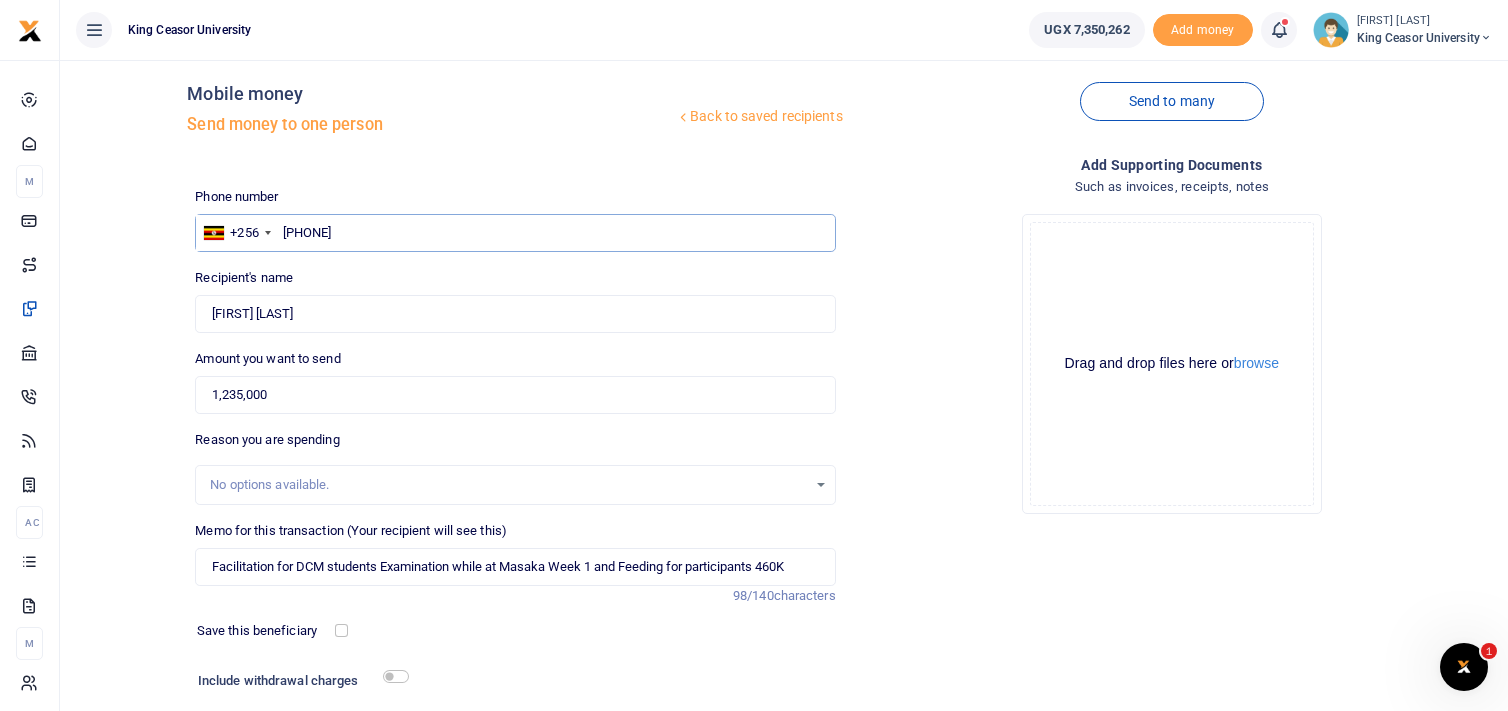 type on "07545598" 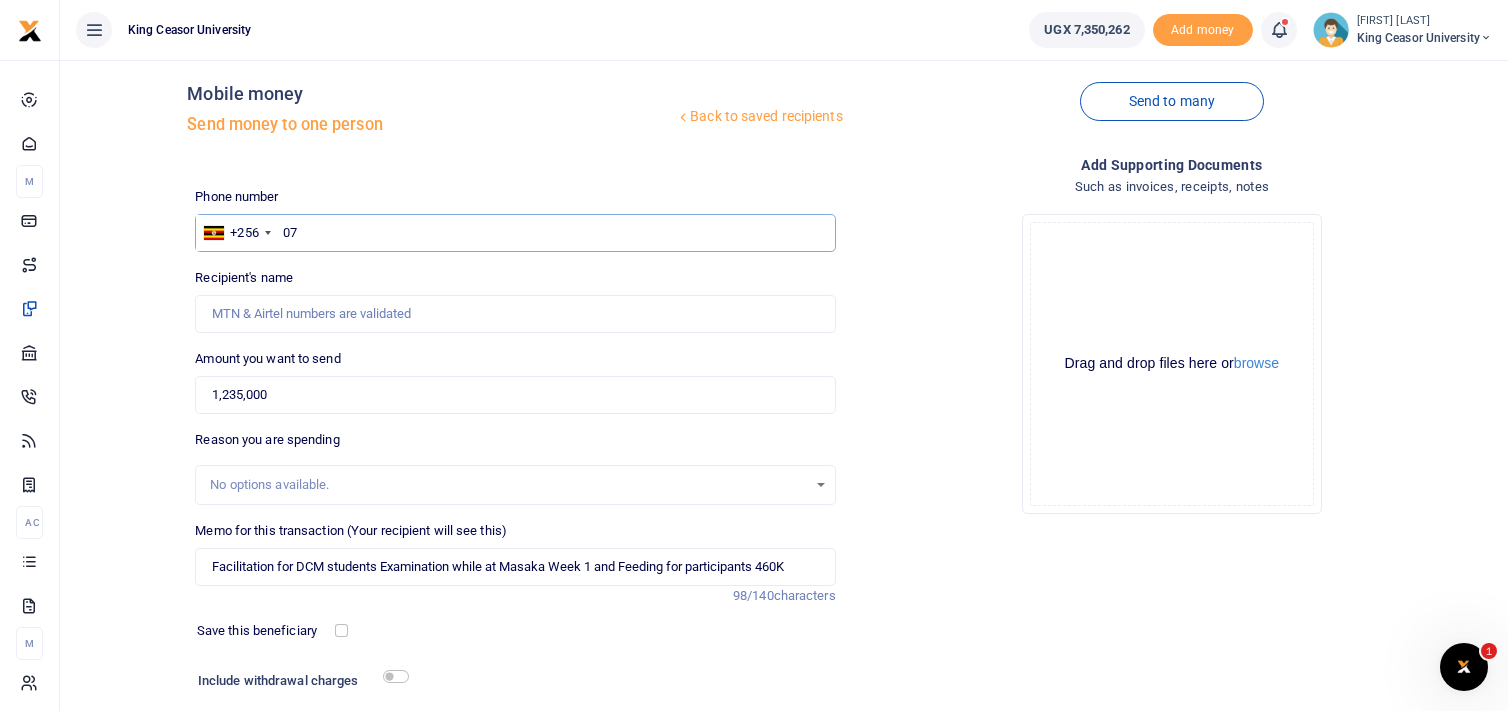 type on "0" 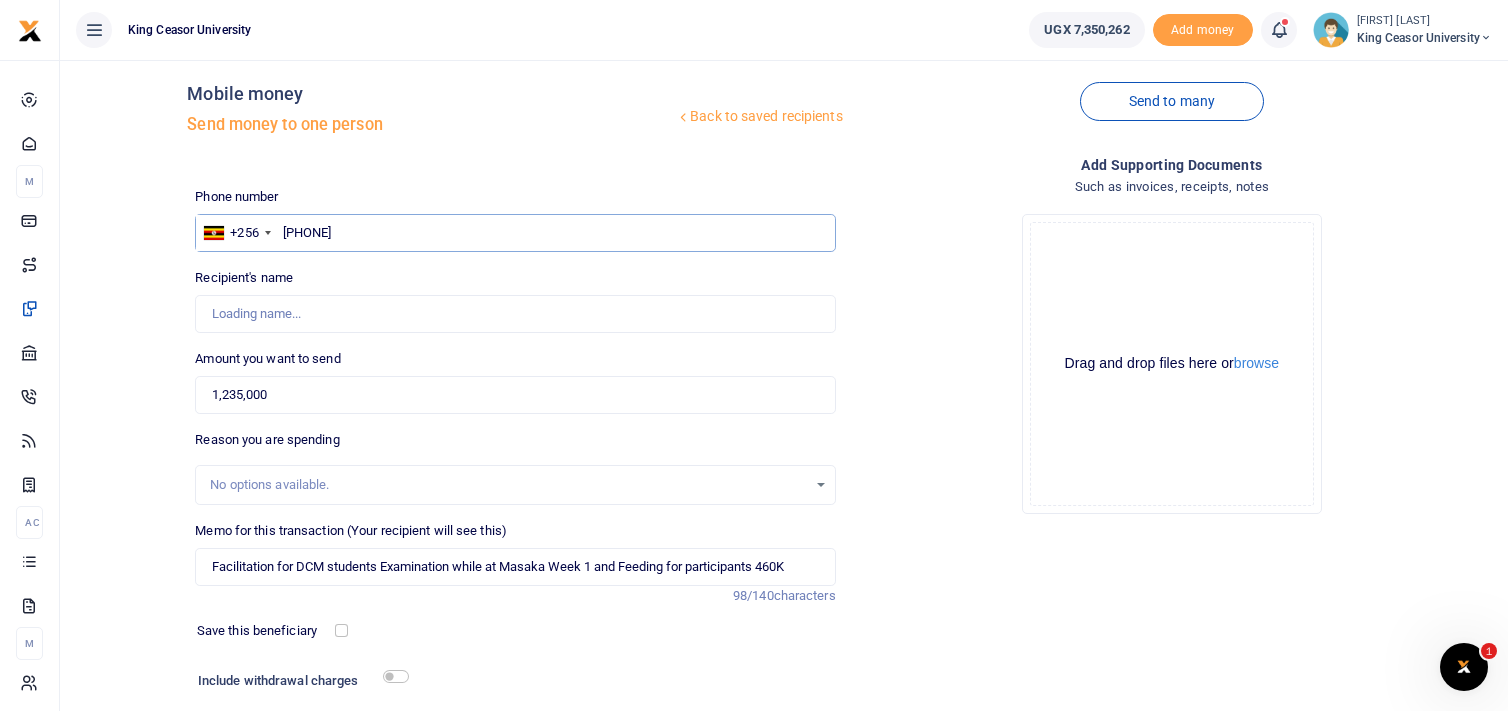type on "0772584585" 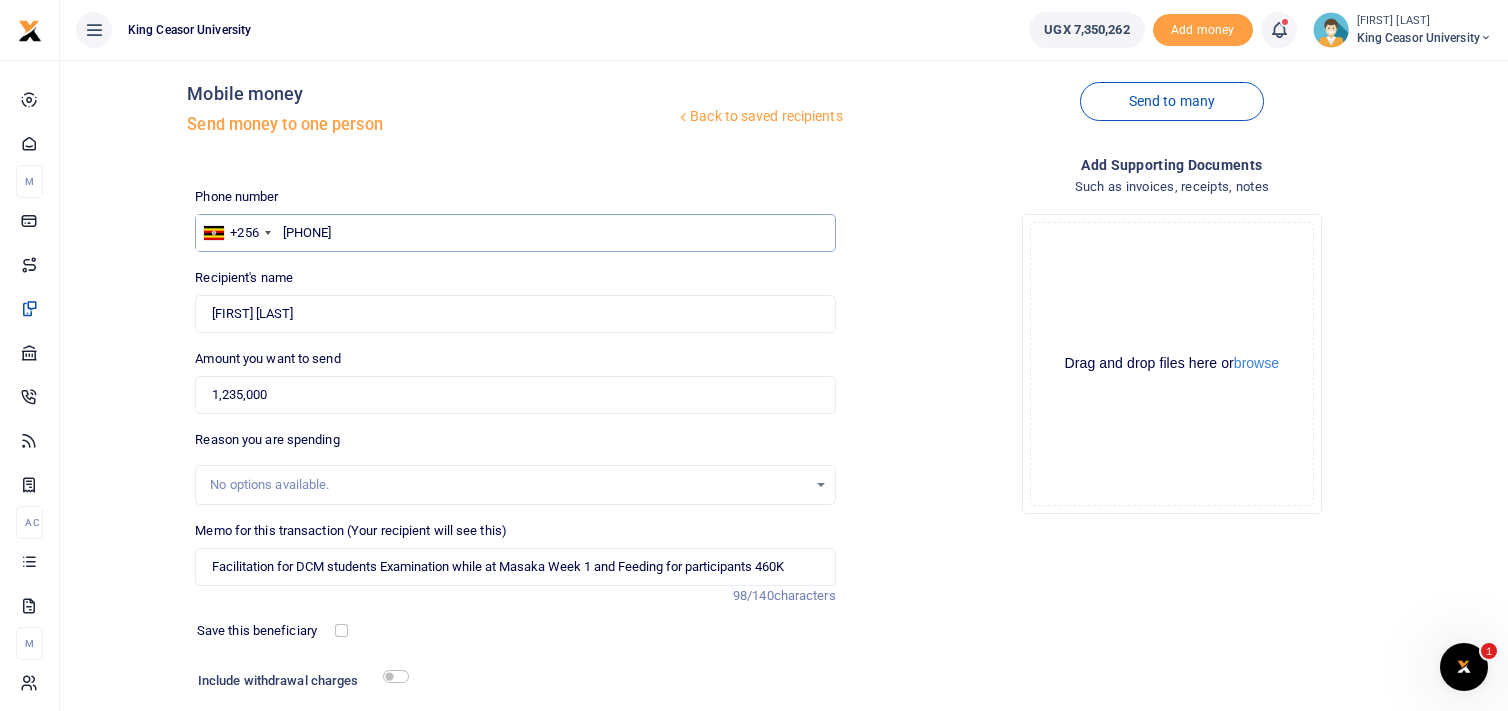 type on "0772584585" 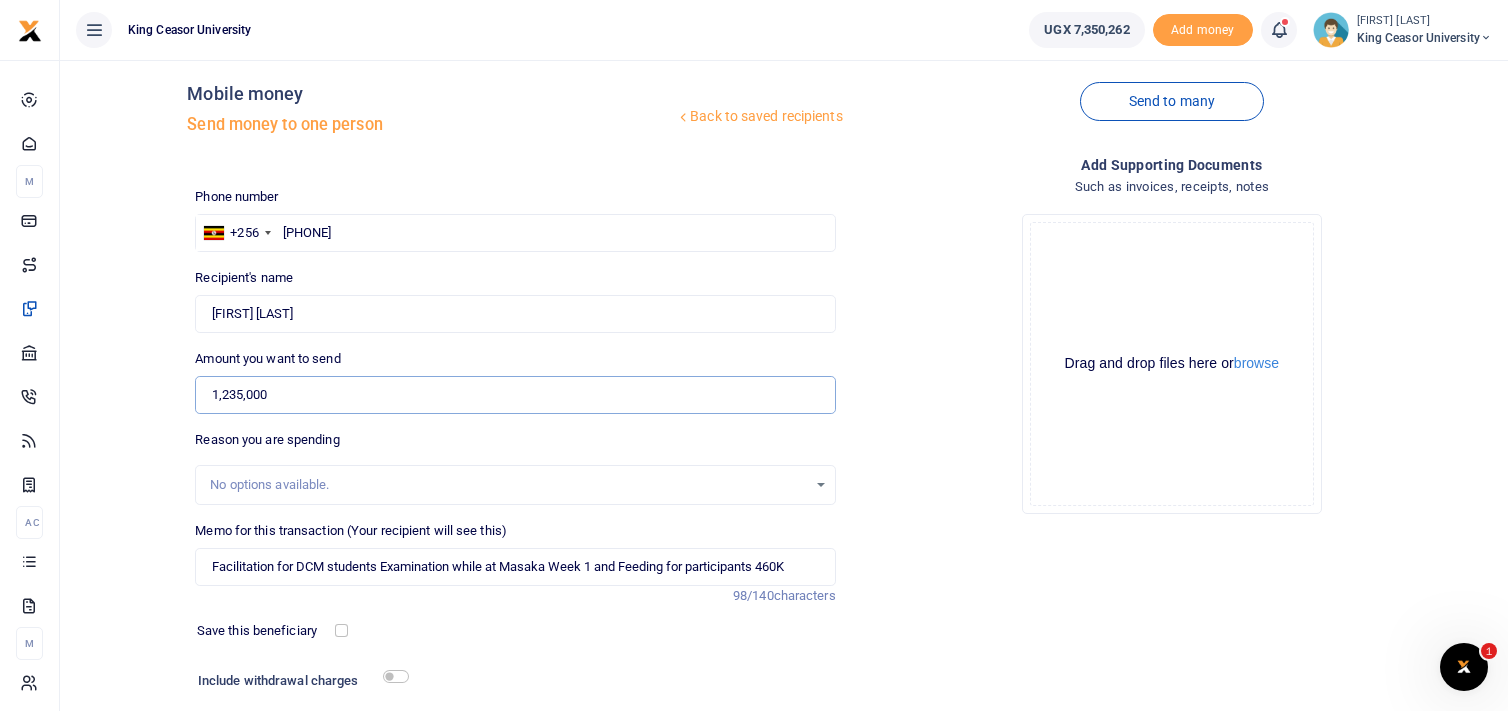 click on "1,235,000" at bounding box center [515, 395] 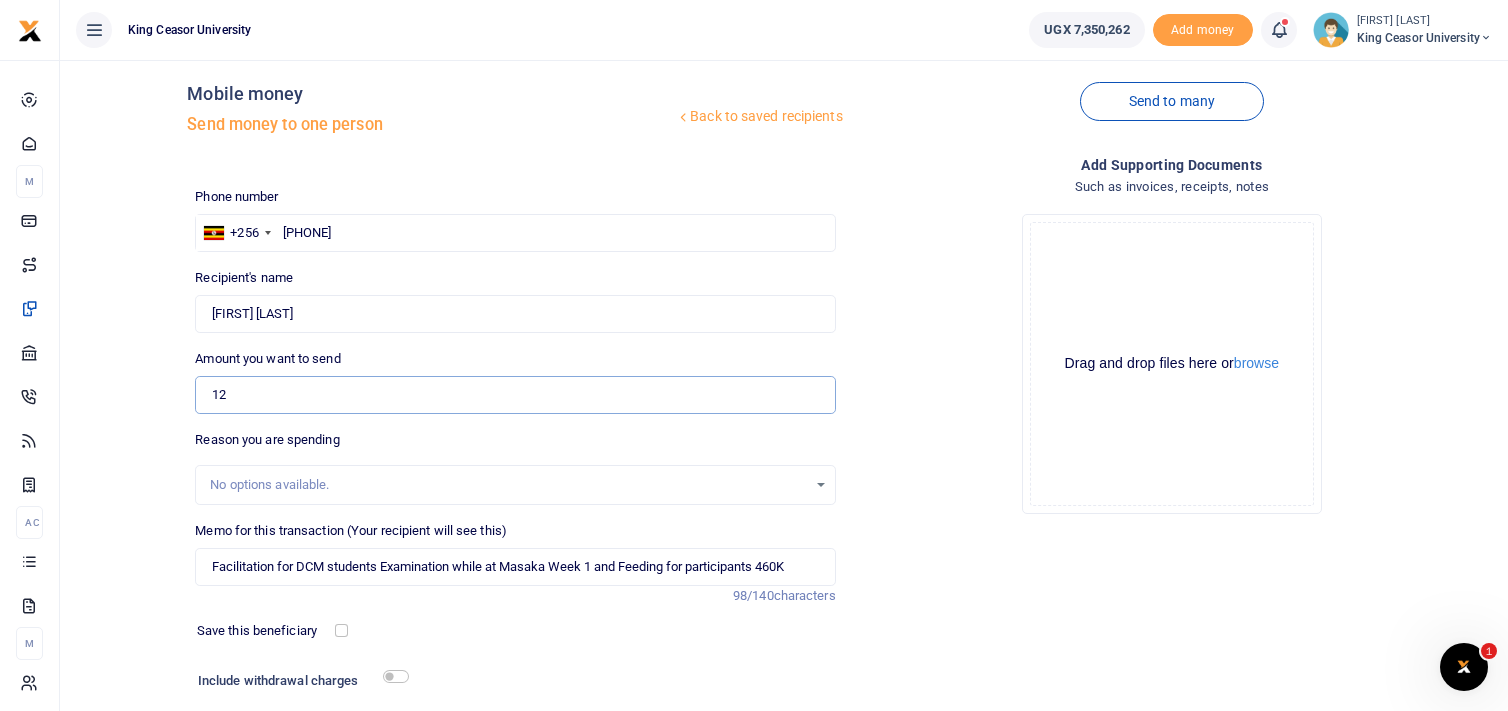 type on "1" 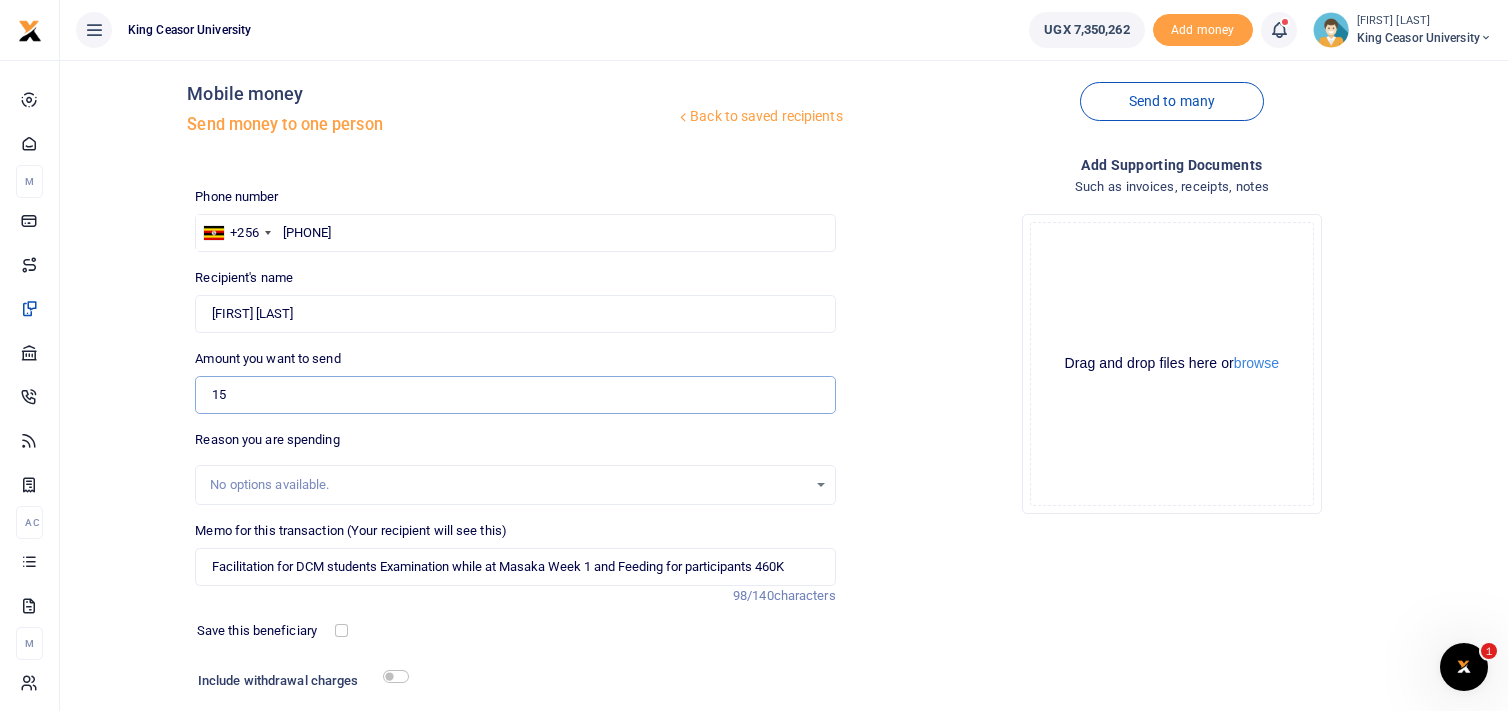 type on "1" 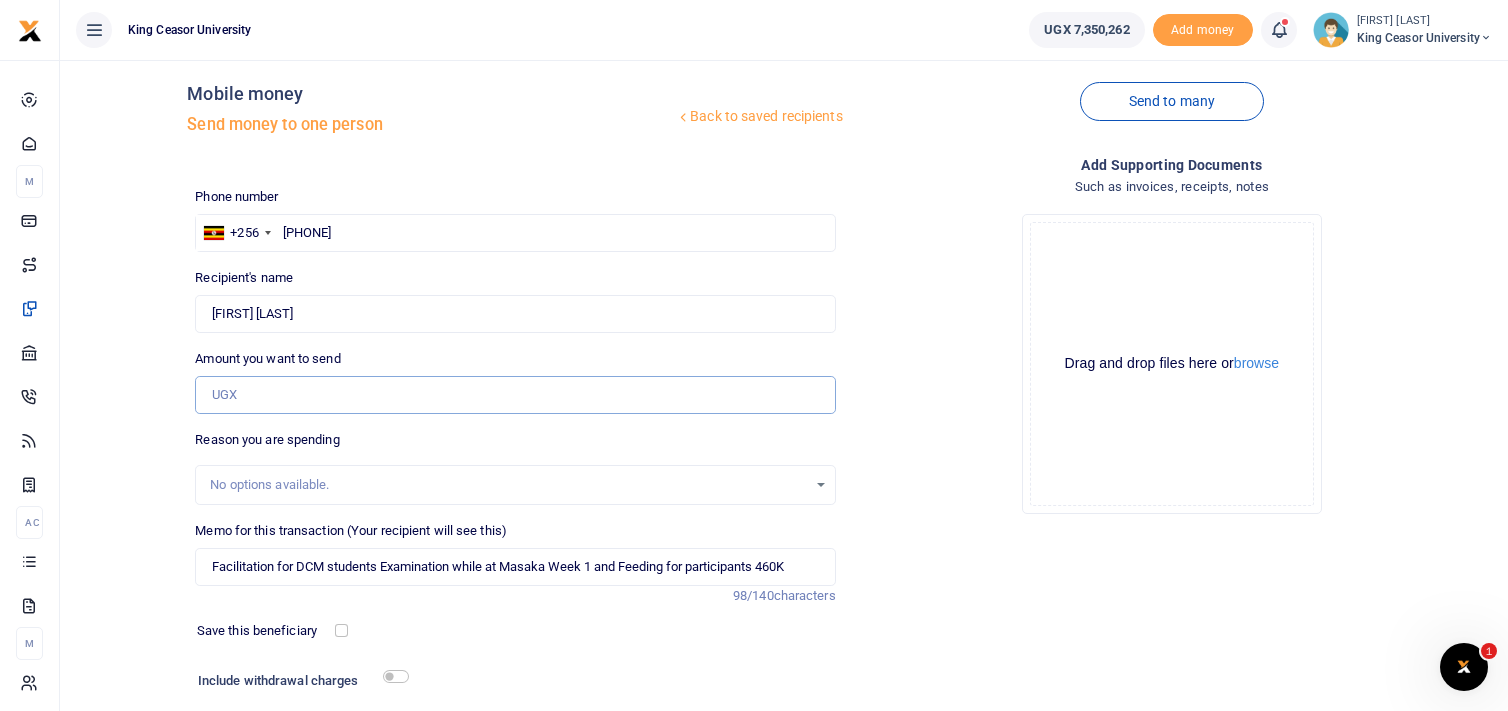type on "0" 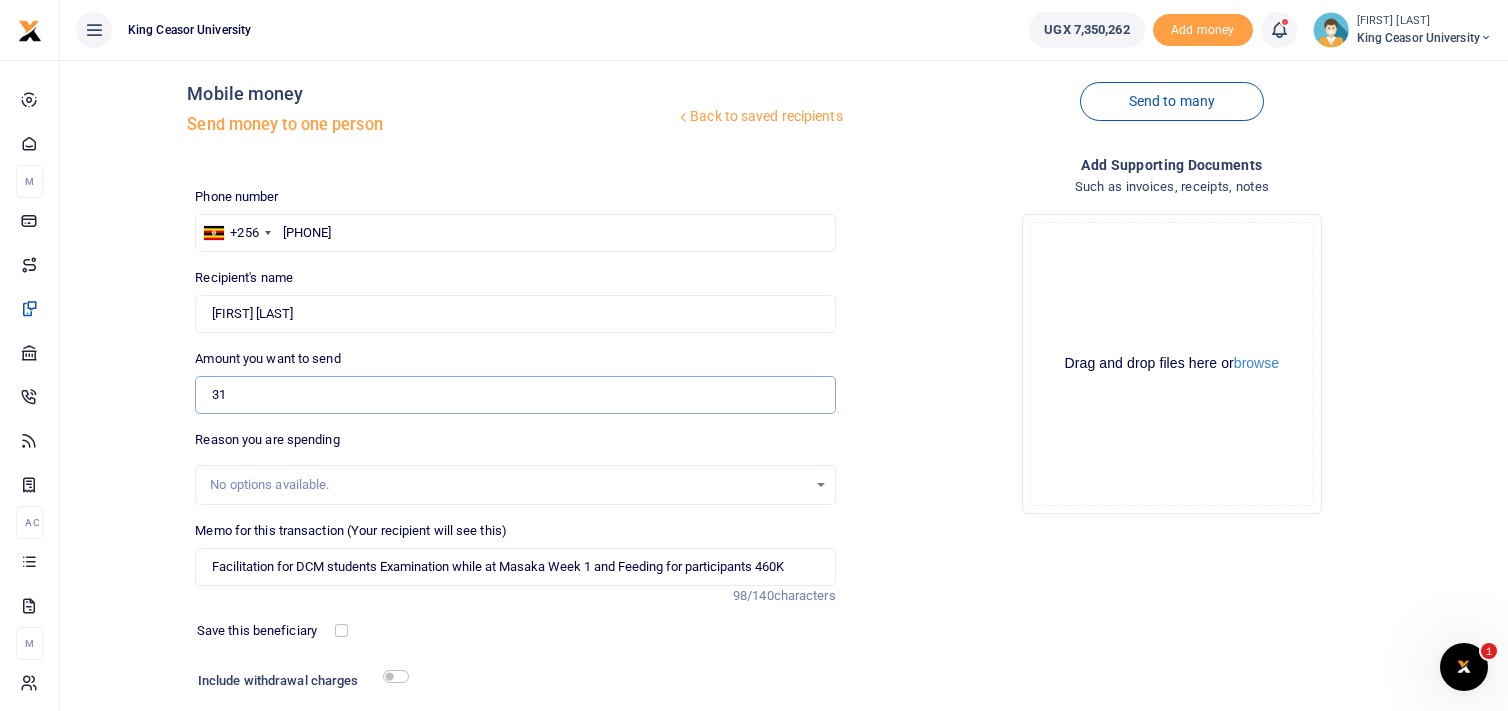 type on "3" 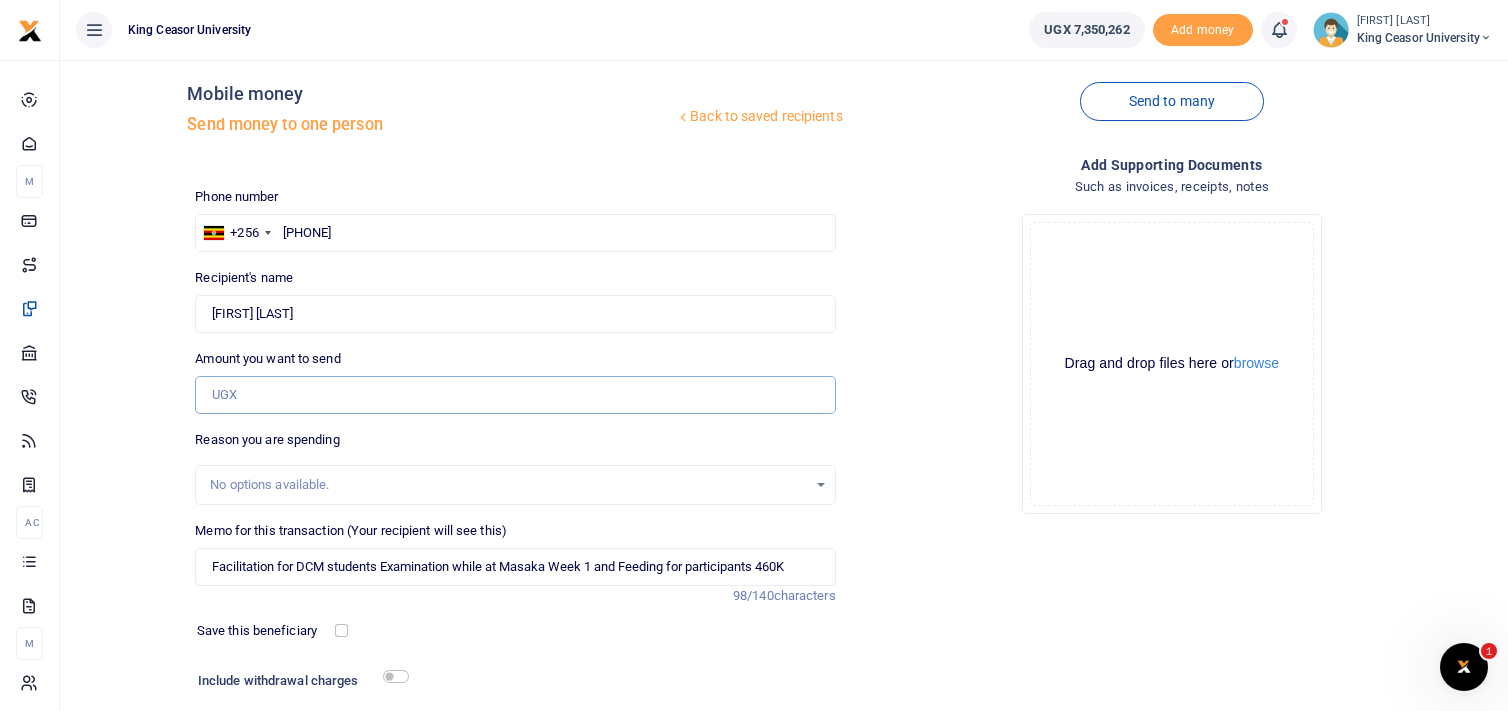 type on "0" 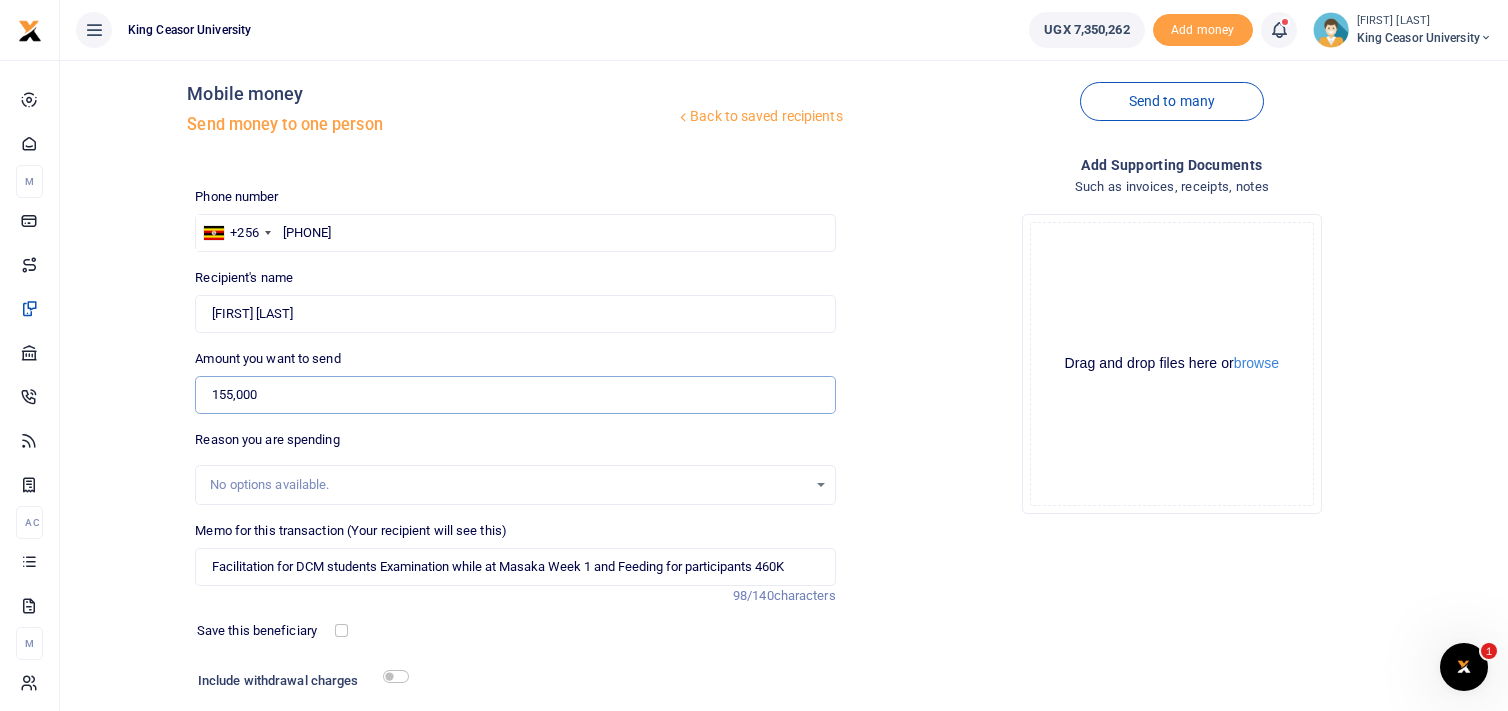 type on "155,000" 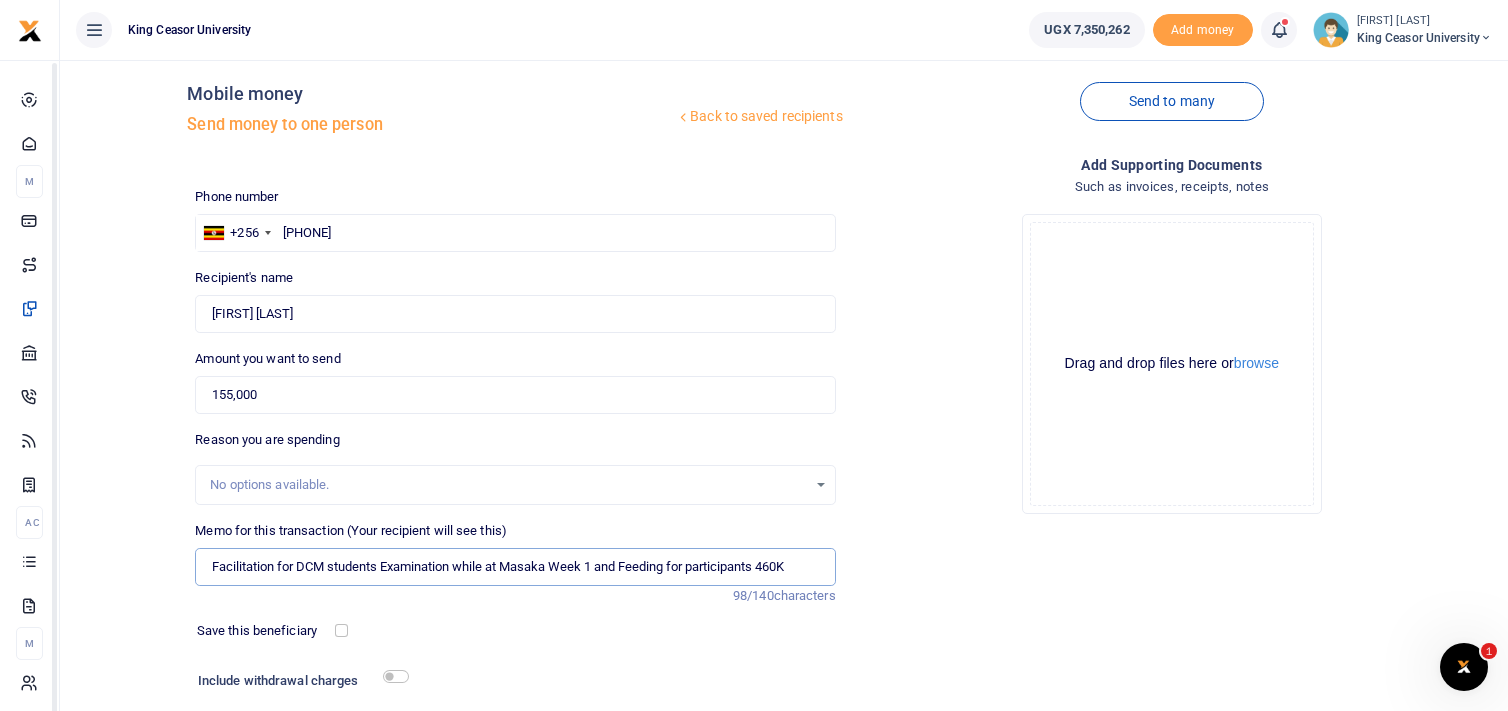 drag, startPoint x: 800, startPoint y: 565, endPoint x: -17, endPoint y: 573, distance: 817.0392 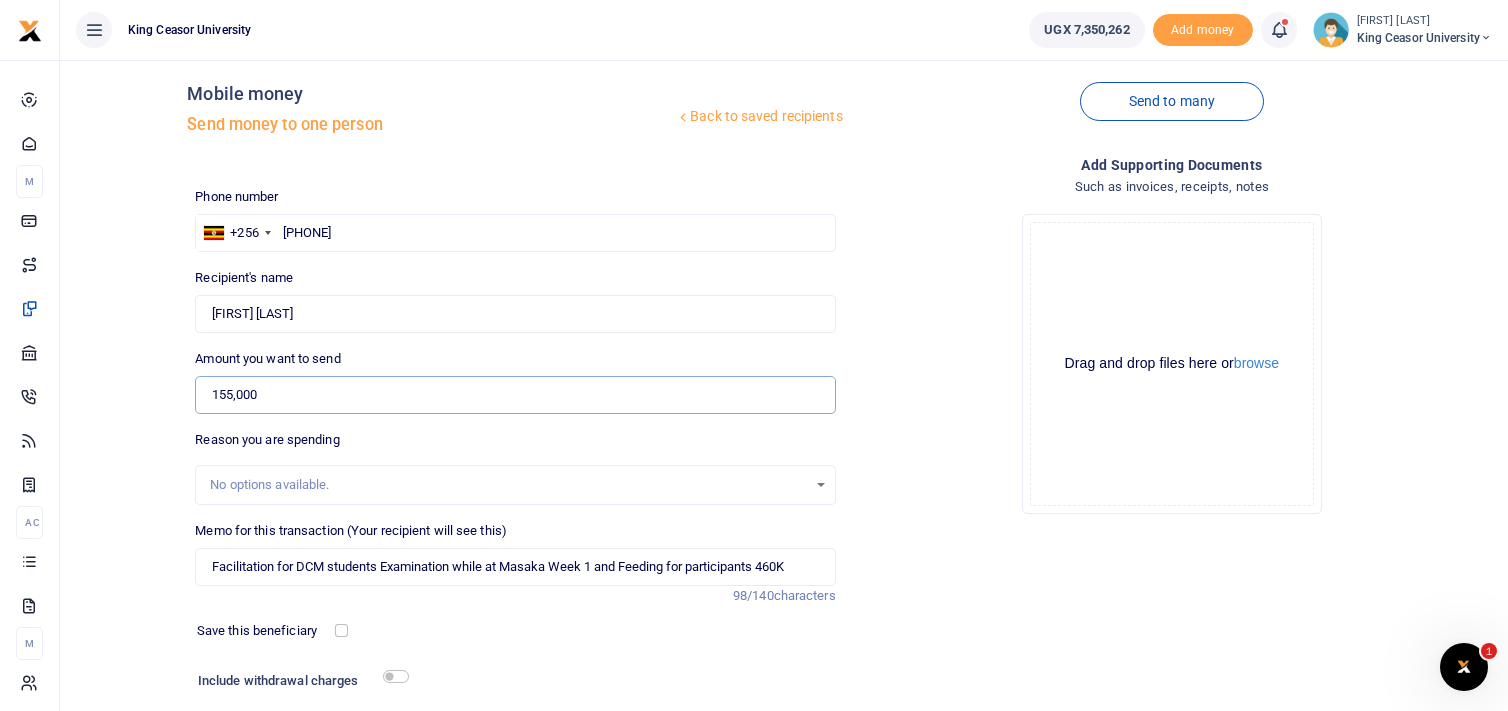 click on "155,000" at bounding box center [515, 395] 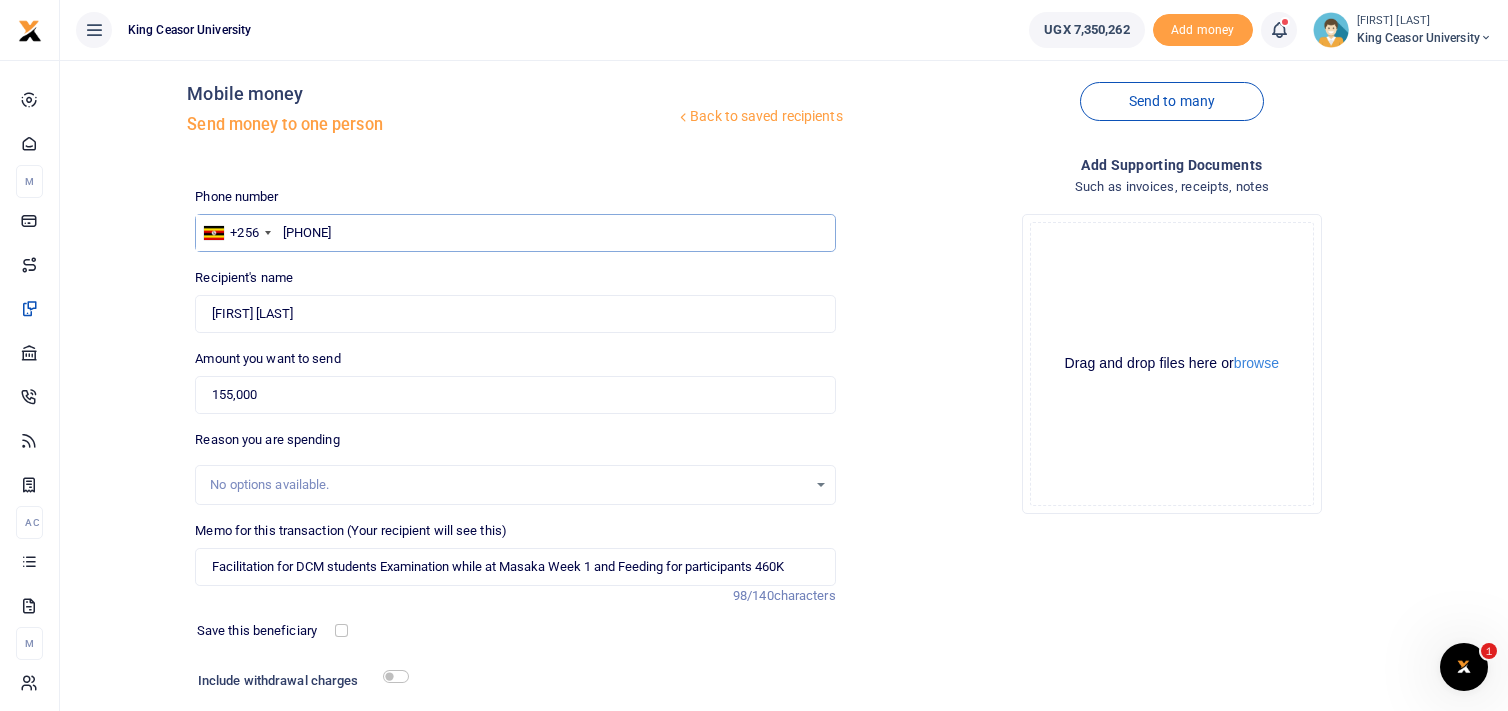 click on "0772584585" at bounding box center (515, 233) 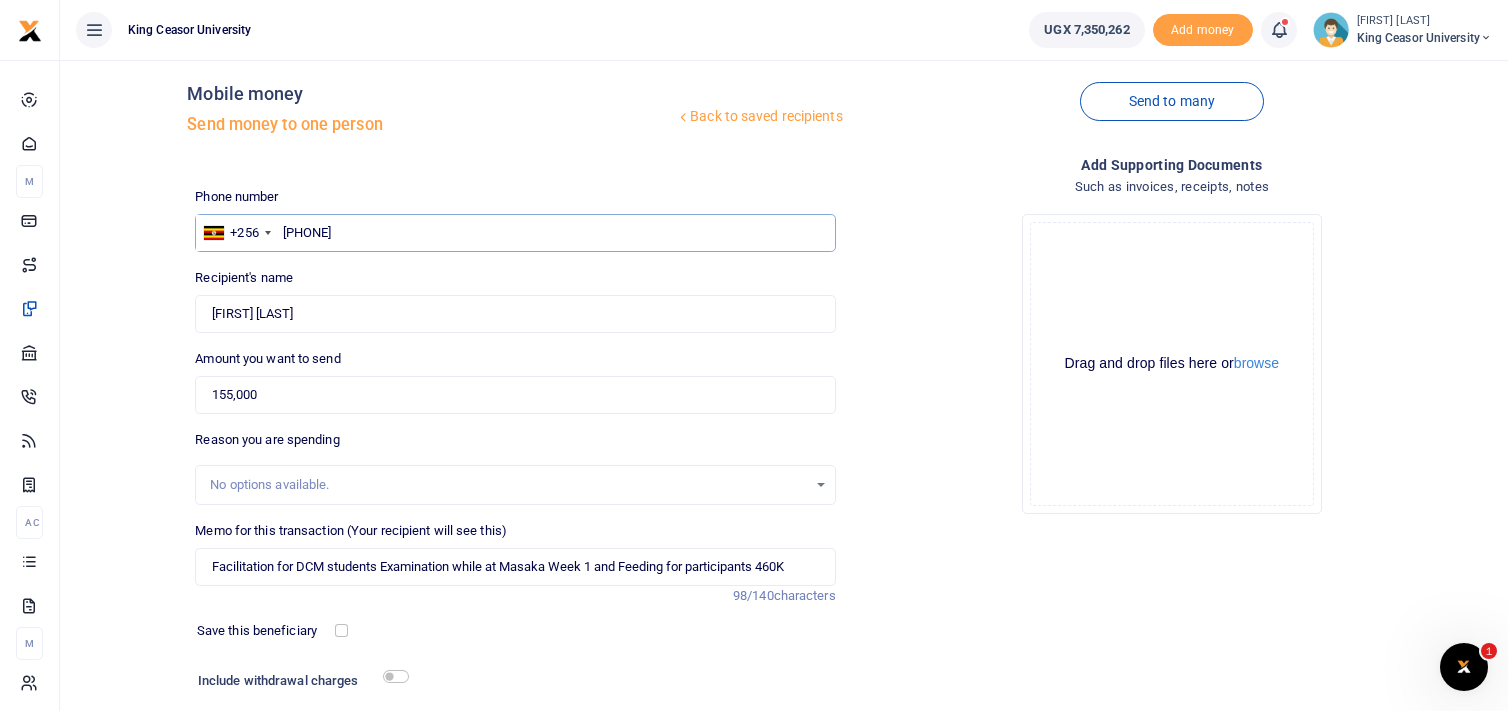 type on "0772584" 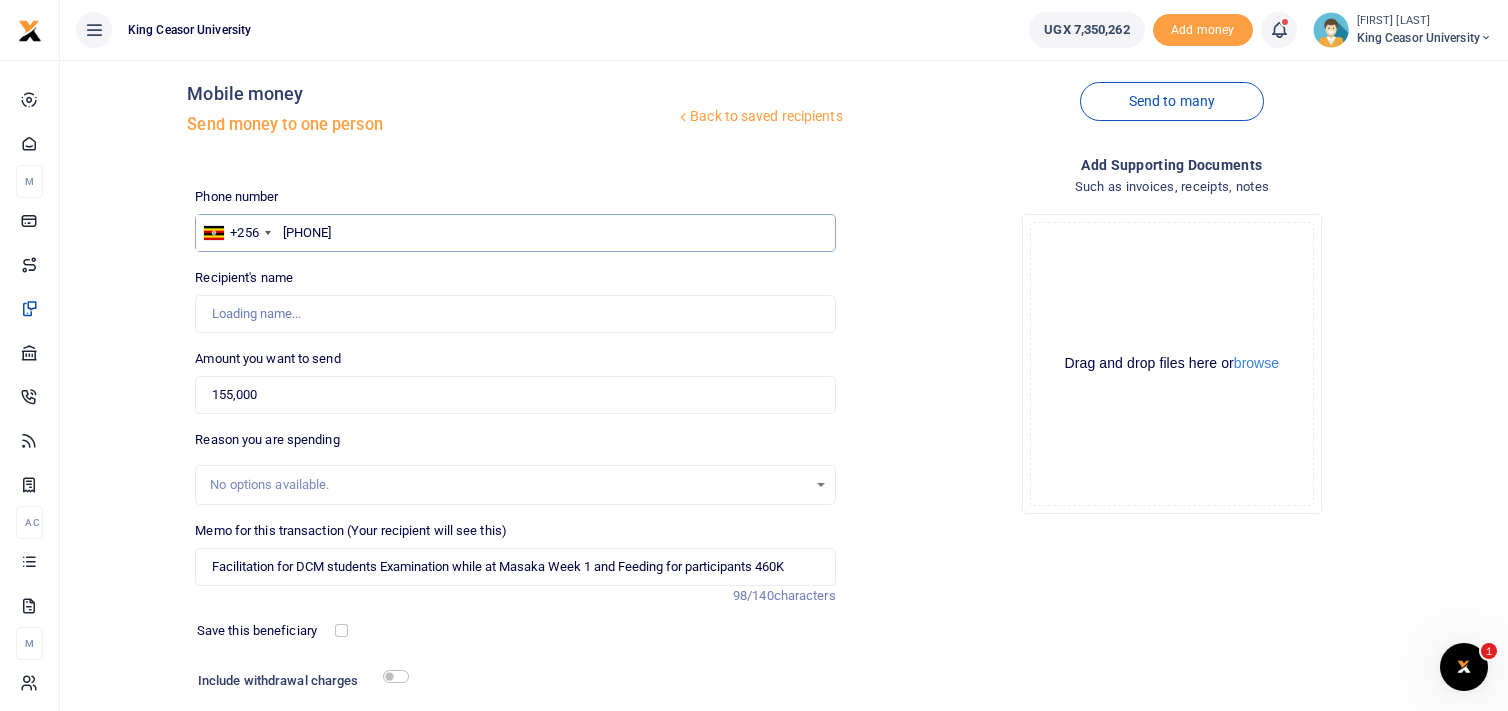 type on "0779813950" 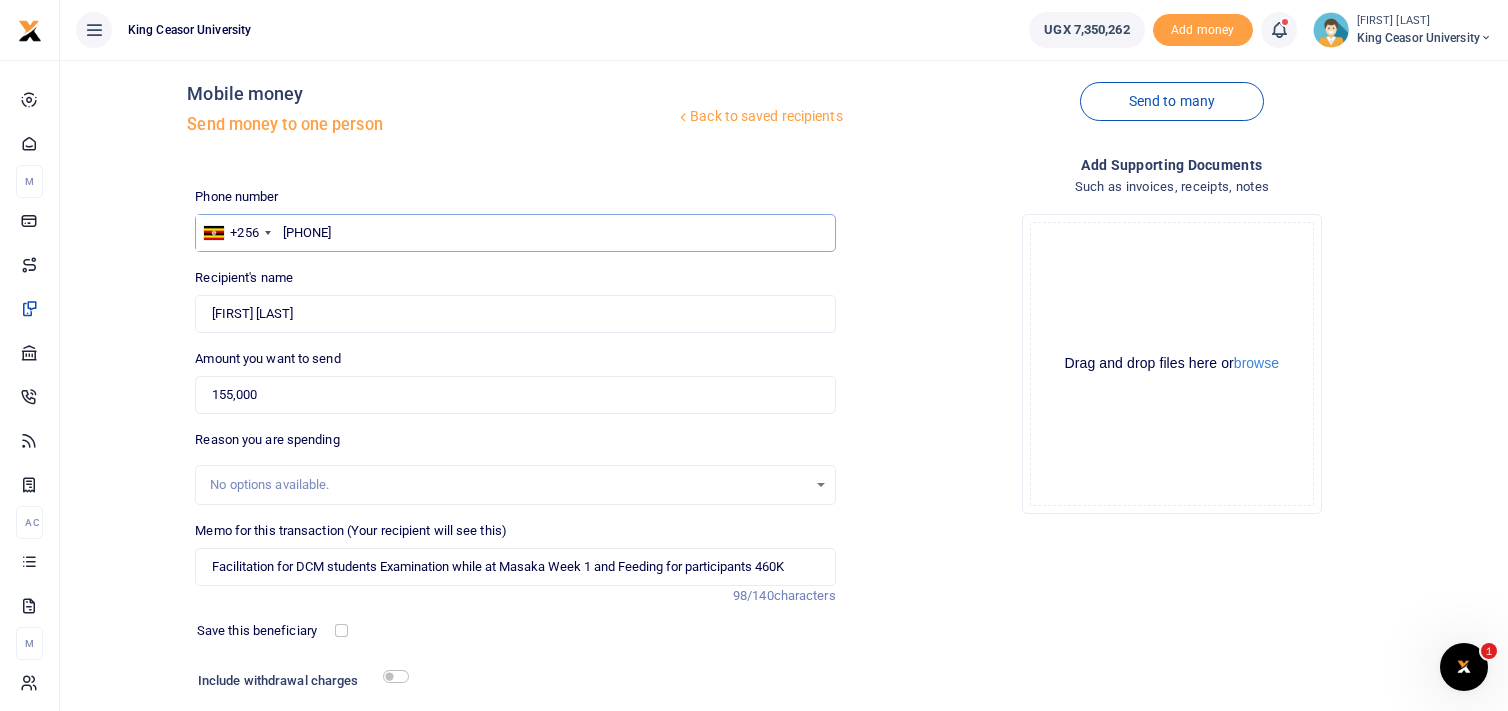 type on "07798139" 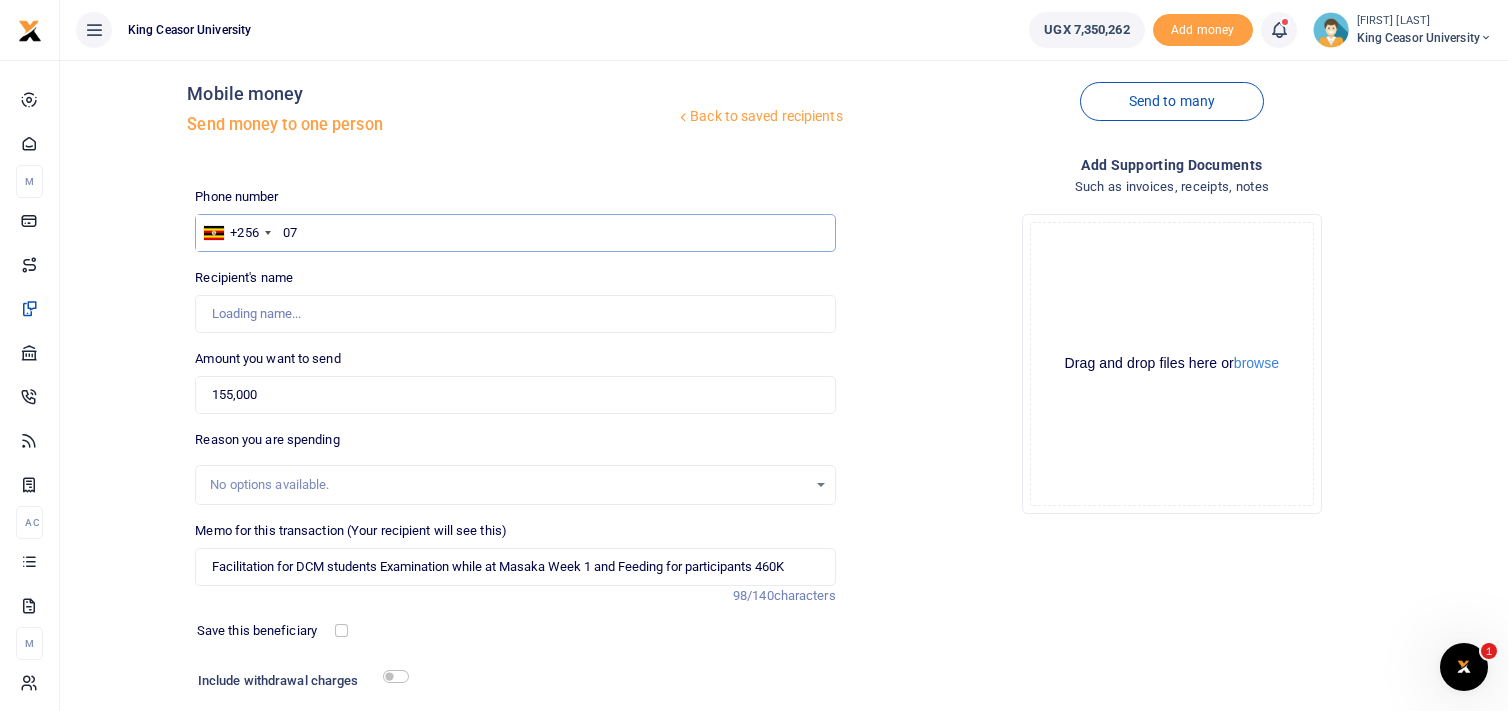 type on "0" 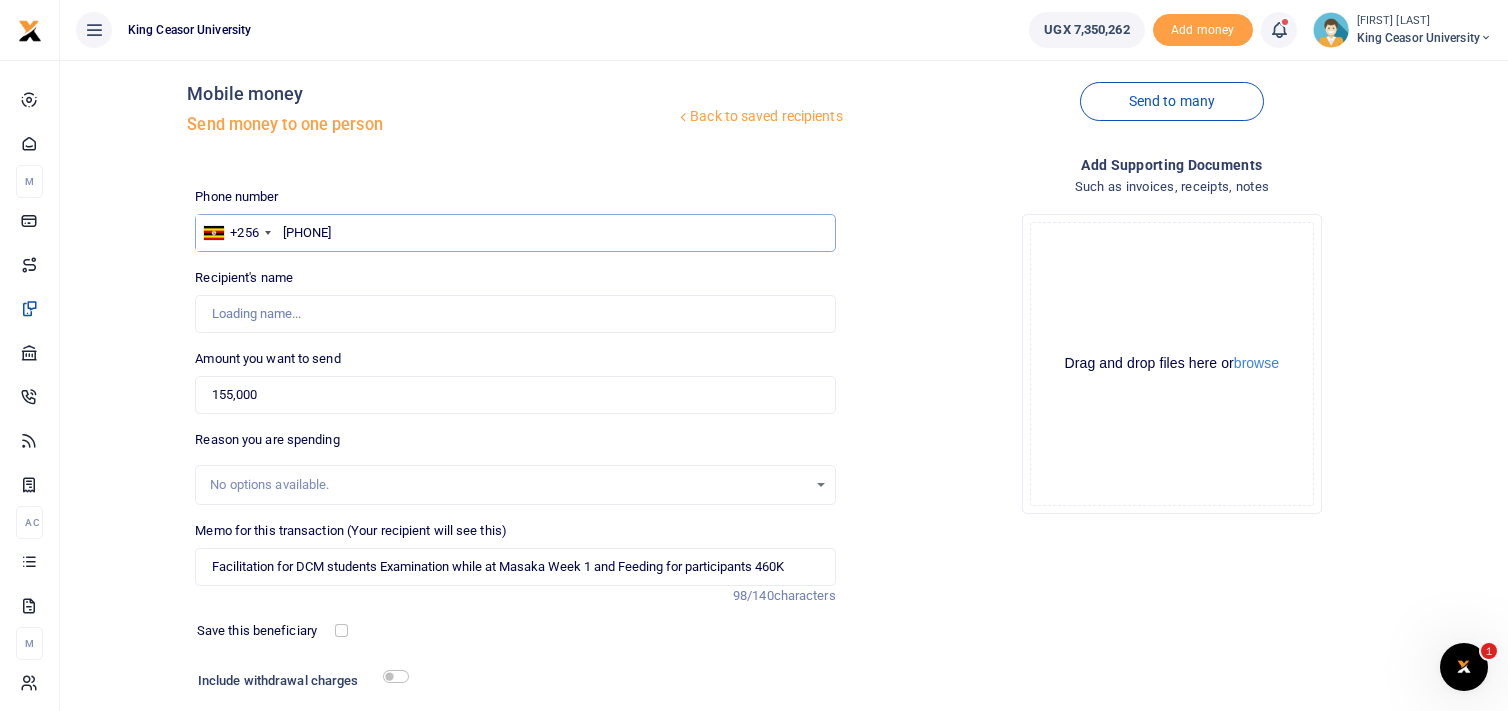 type on "0754559886" 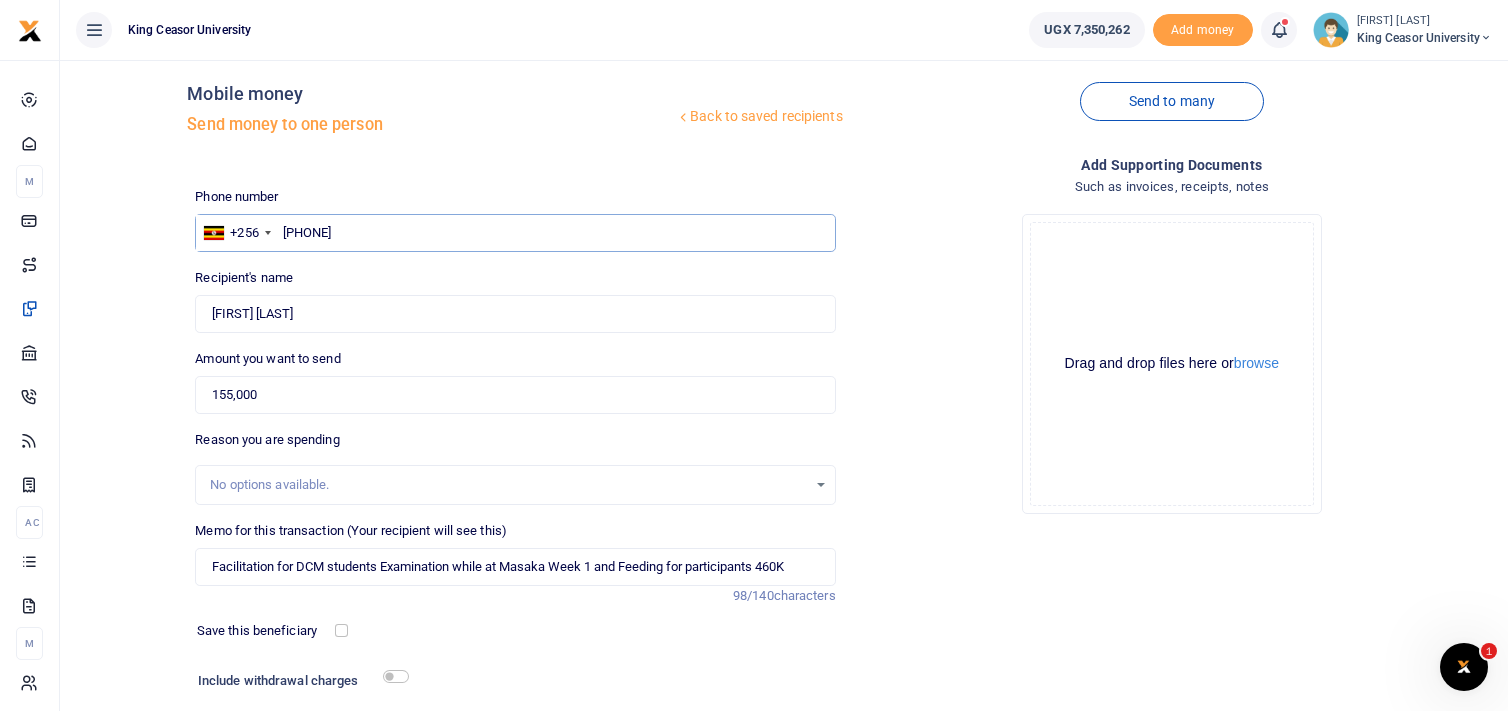type on "0754559886" 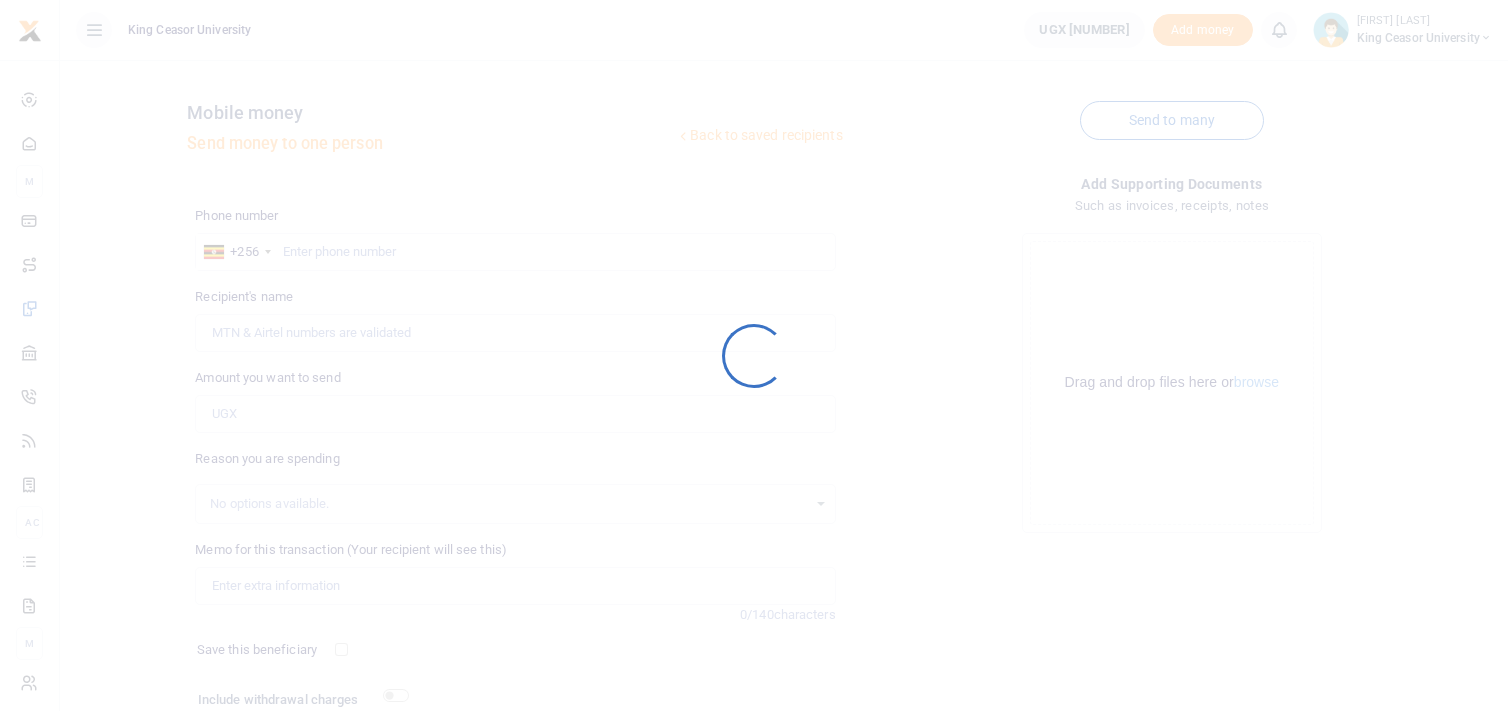 scroll, scrollTop: 0, scrollLeft: 0, axis: both 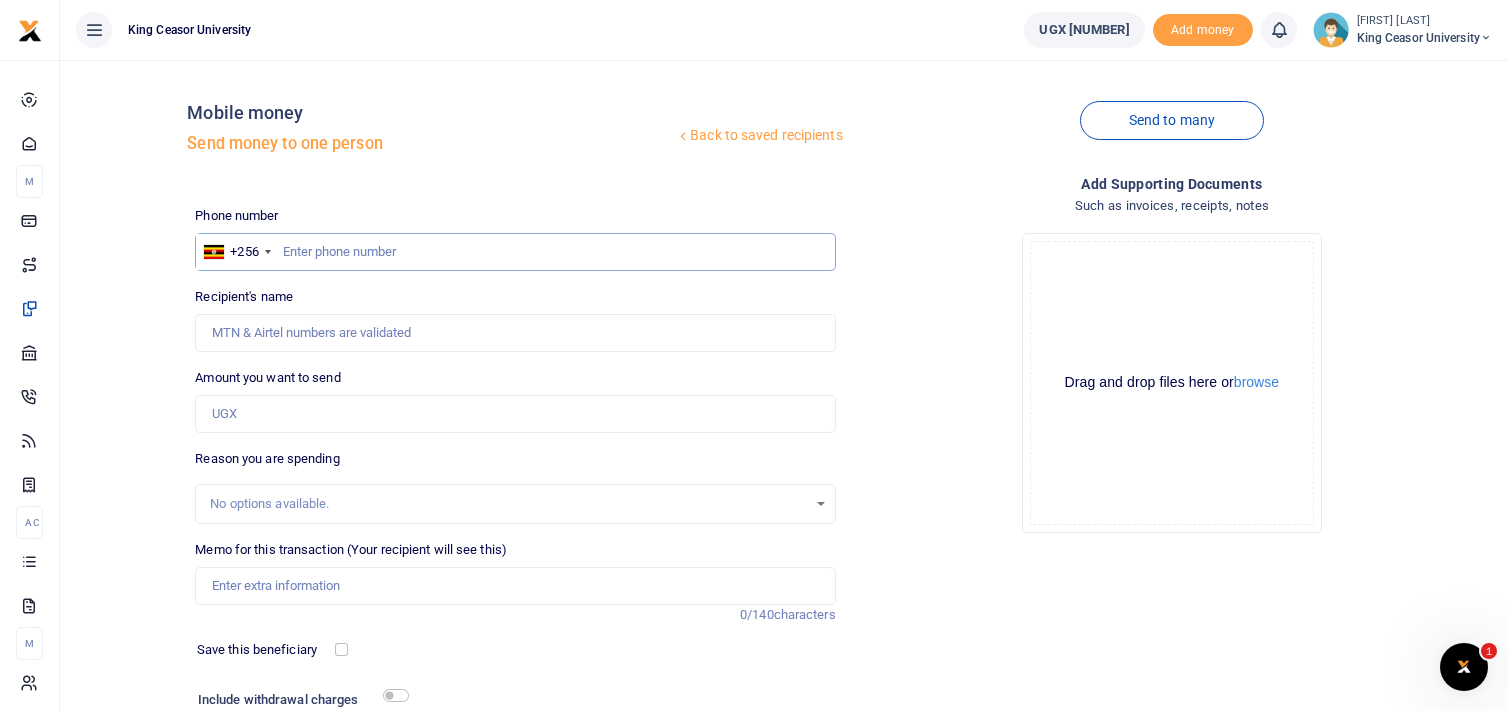 click at bounding box center (515, 252) 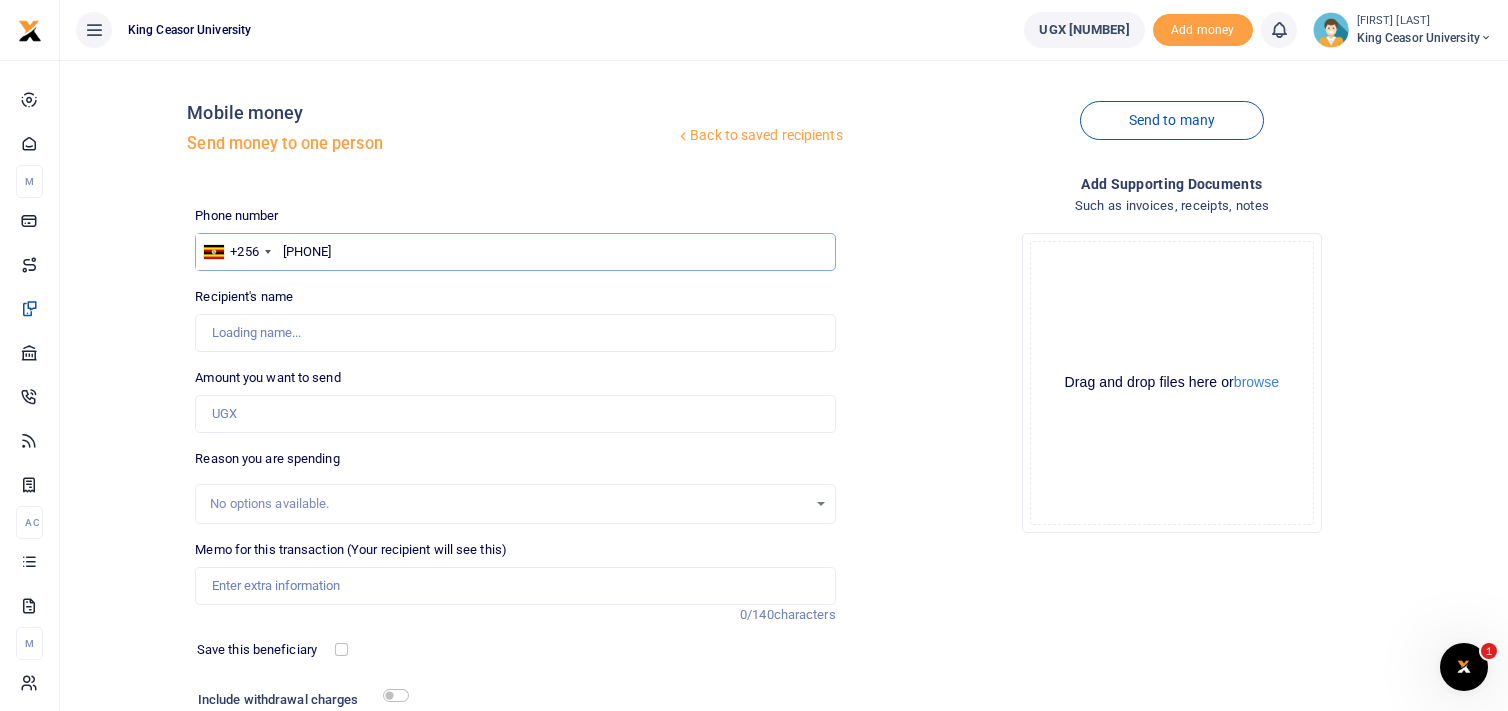 type on "0772584585" 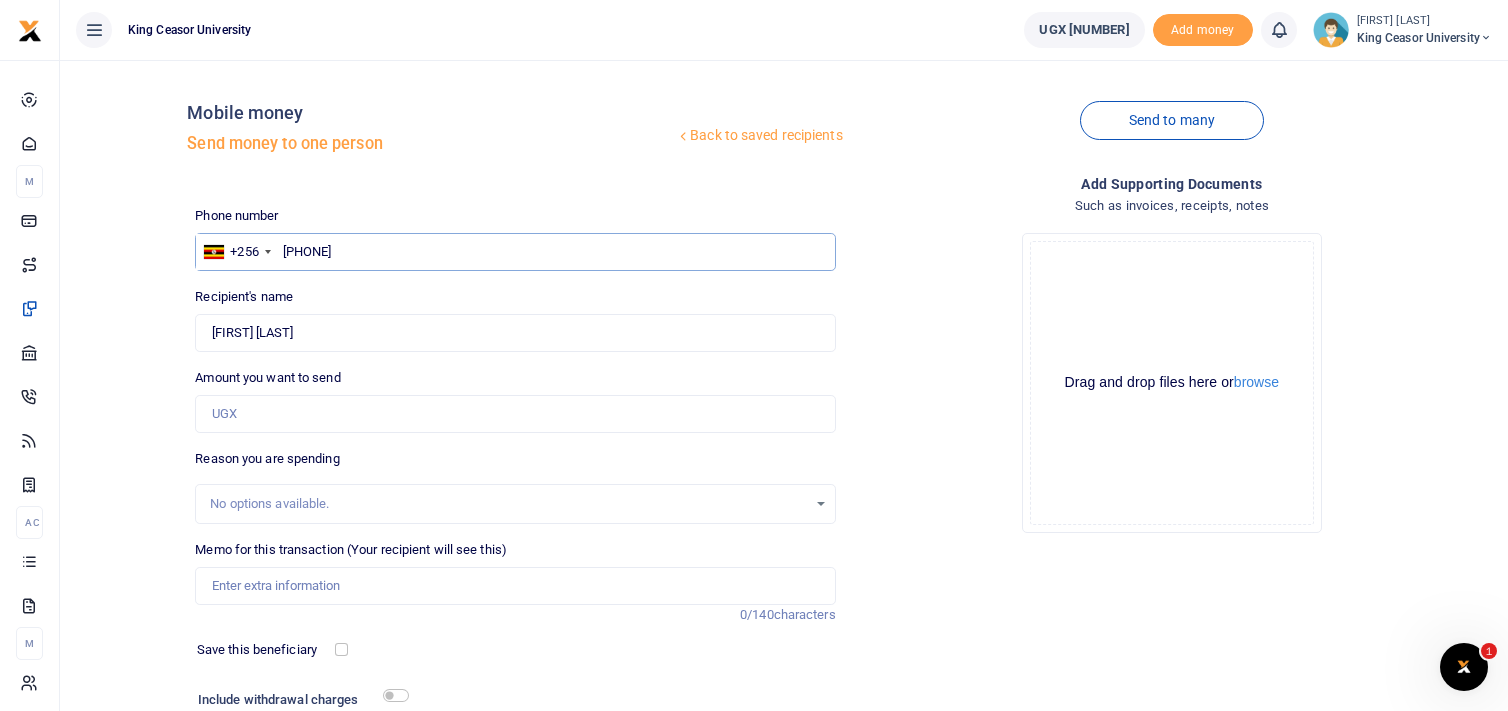 type on "0772584585" 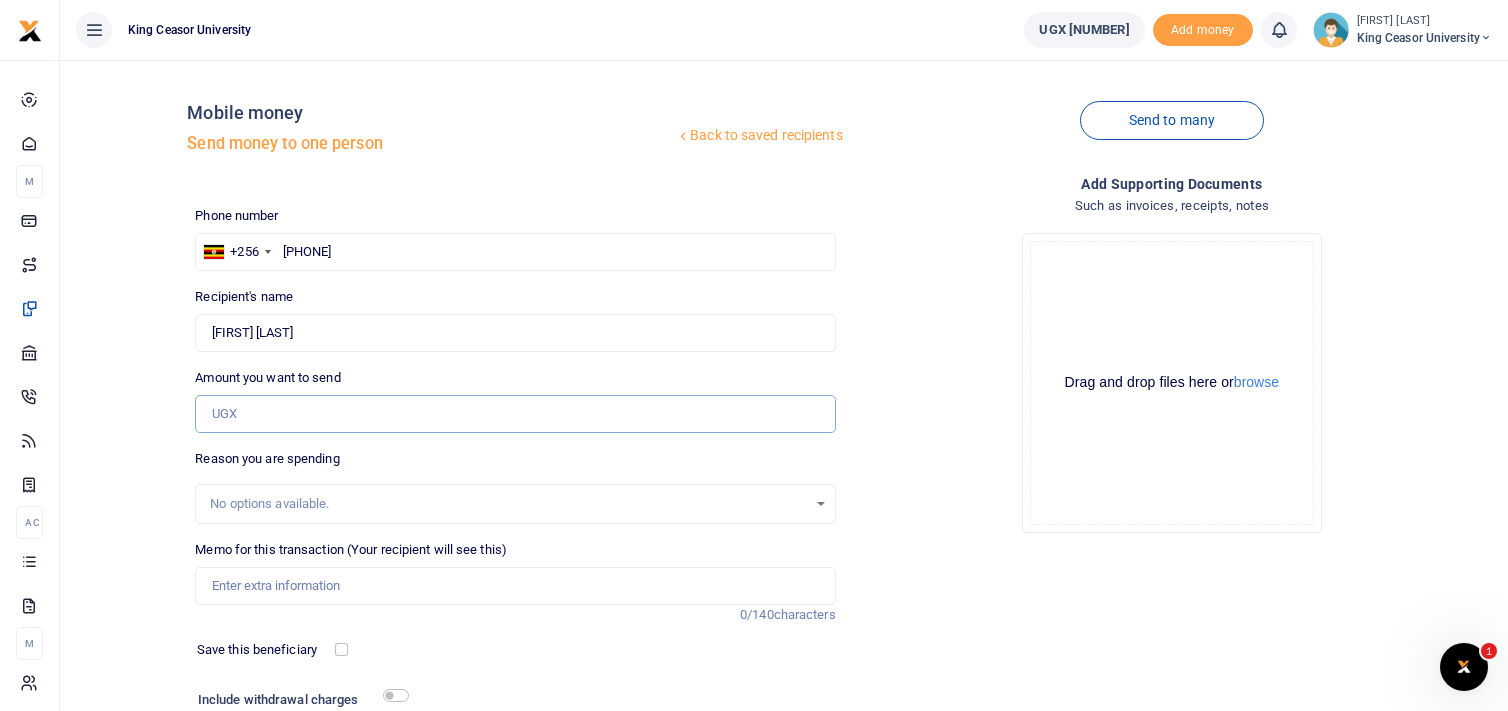 click on "Amount you want to send" at bounding box center (515, 414) 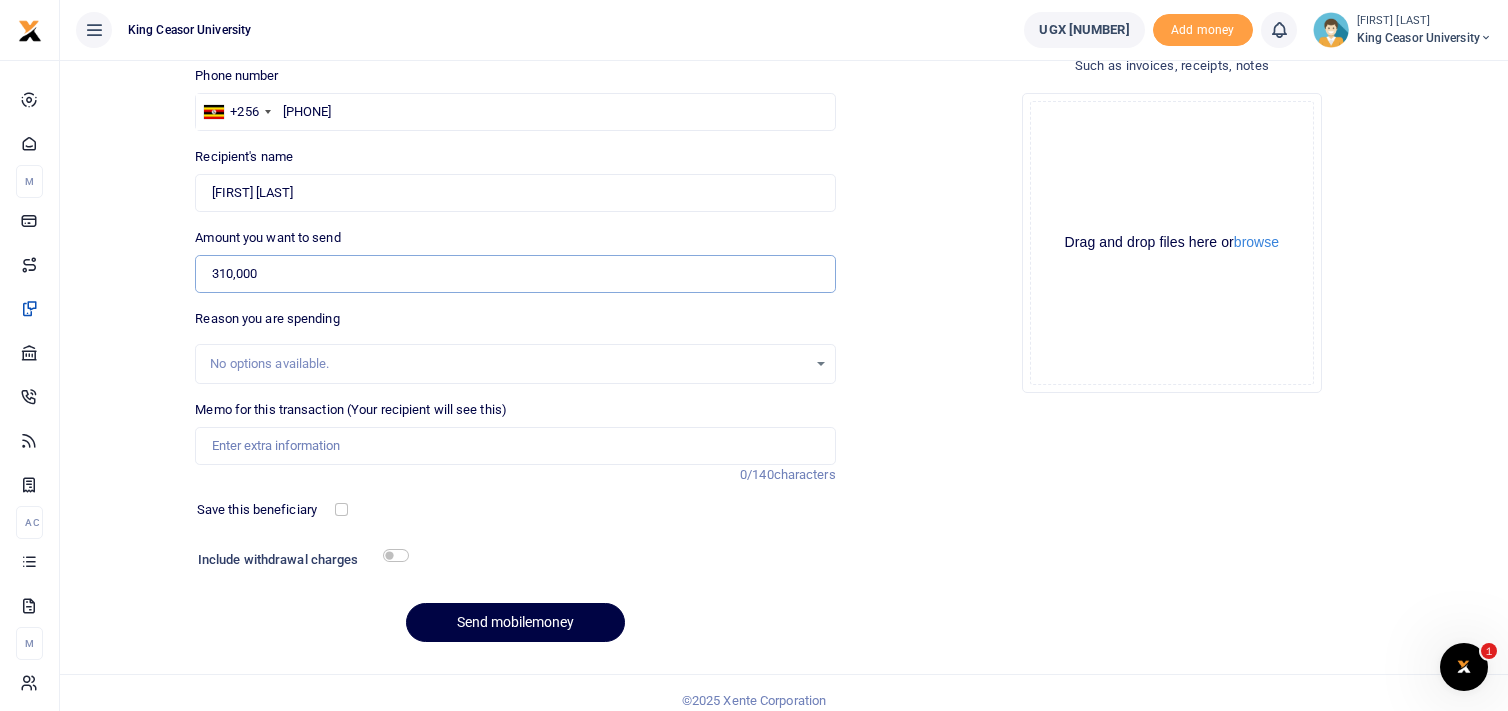 scroll, scrollTop: 141, scrollLeft: 0, axis: vertical 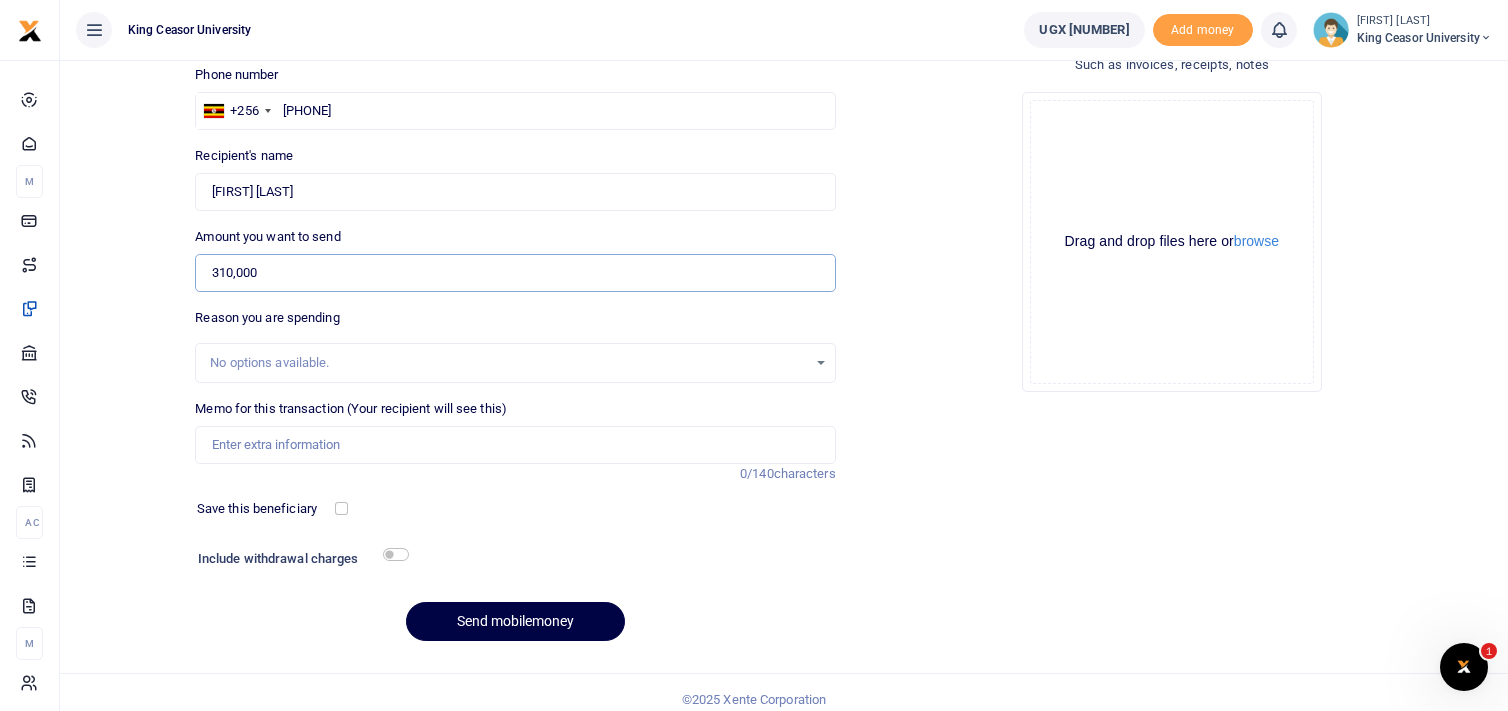 type on "310,000" 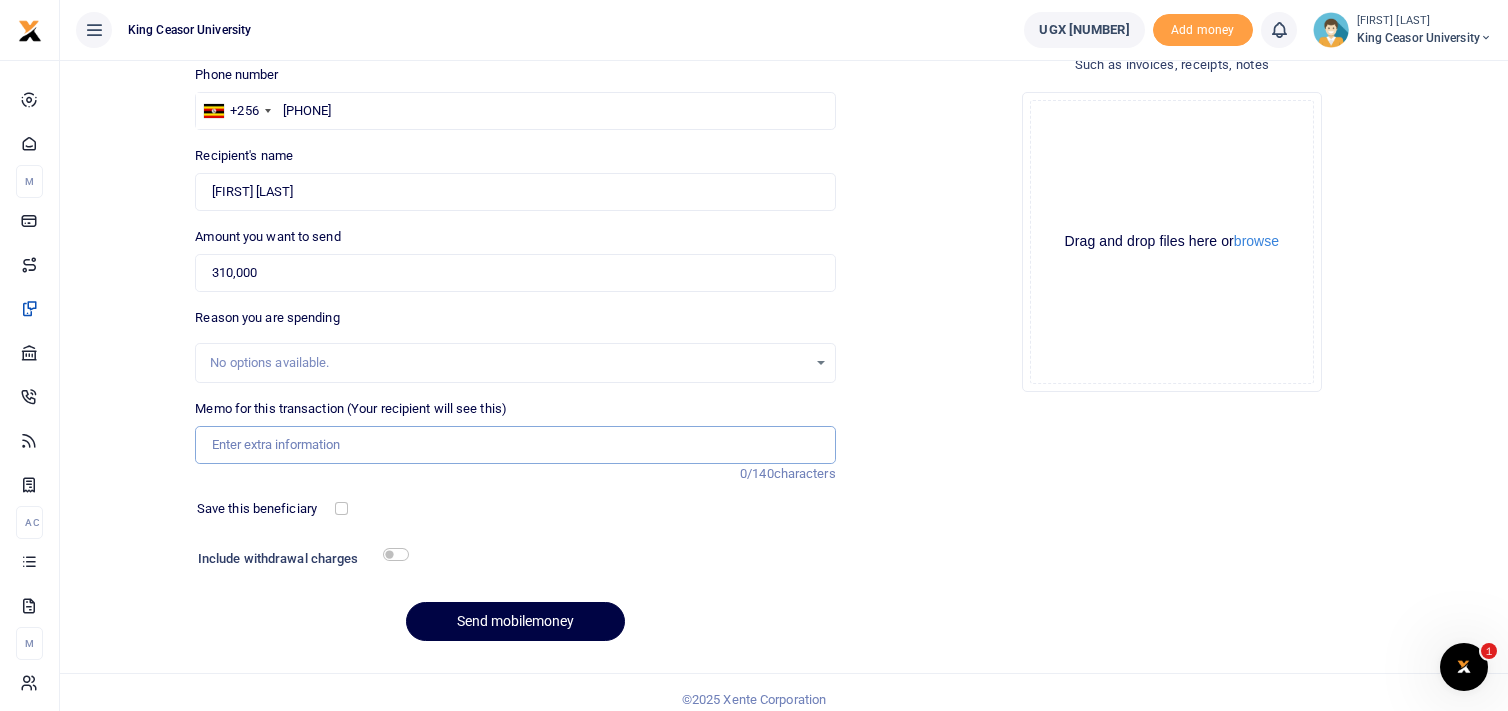 click on "Memo for this transaction (Your recipient will see this)" at bounding box center (515, 445) 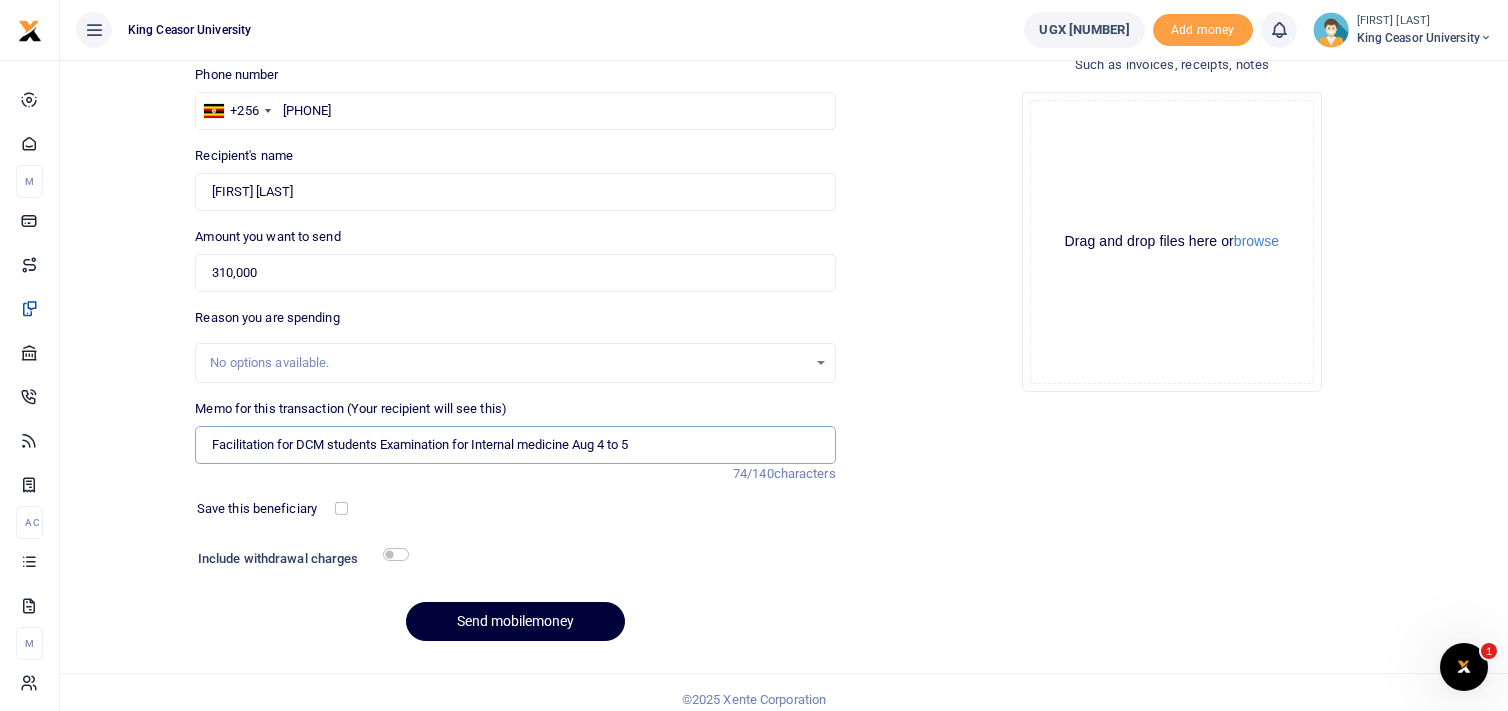 type on "Facilitation for DCM students Examination for Internal medicine Aug 4 to 5" 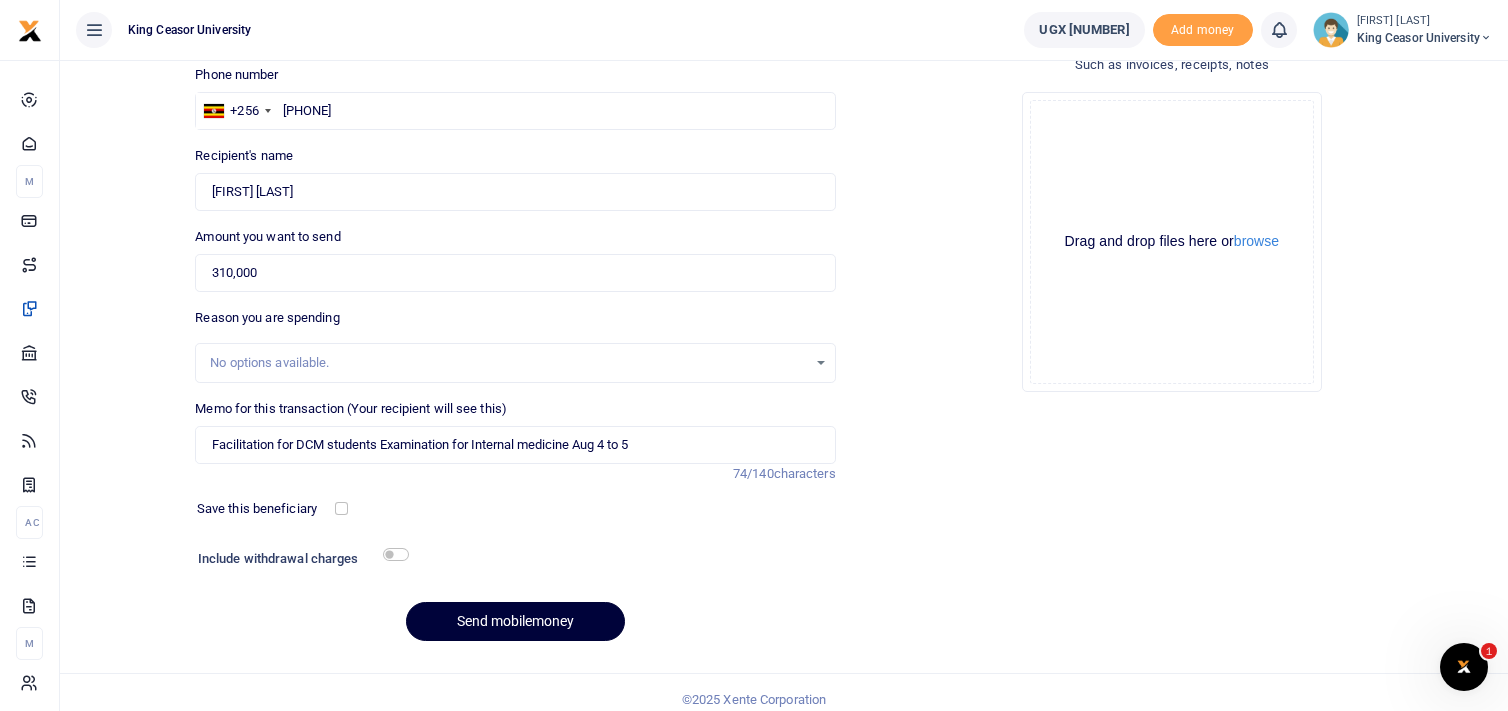 click on "Send mobilemoney" at bounding box center (515, 621) 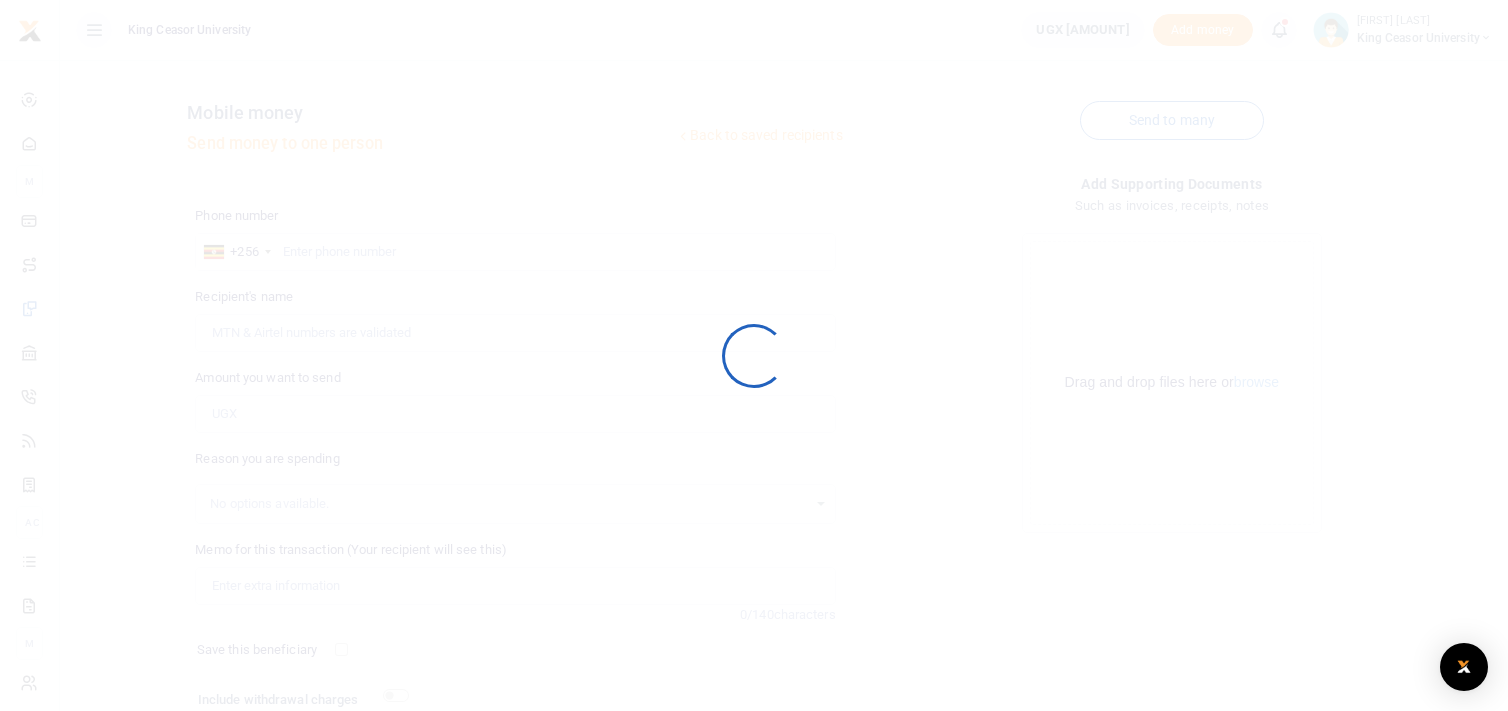 scroll, scrollTop: 141, scrollLeft: 0, axis: vertical 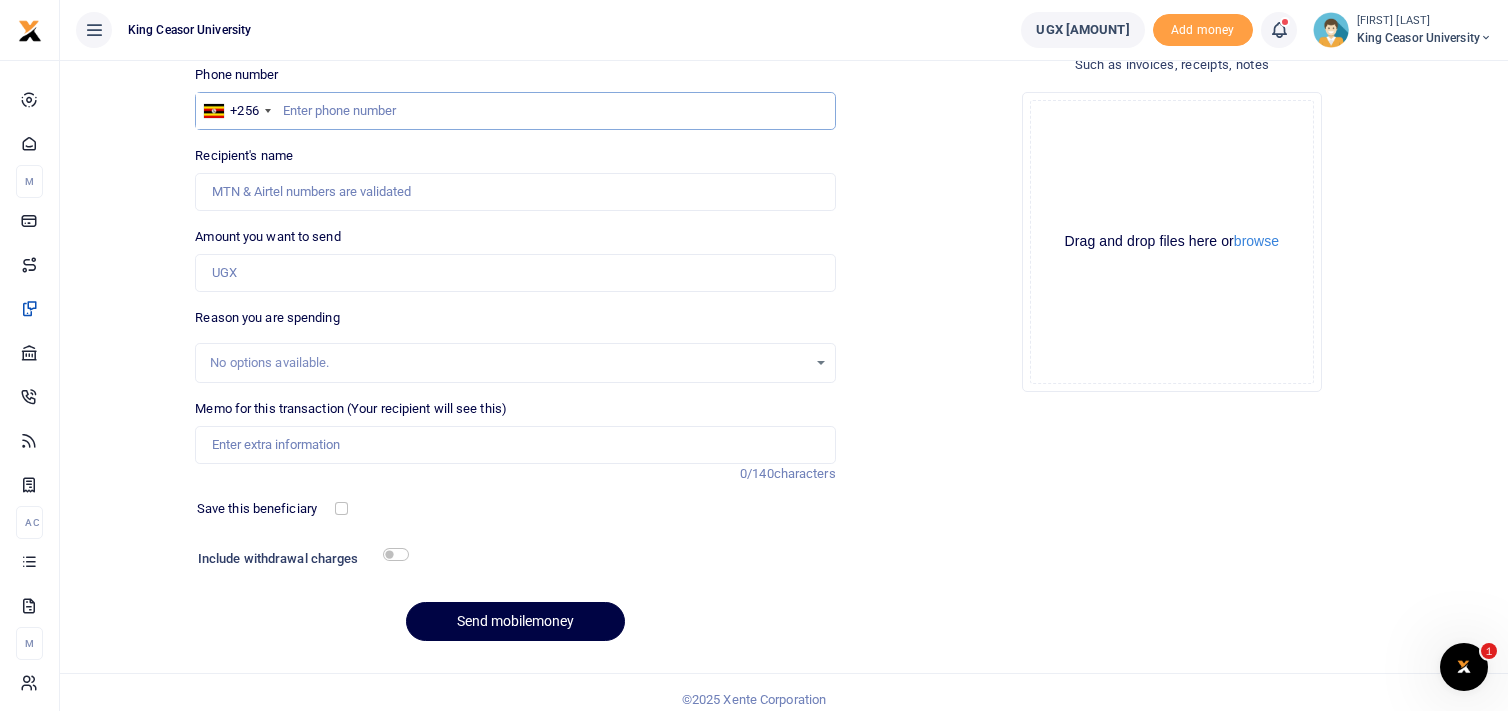 click at bounding box center (515, 111) 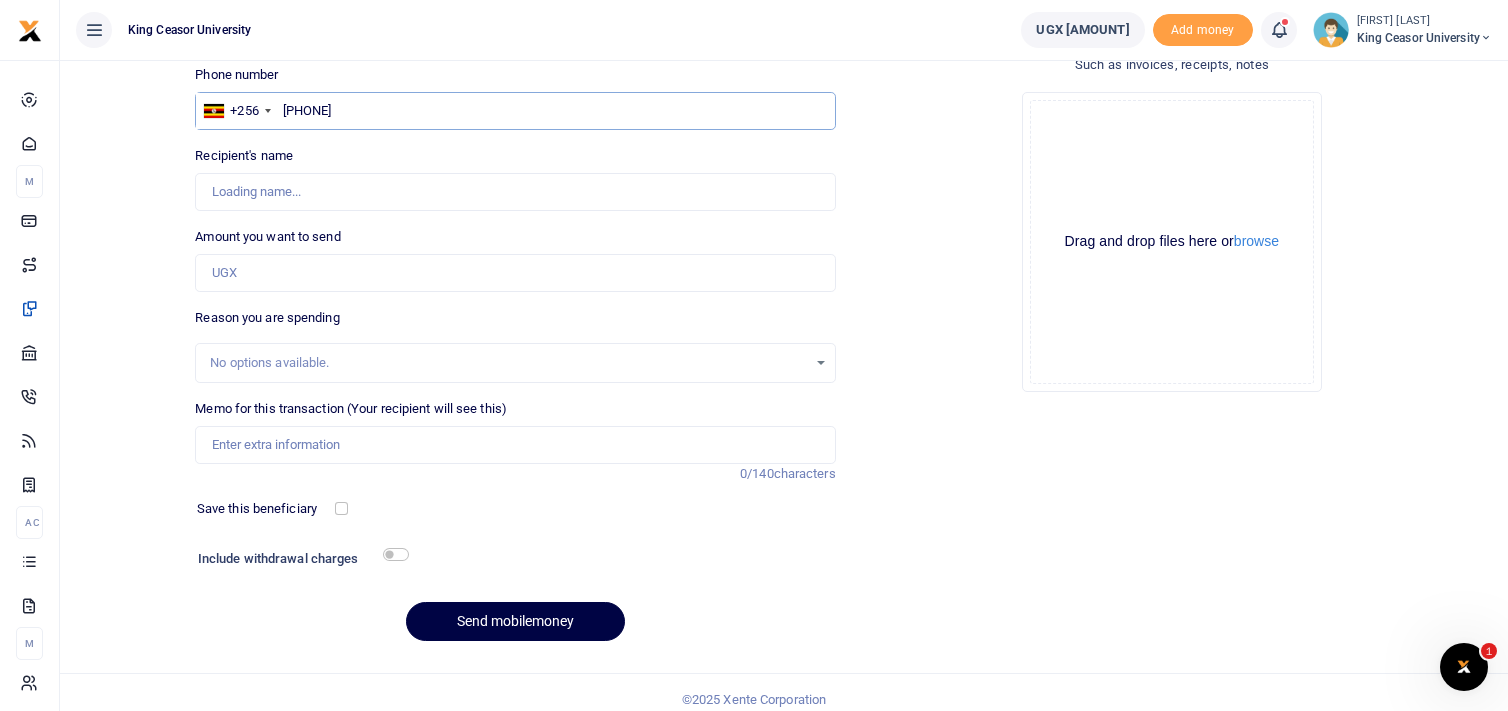 type on "[PHONE]" 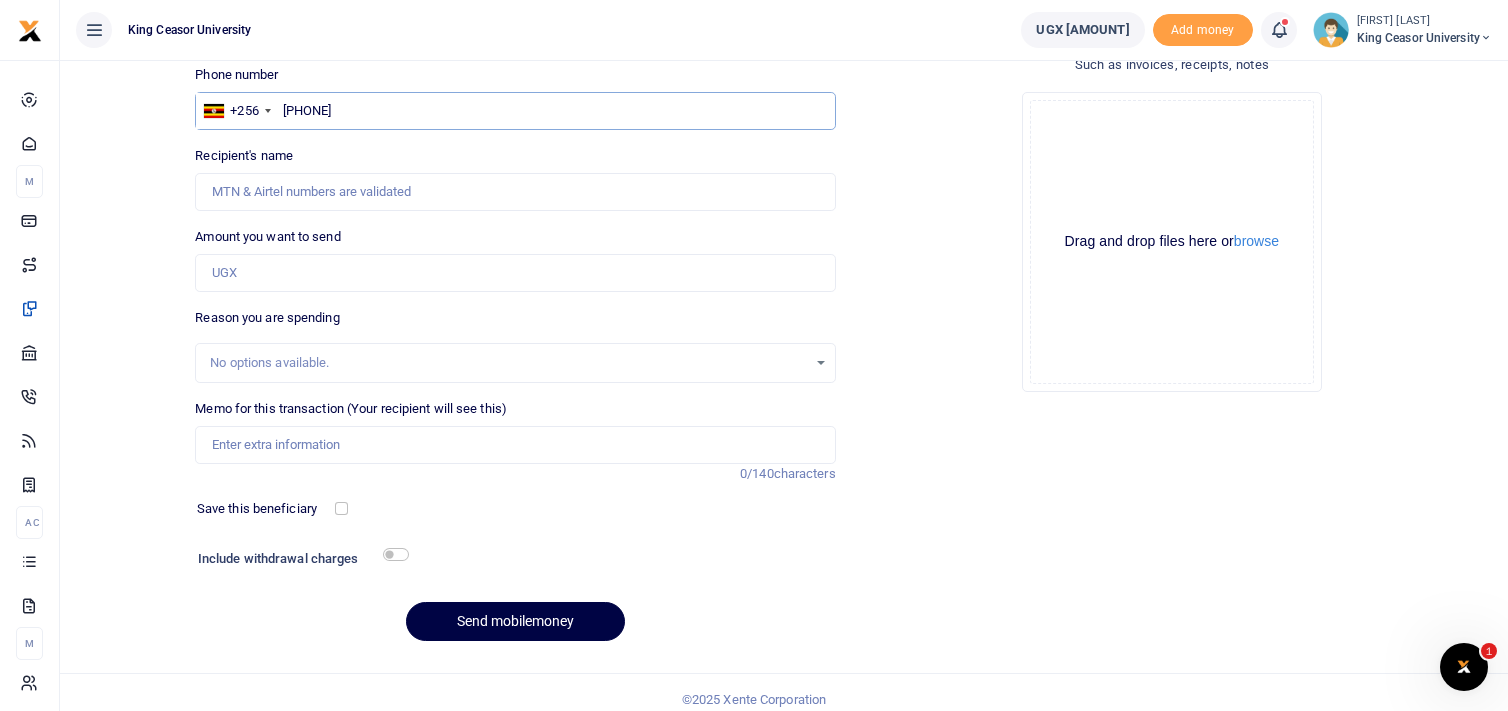 type on "Victor Ochieng" 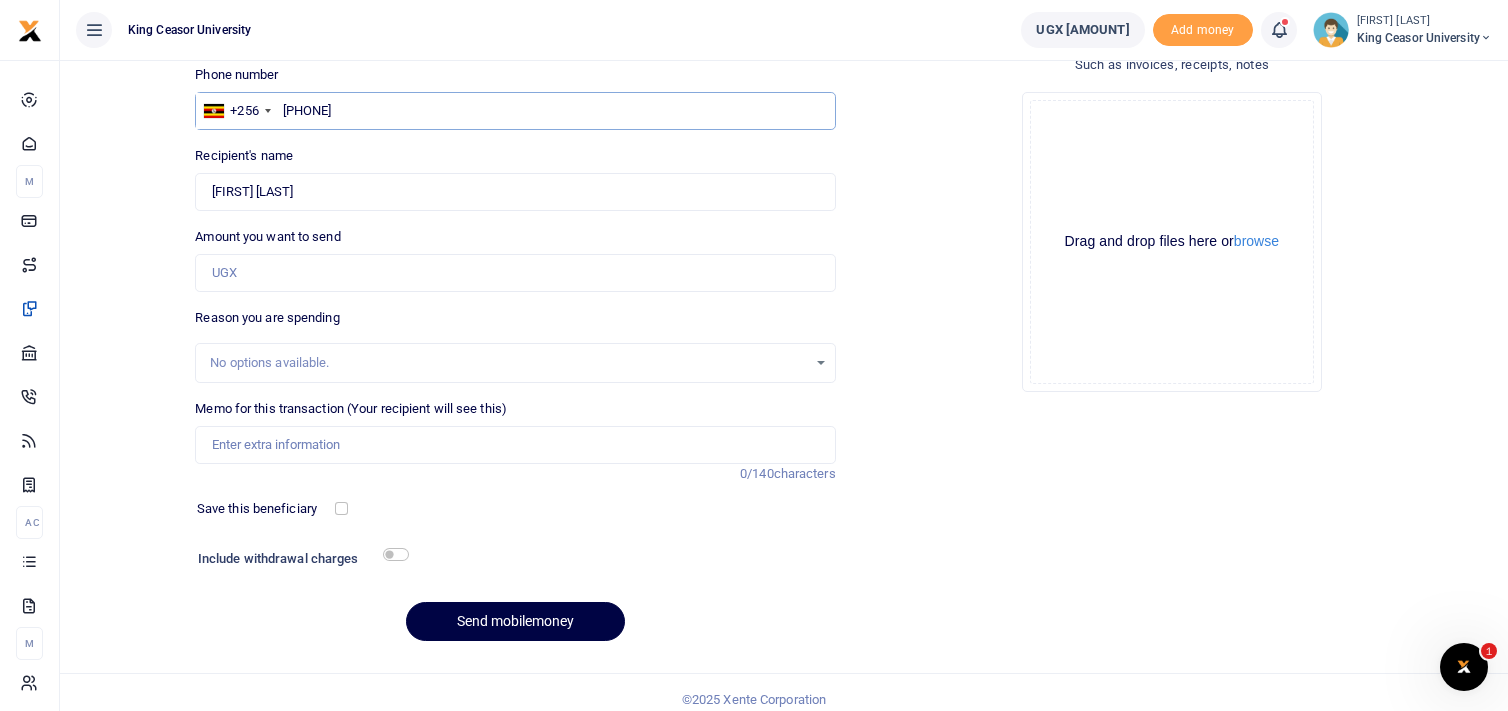 type on "0754559886" 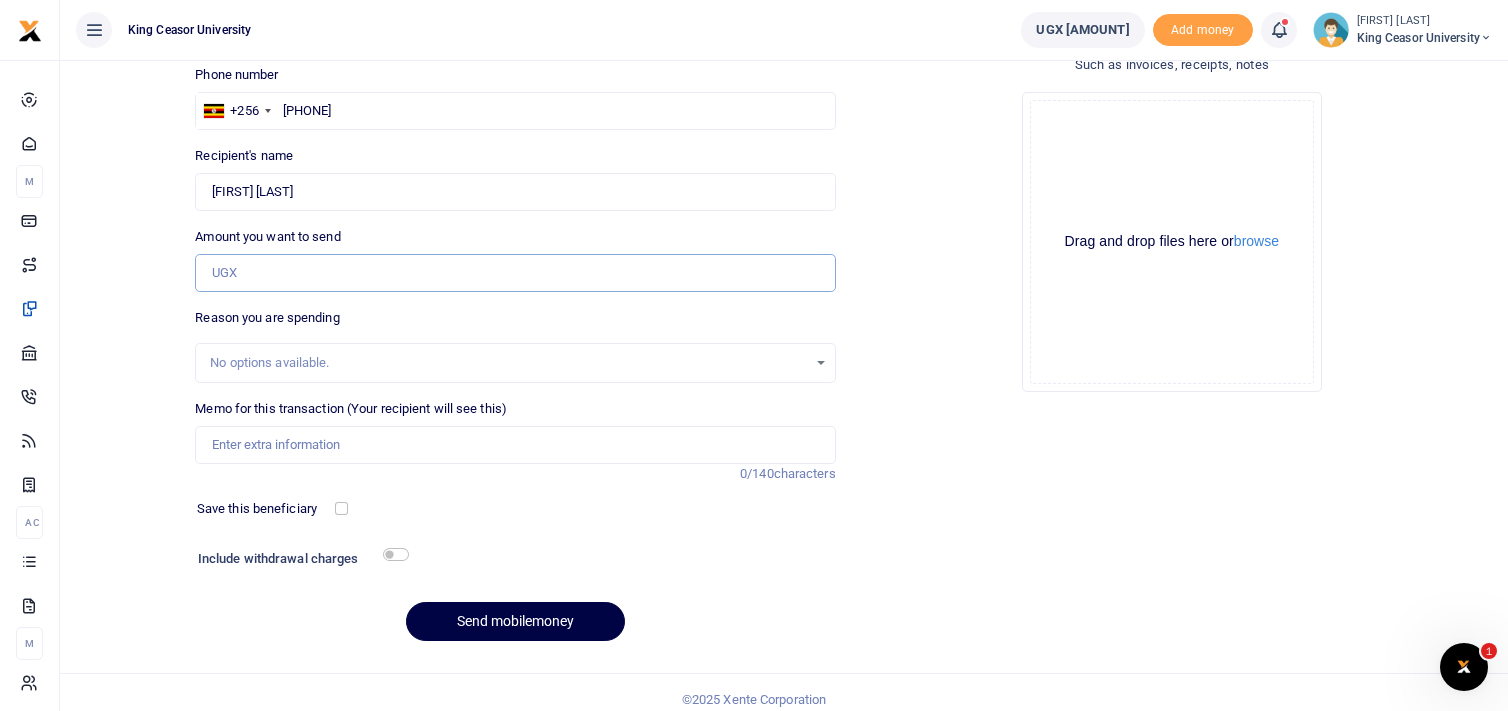 click on "Amount you want to send" at bounding box center (515, 273) 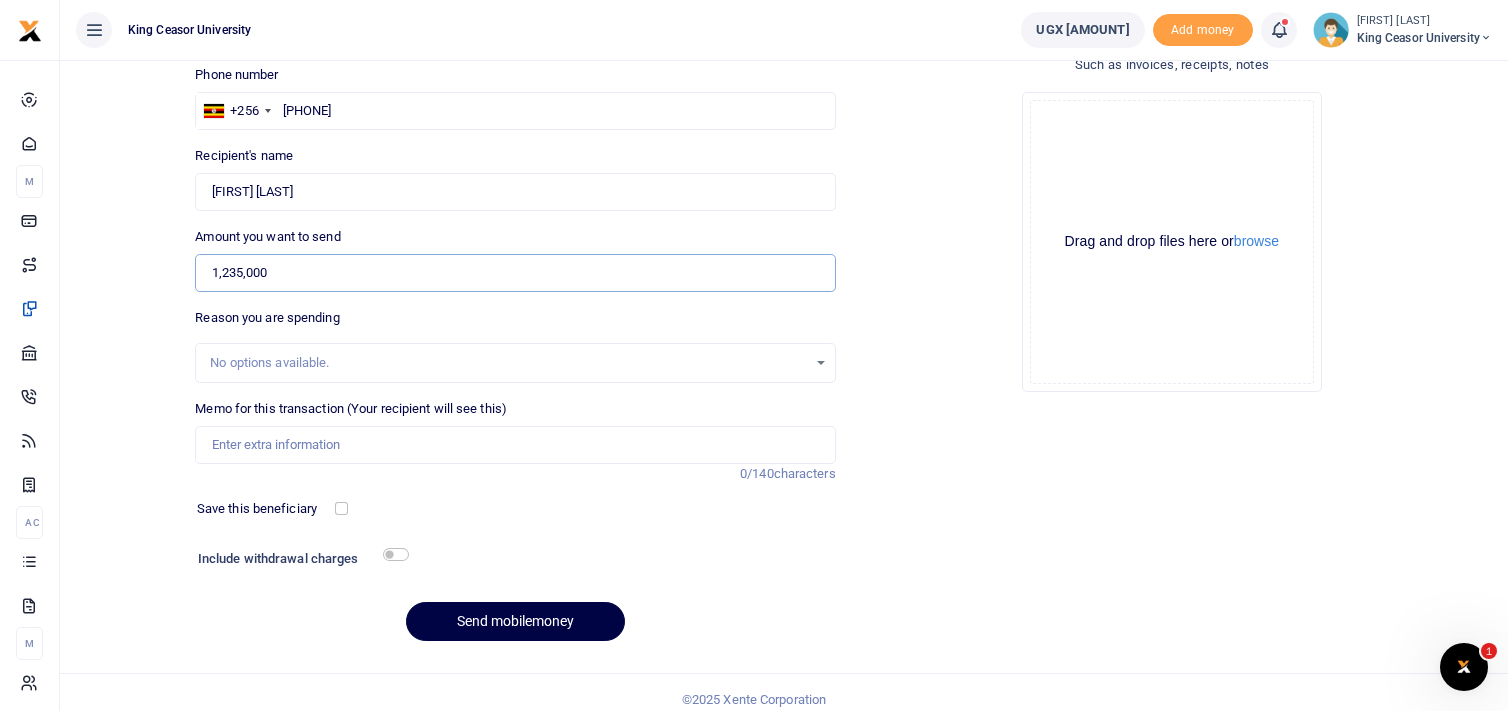 type on "1,235,000" 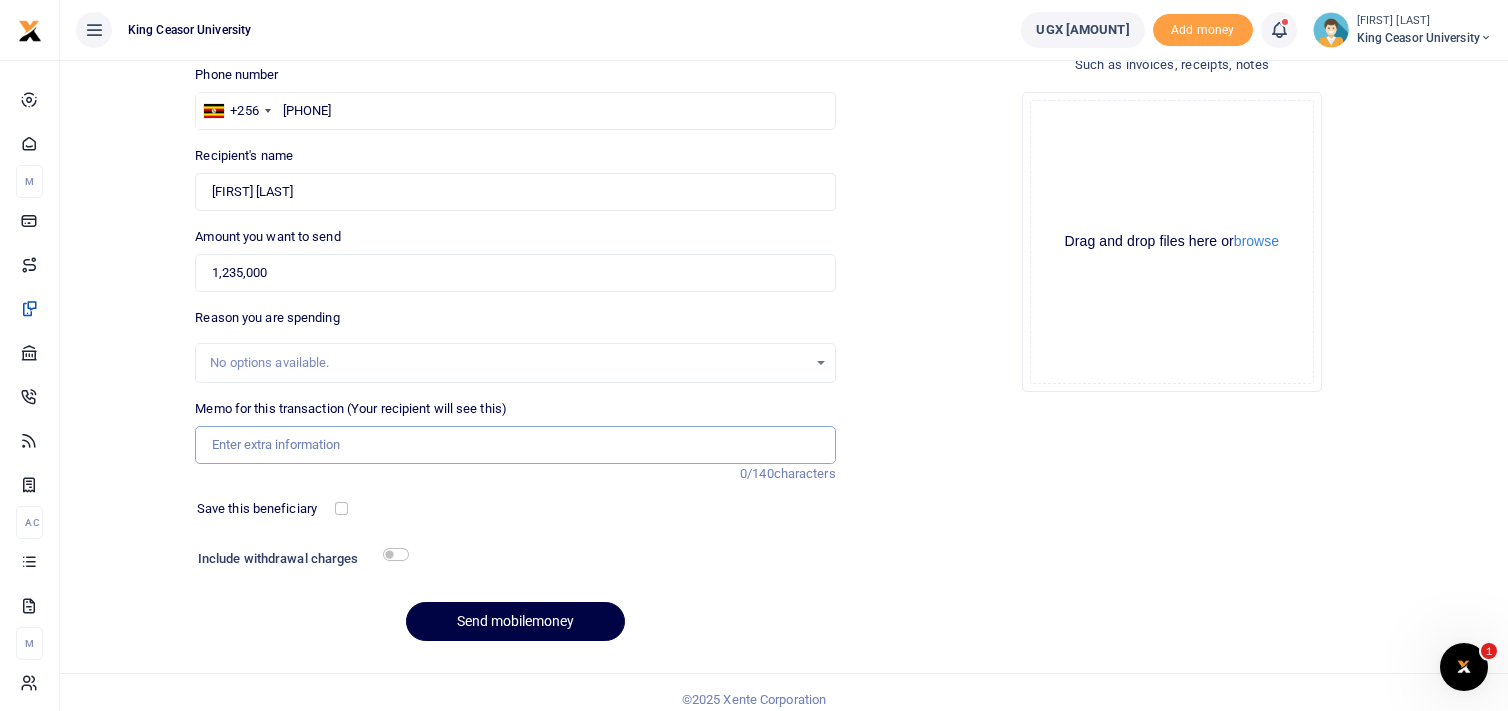click on "Memo for this transaction (Your recipient will see this)" at bounding box center [515, 445] 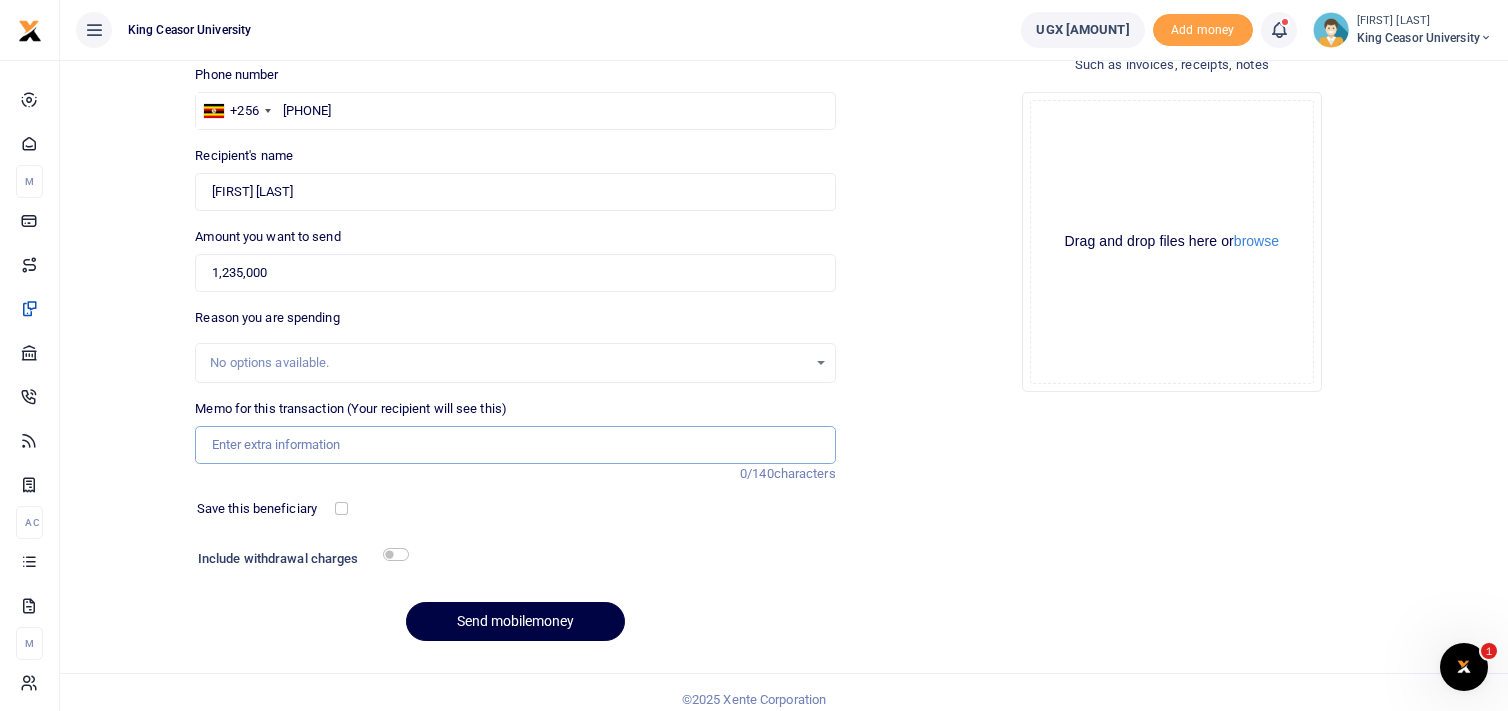 paste on "Facilitation for DCM students Examination while at Masaka Week 1" 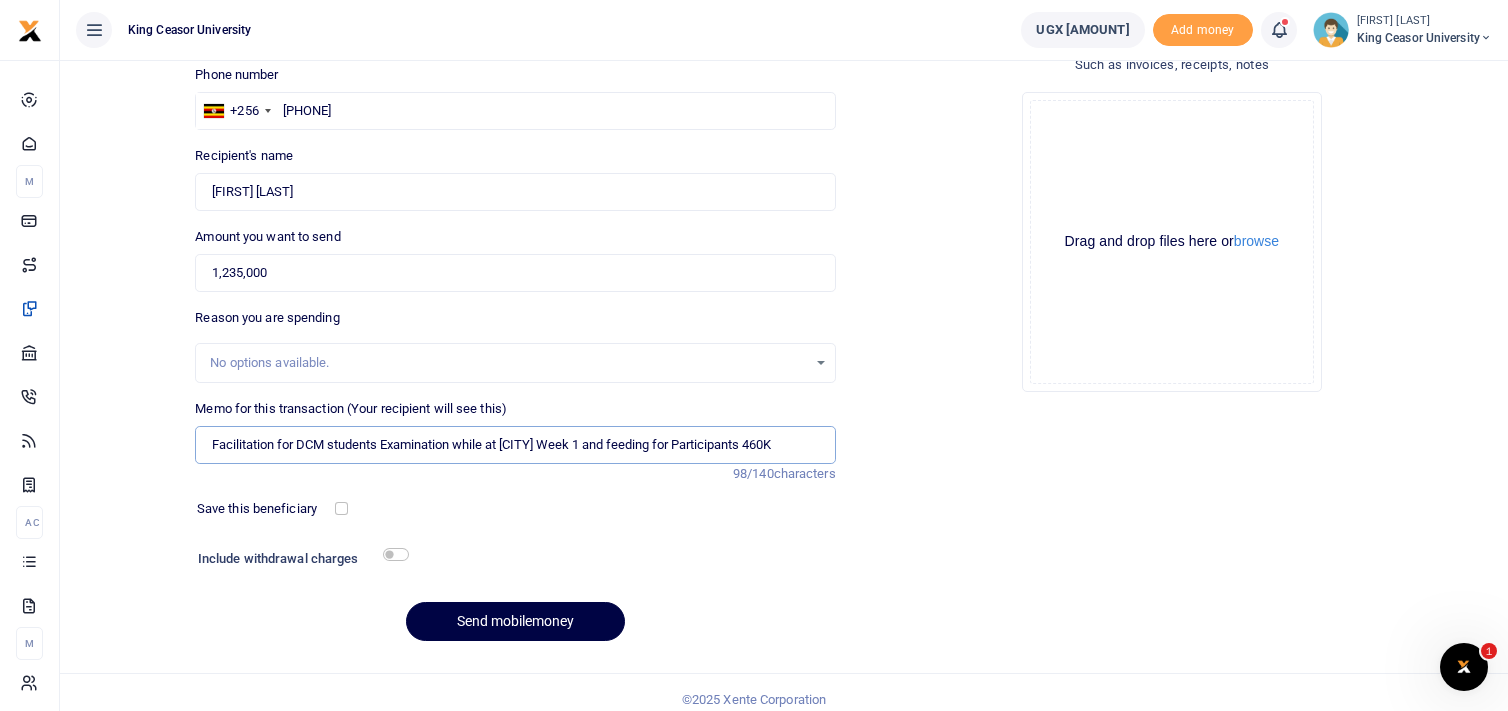 click on "Facilitation for DCM students Examination while at Masaka Week 1 and feeding for Participants 460K" at bounding box center (515, 445) 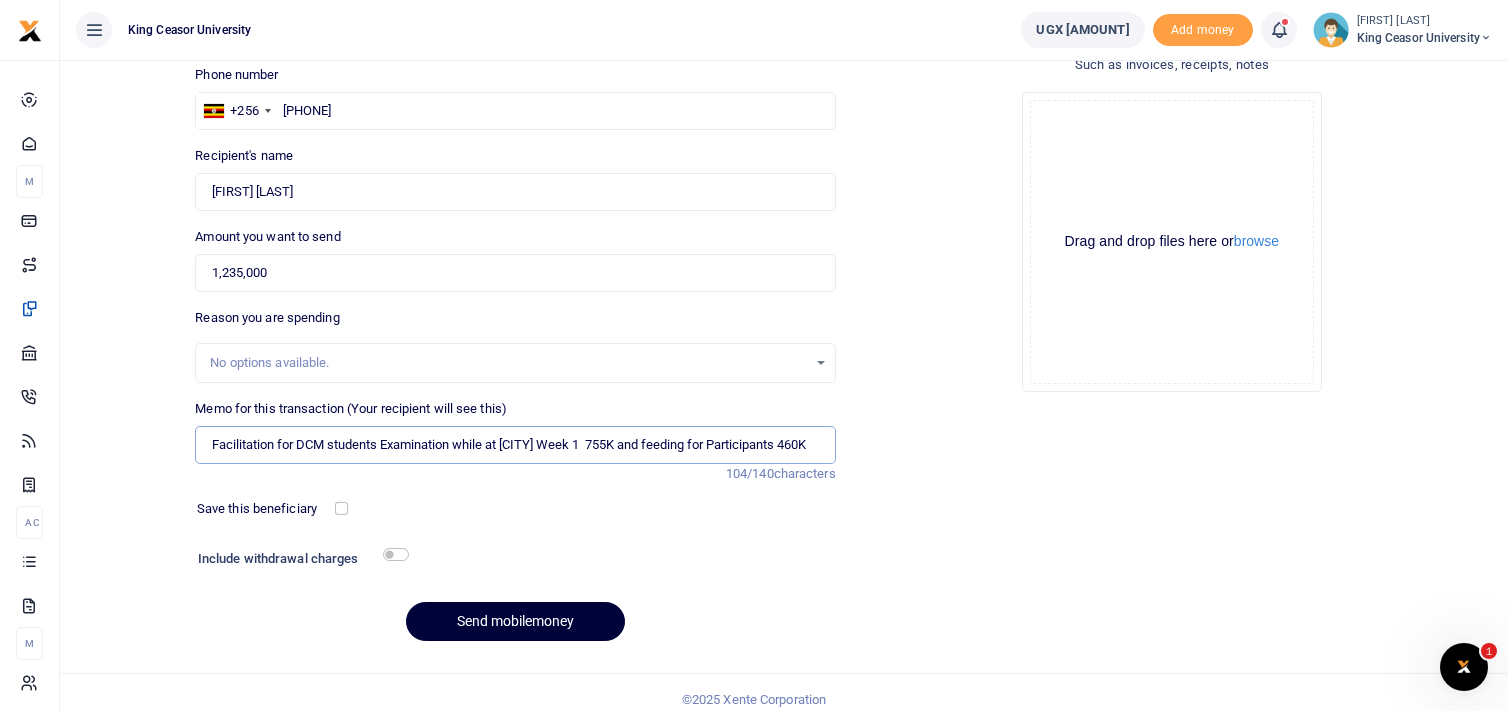 type on "Facilitation for DCM students Examination while at Masaka Week 1  755K and feeding for Participants 460K" 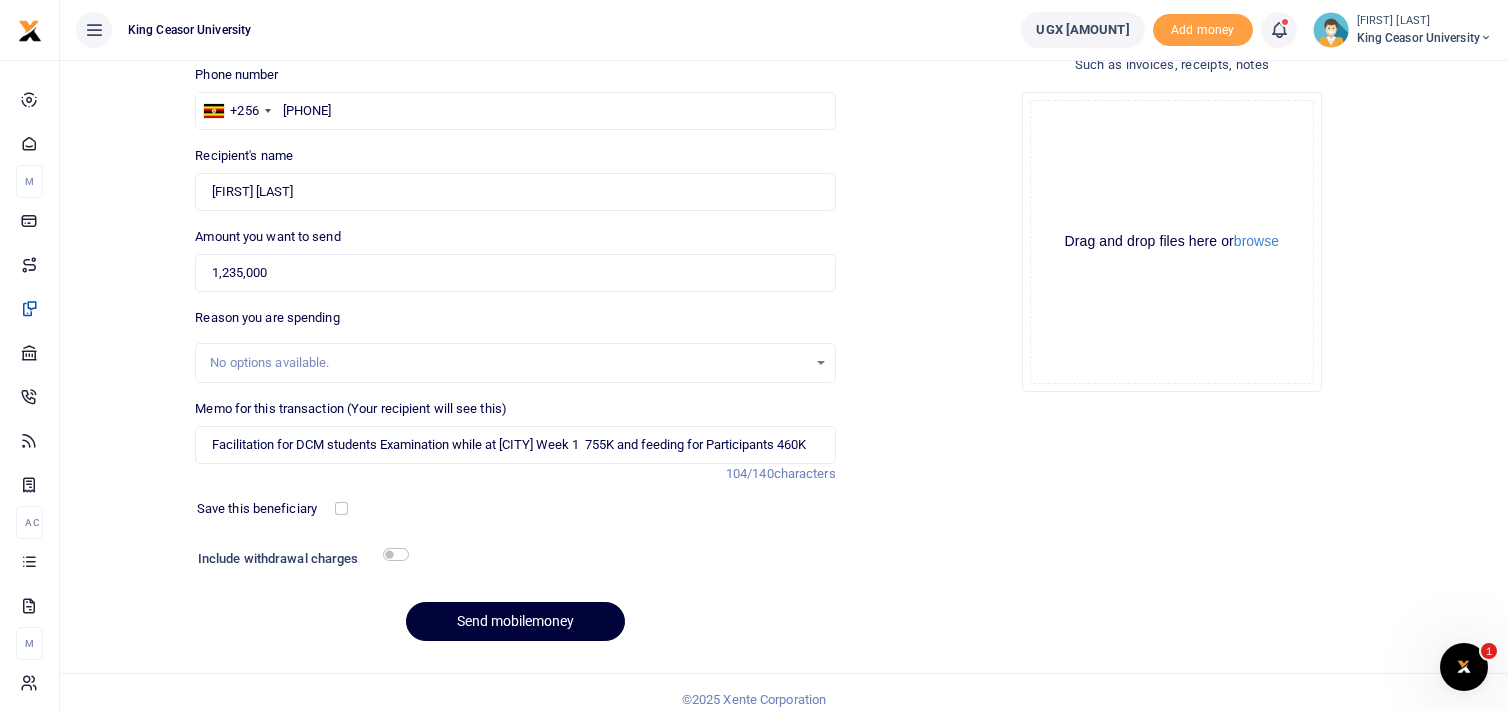 click on "Send mobilemoney" at bounding box center (515, 621) 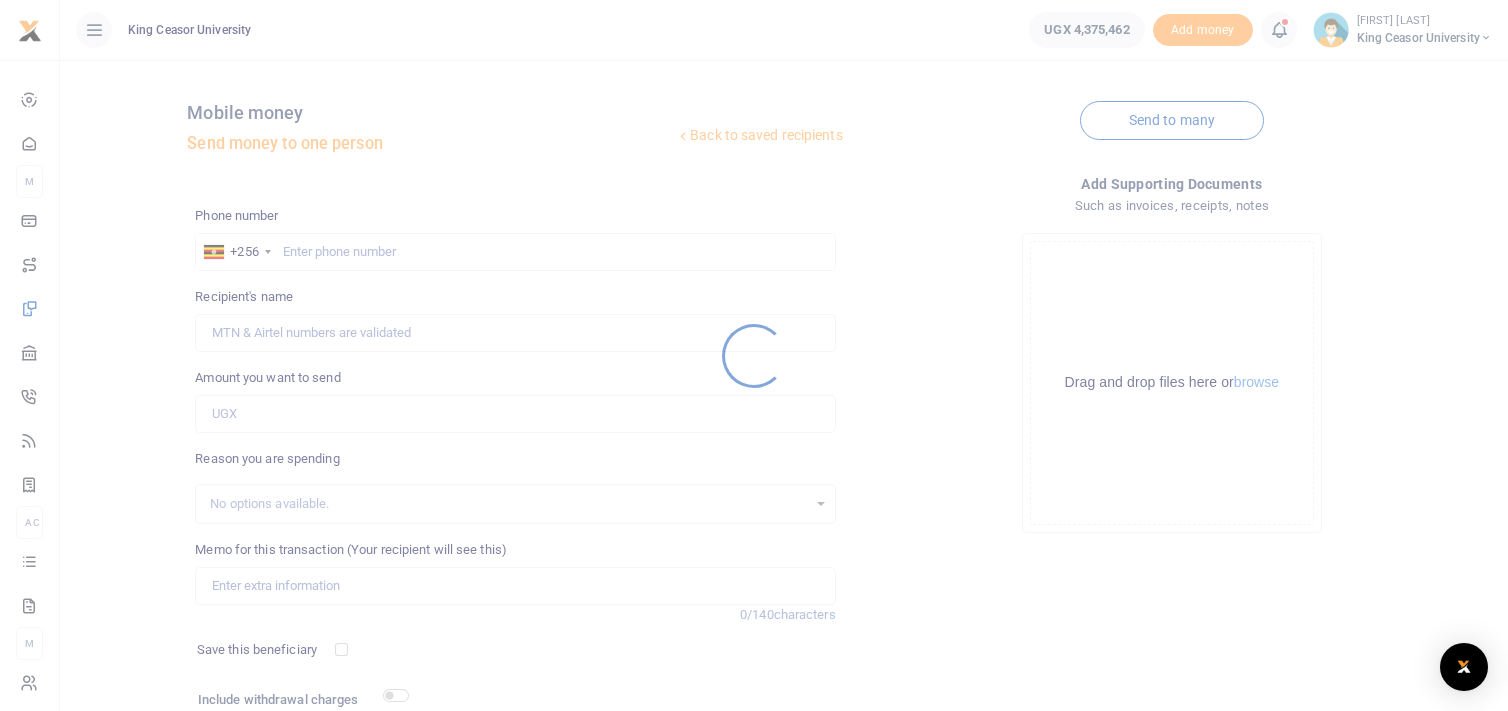 scroll, scrollTop: 141, scrollLeft: 0, axis: vertical 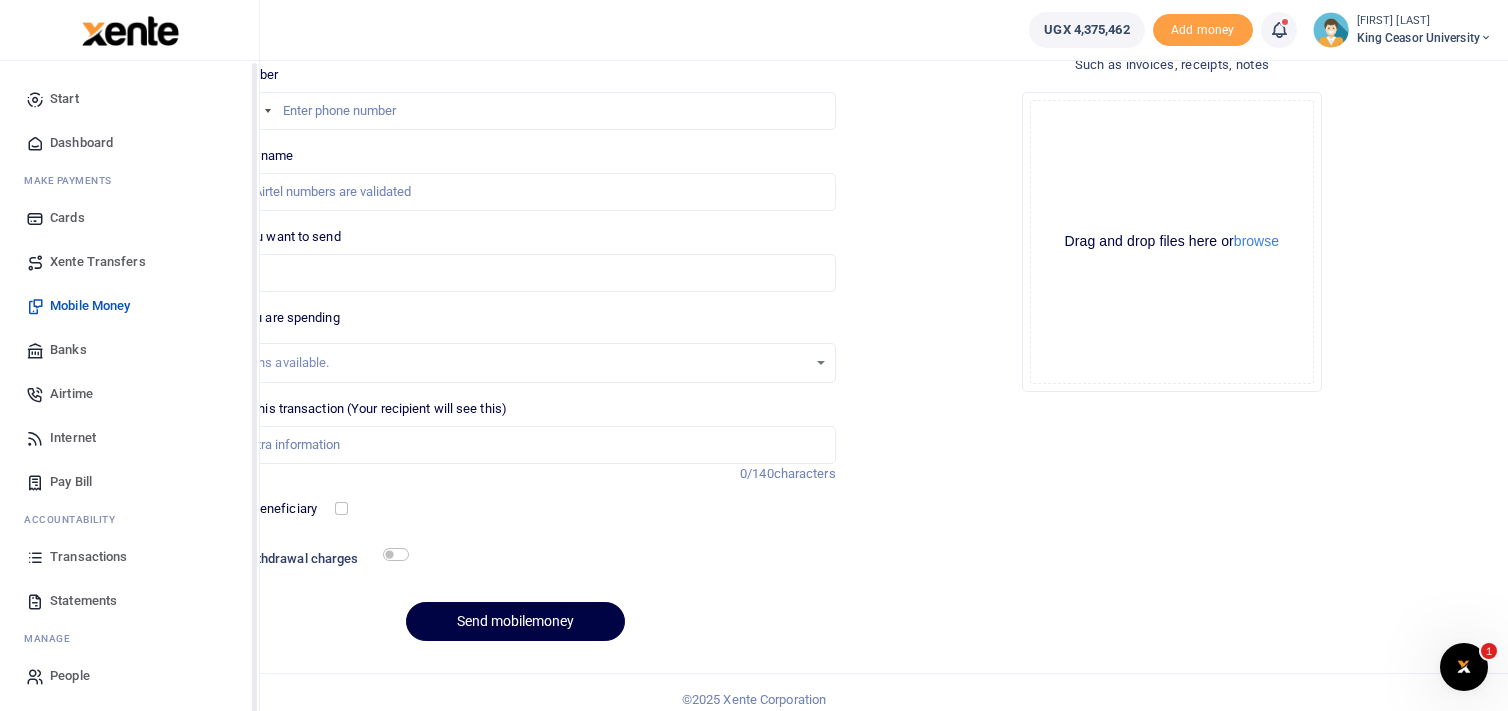 click on "Dashboard" at bounding box center [81, 143] 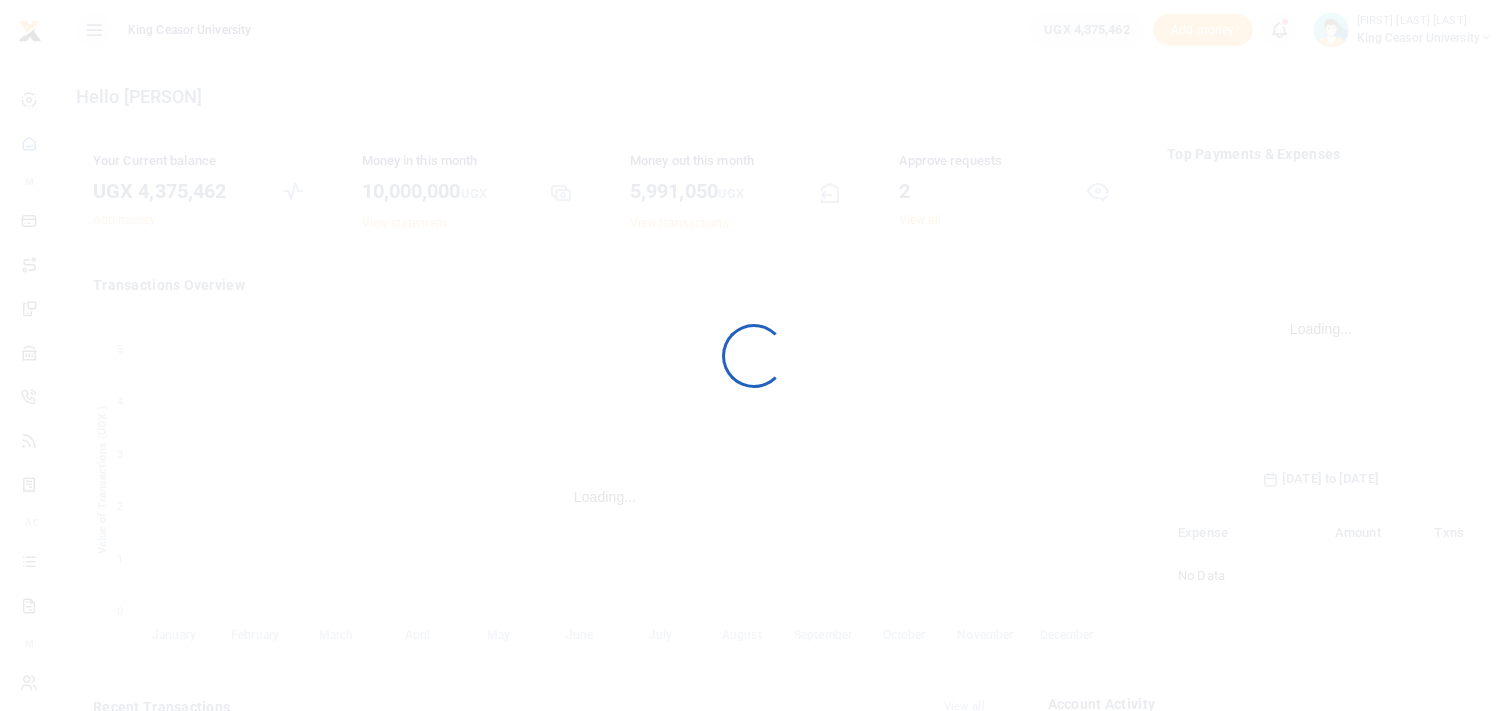 scroll, scrollTop: 0, scrollLeft: 0, axis: both 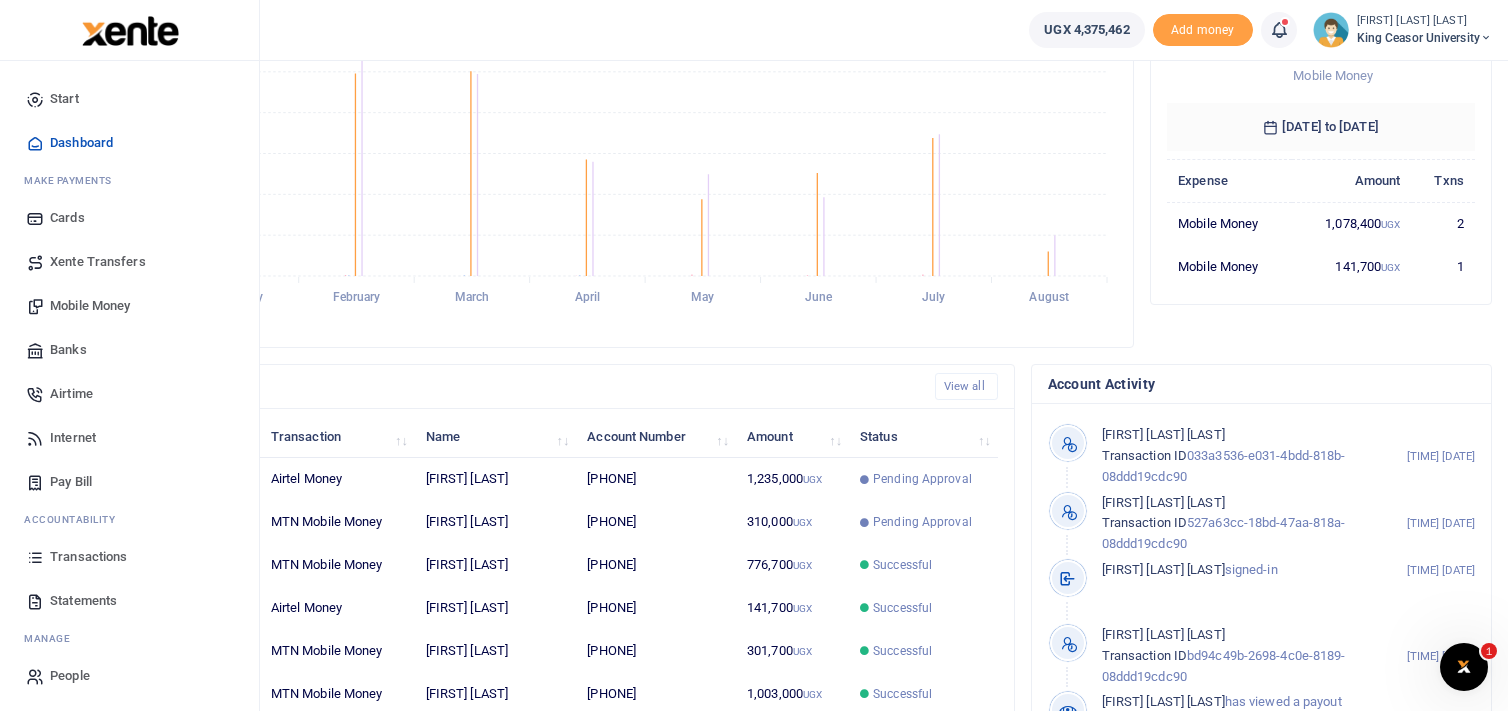 click on "Mobile Money" at bounding box center (90, 306) 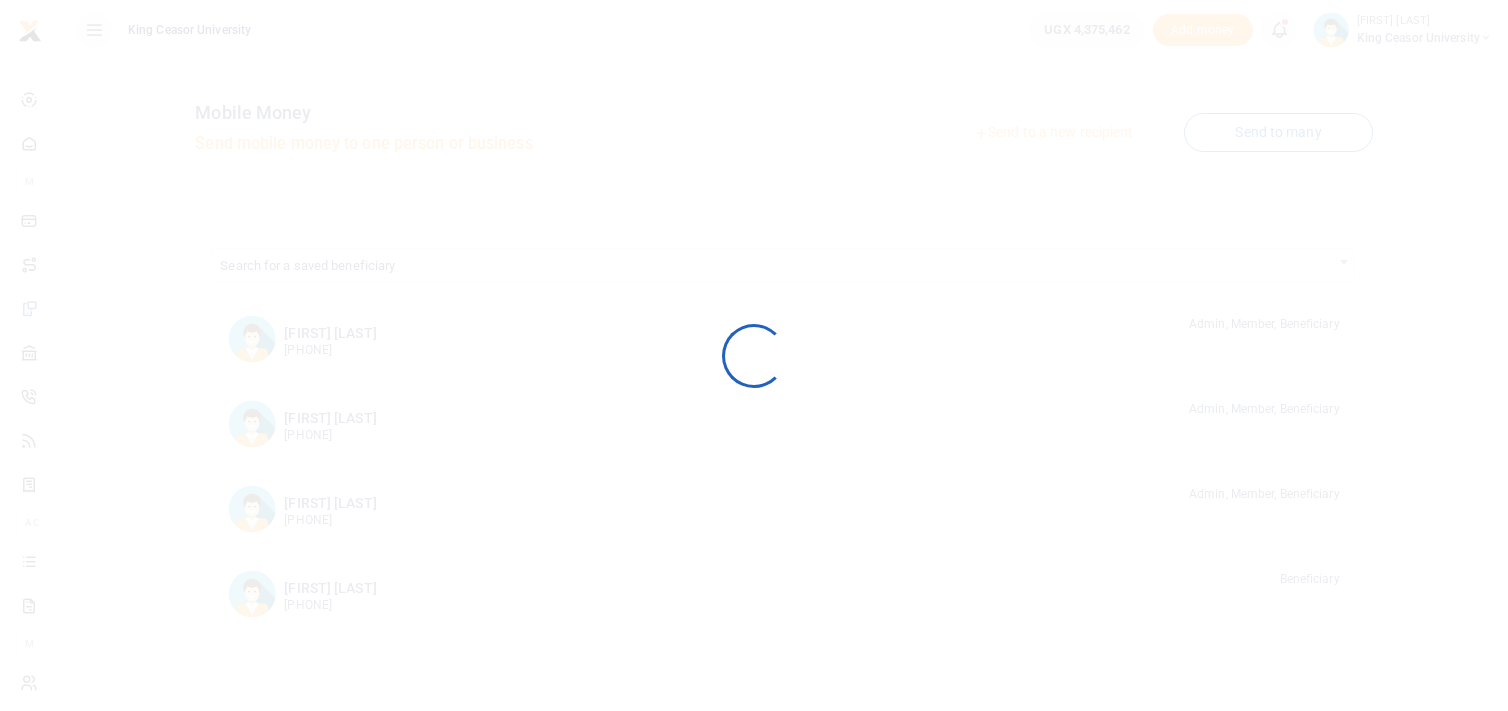 scroll, scrollTop: 0, scrollLeft: 0, axis: both 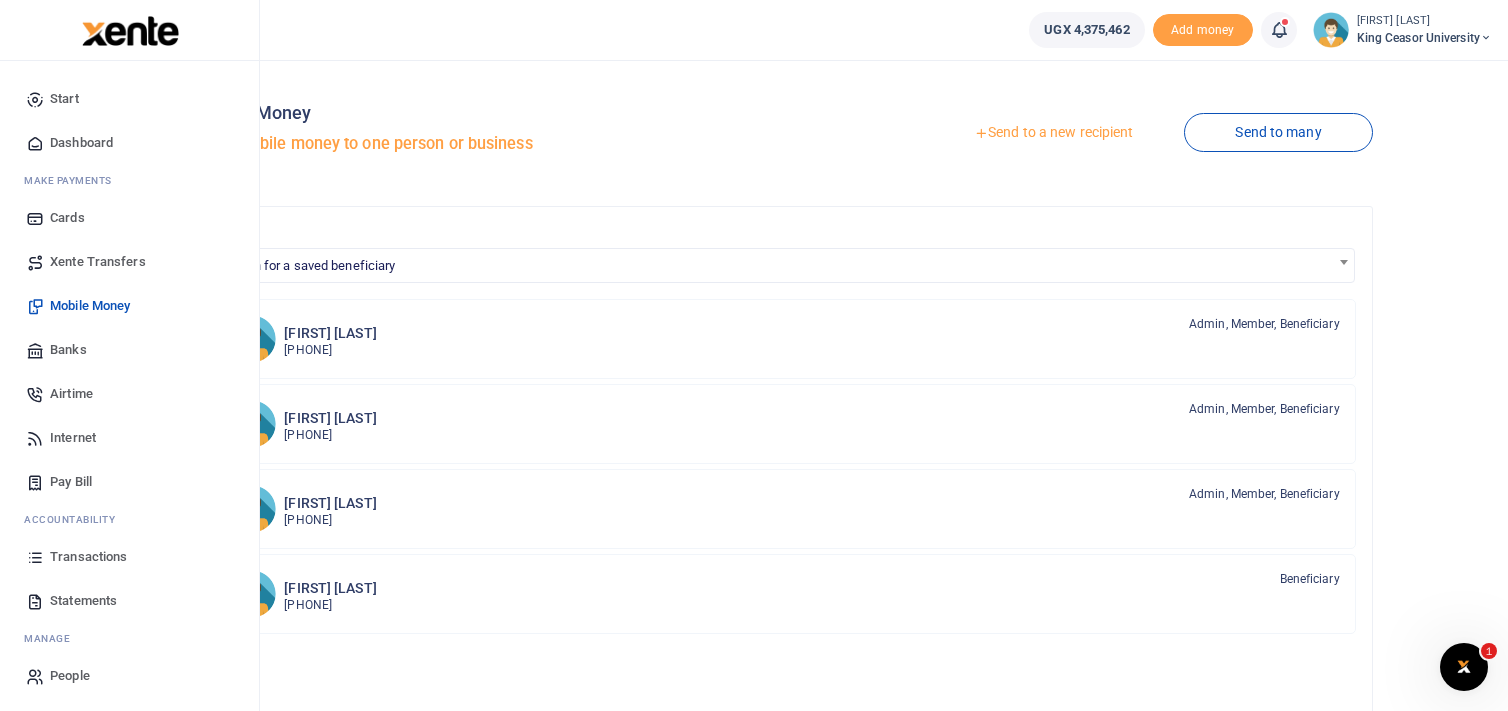 click on "Mobile Money" at bounding box center [129, 306] 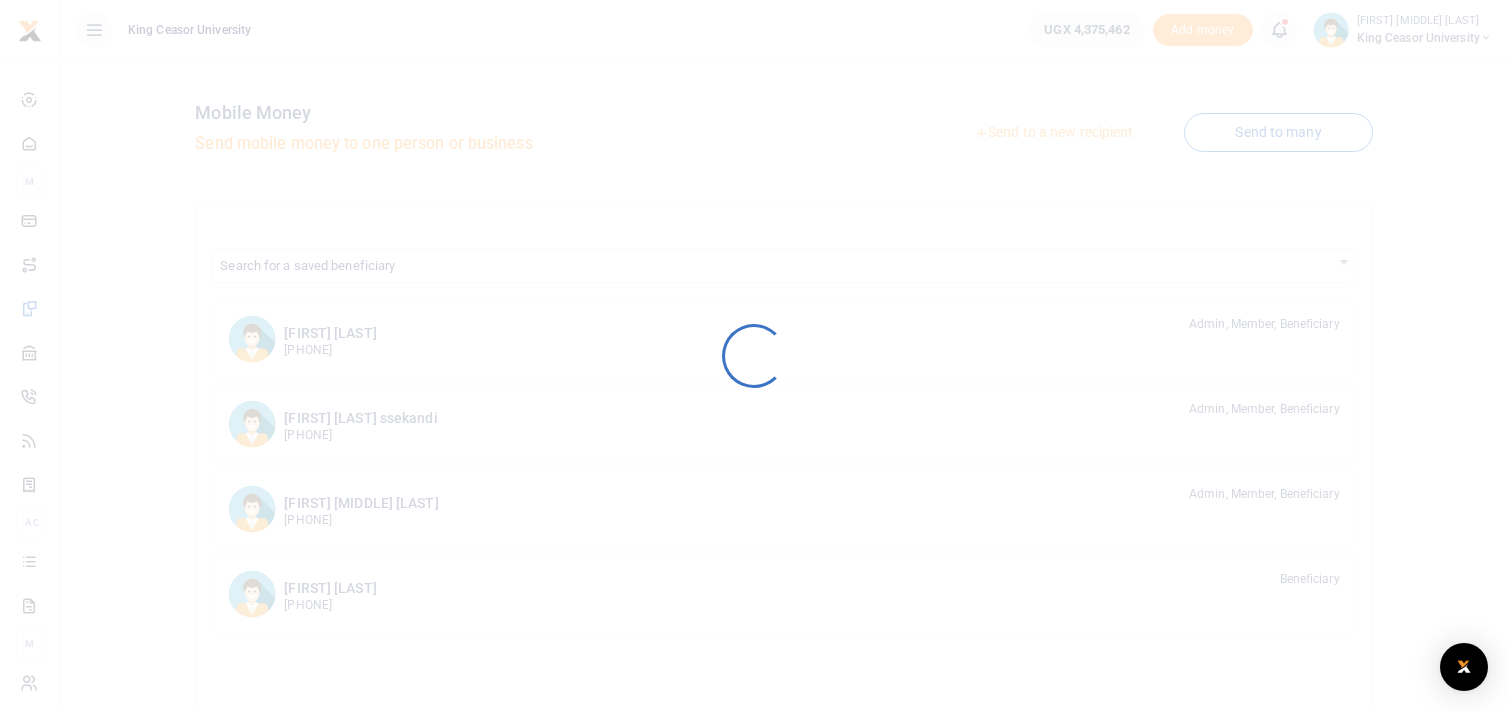 scroll, scrollTop: 0, scrollLeft: 0, axis: both 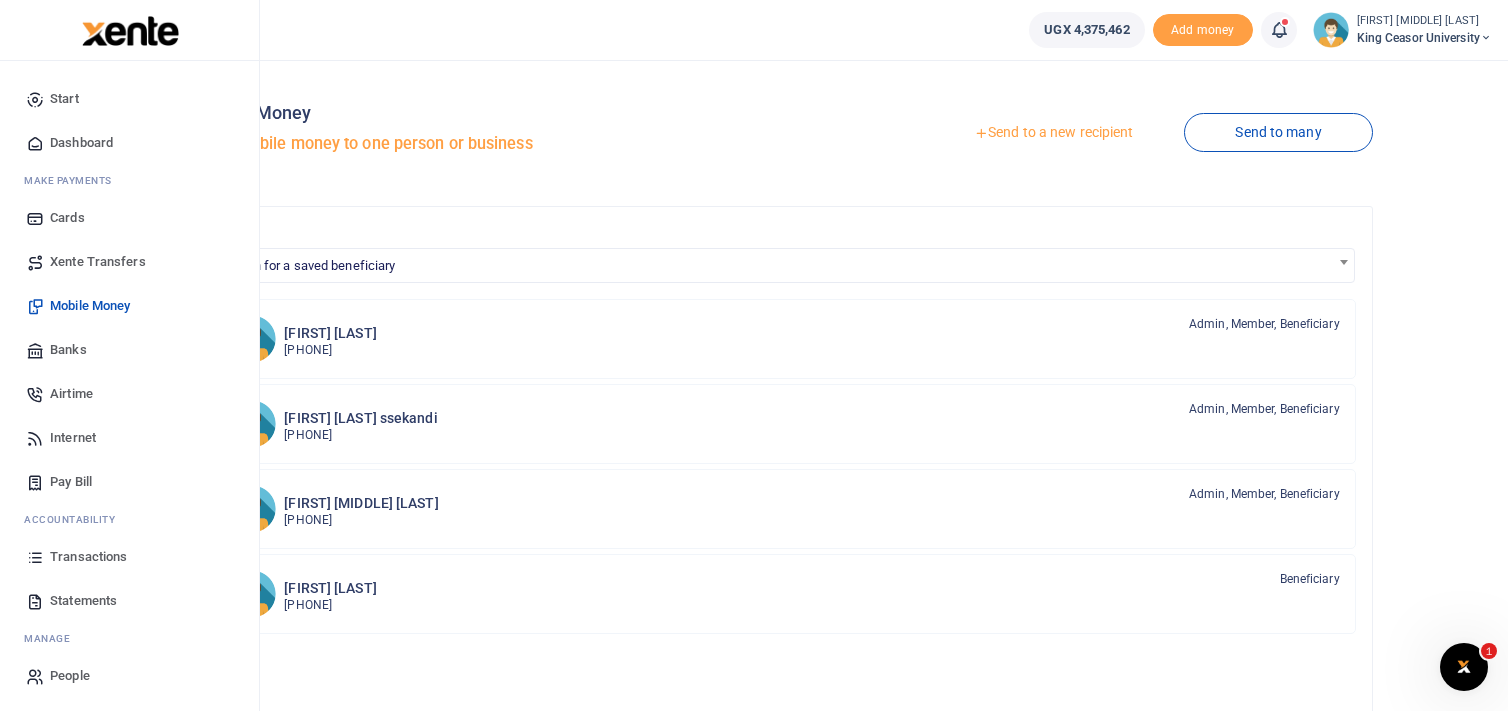 click on "Mobile Money" at bounding box center [90, 306] 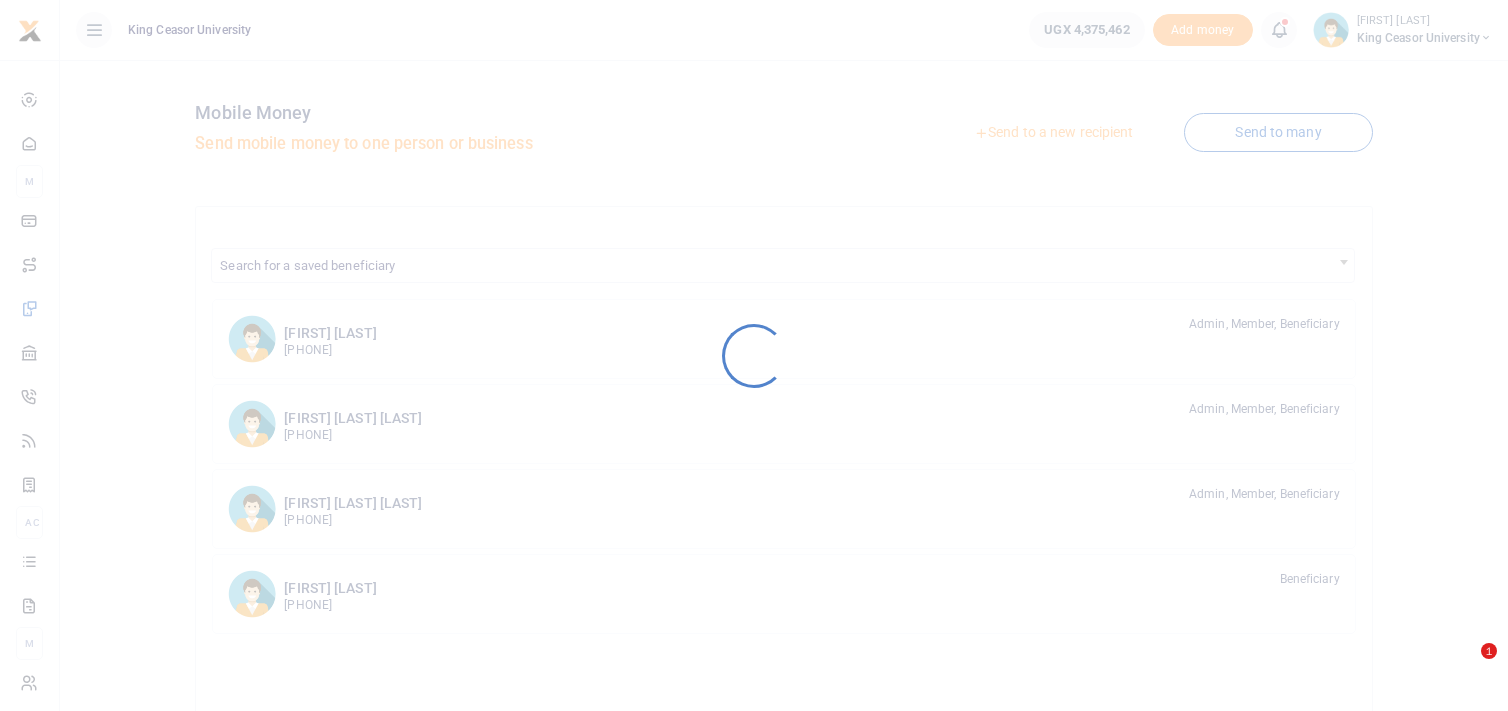 scroll, scrollTop: 0, scrollLeft: 0, axis: both 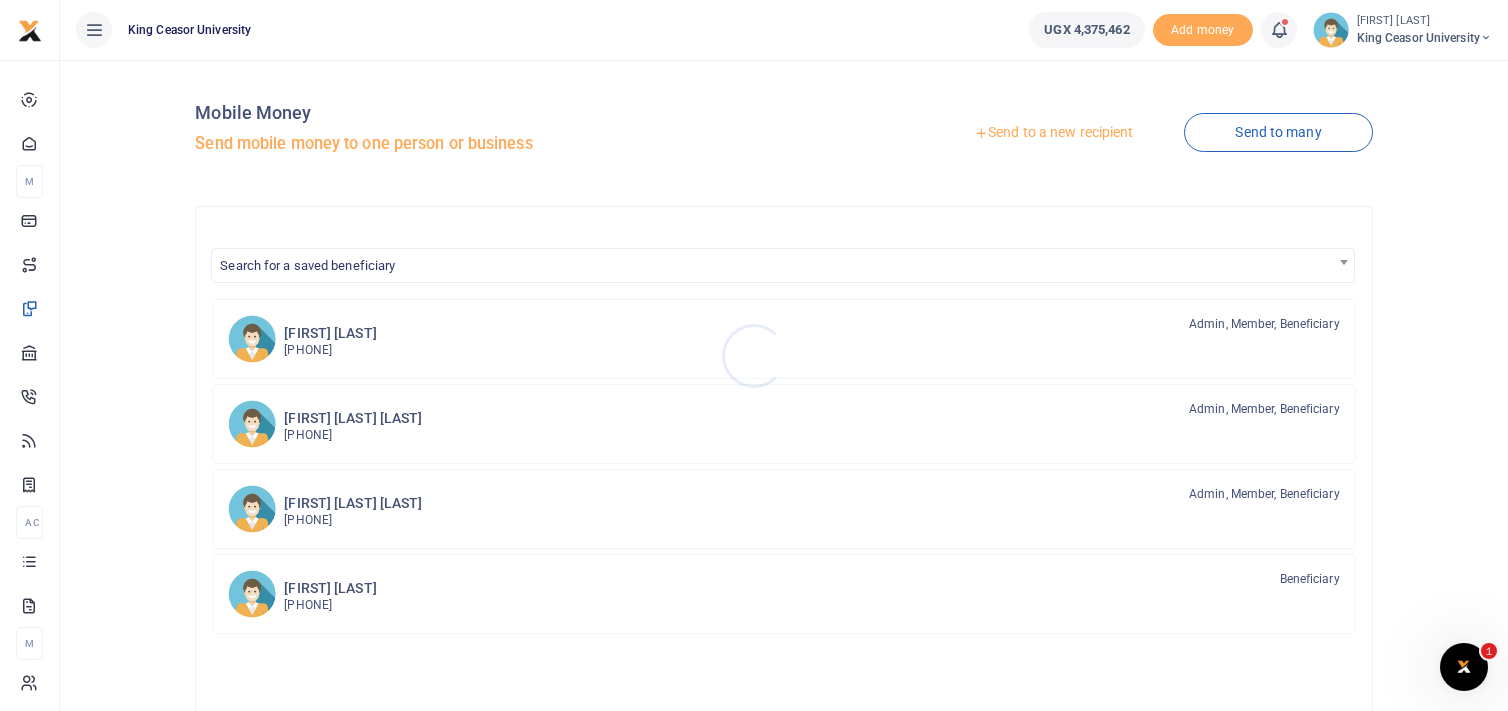 click at bounding box center (754, 355) 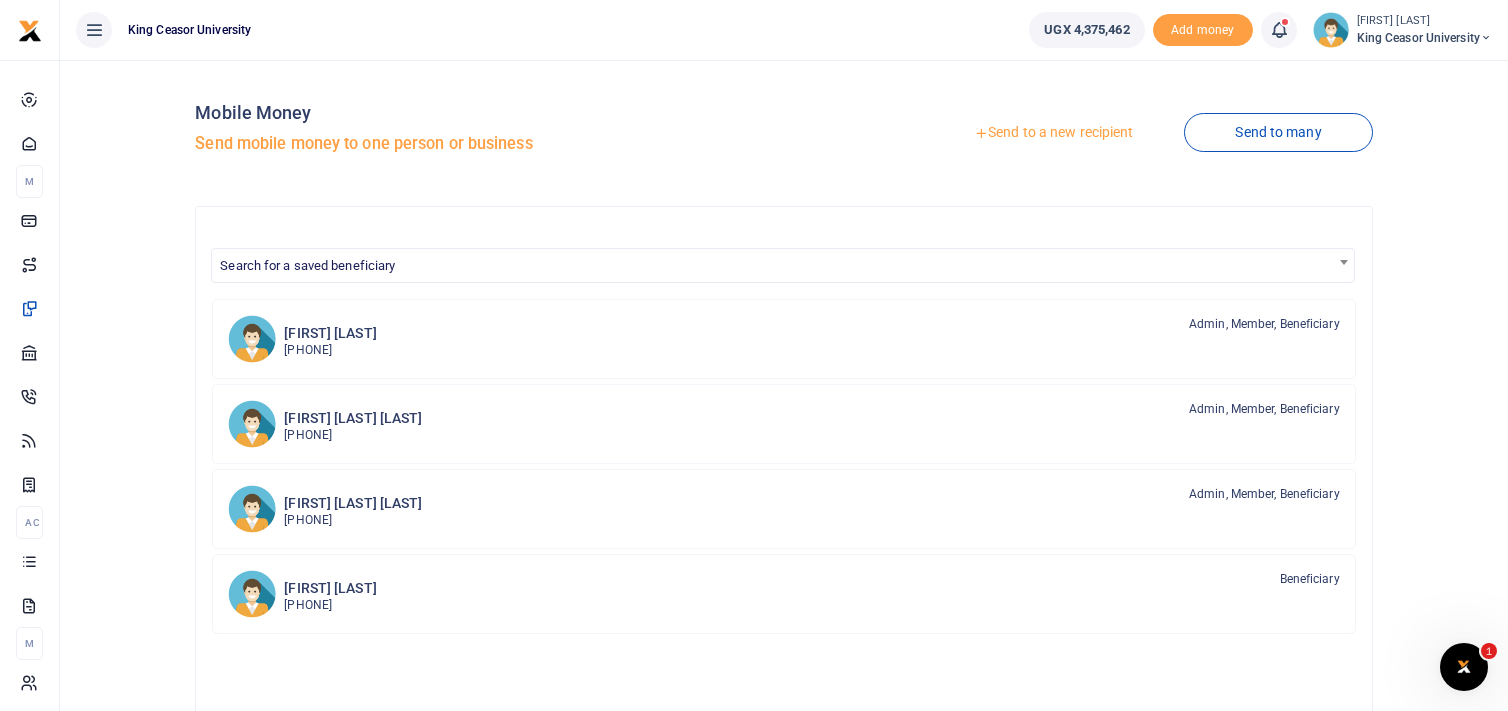 click on "Send to a new recipient" at bounding box center [1053, 133] 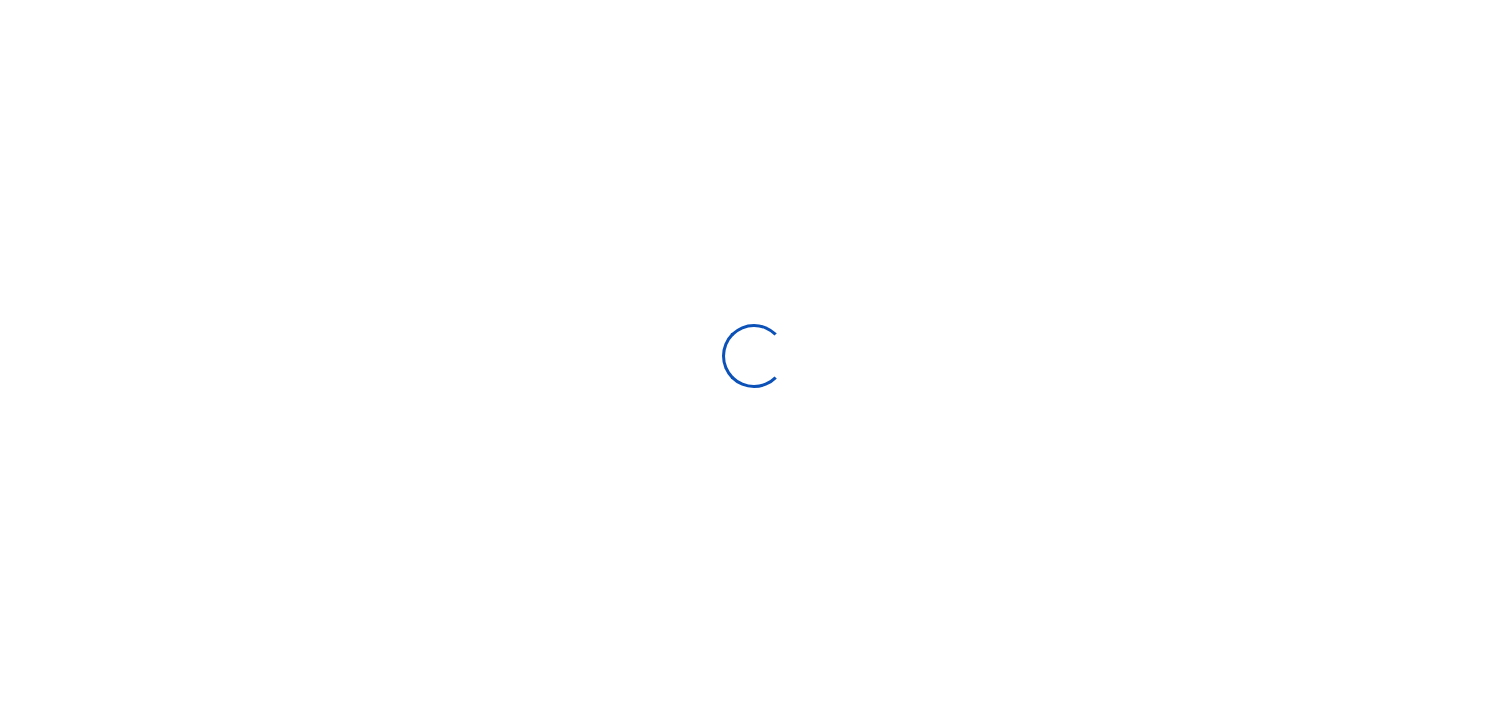 scroll, scrollTop: 0, scrollLeft: 0, axis: both 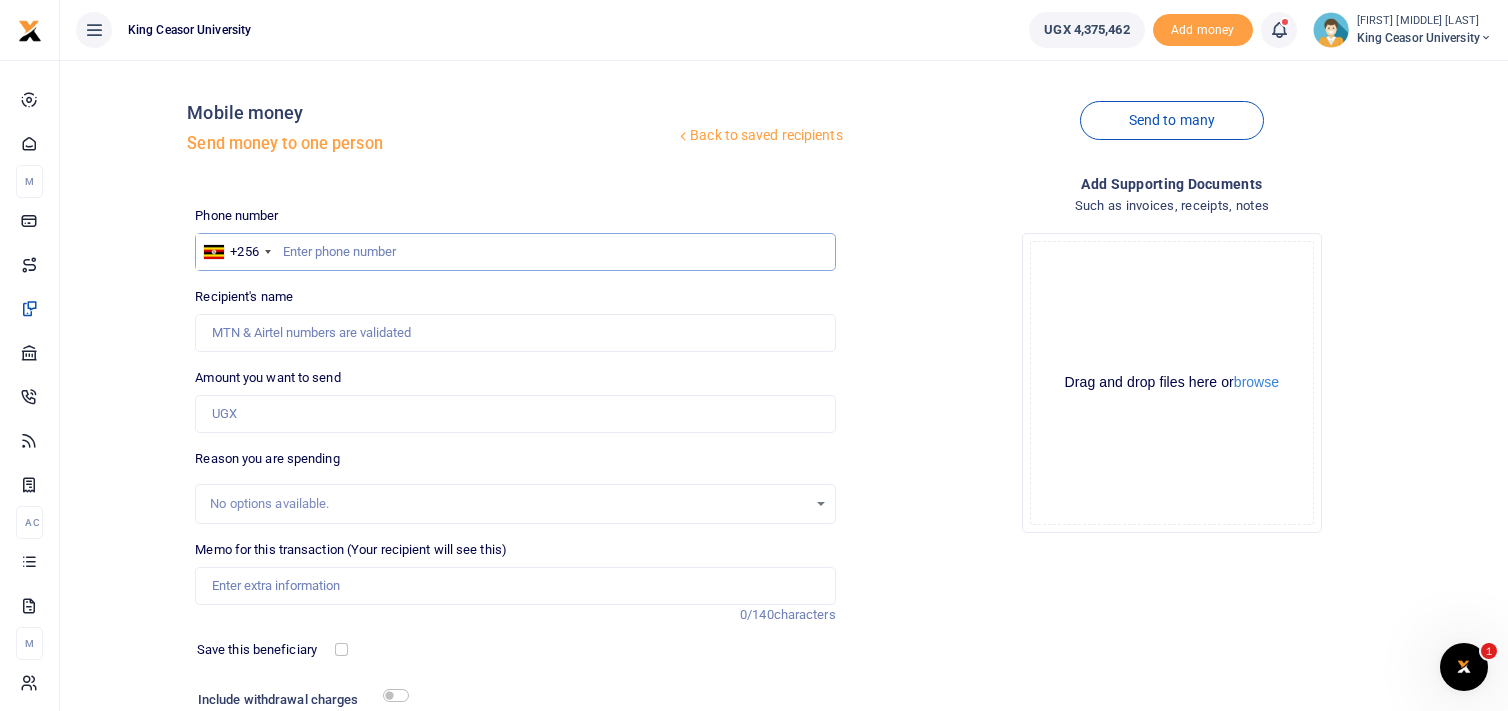 click at bounding box center (515, 252) 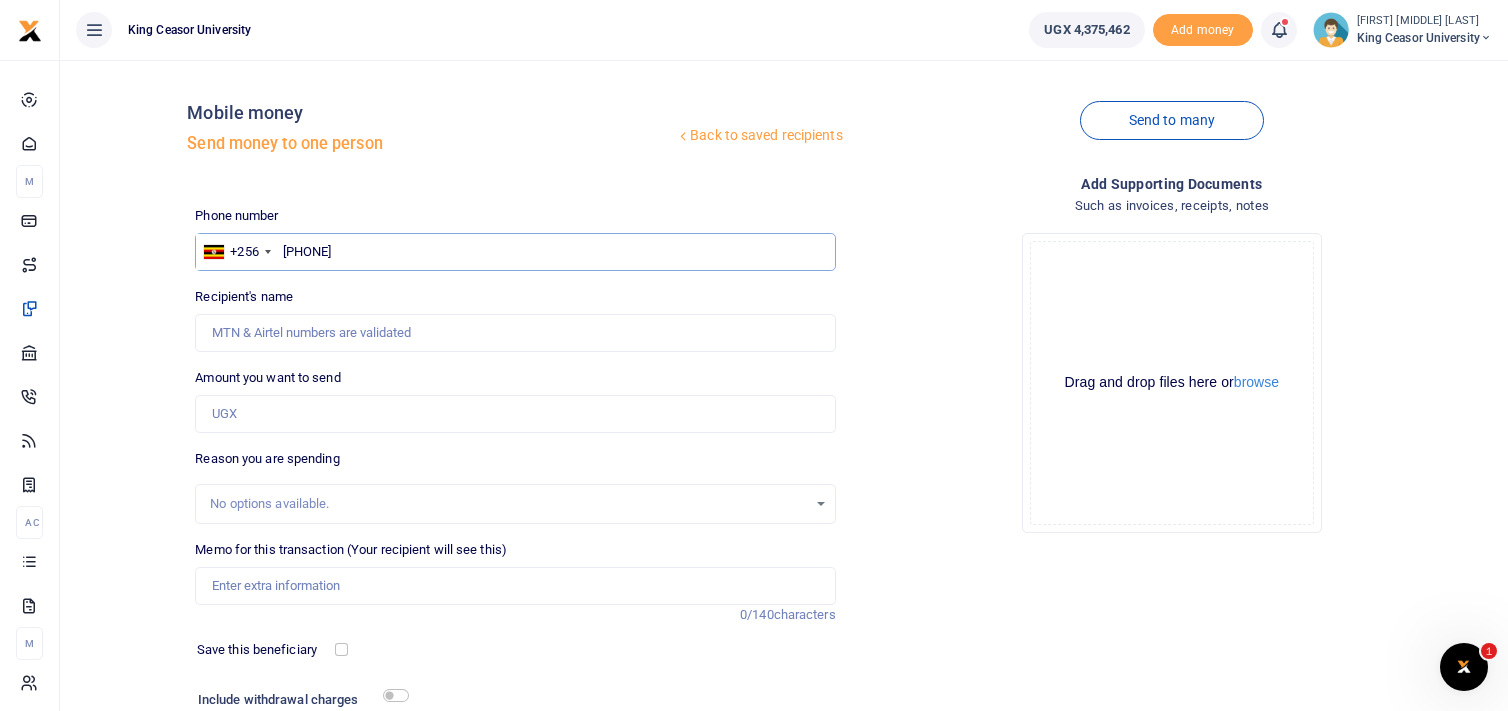 type on "[PHONE]" 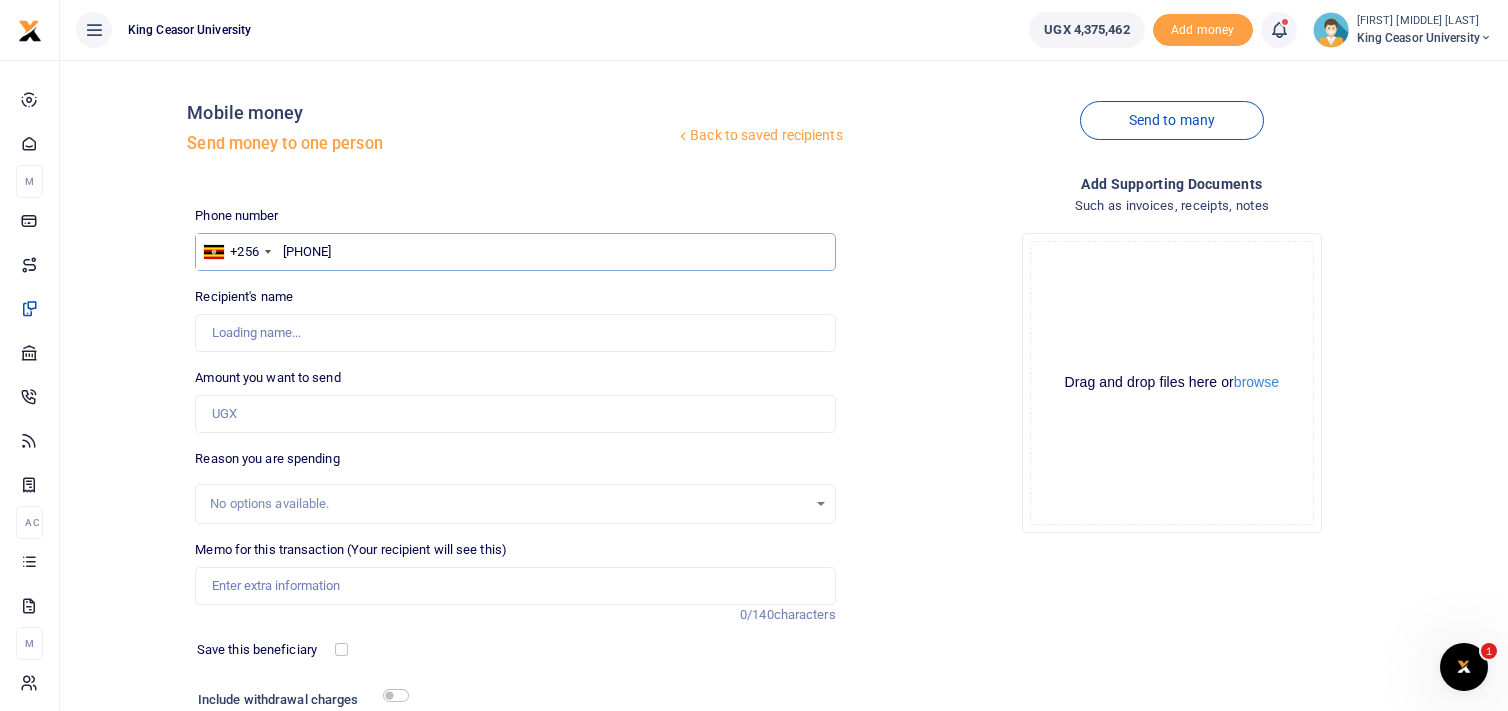 type on "[FIRST] [MIDDLE] [LAST]" 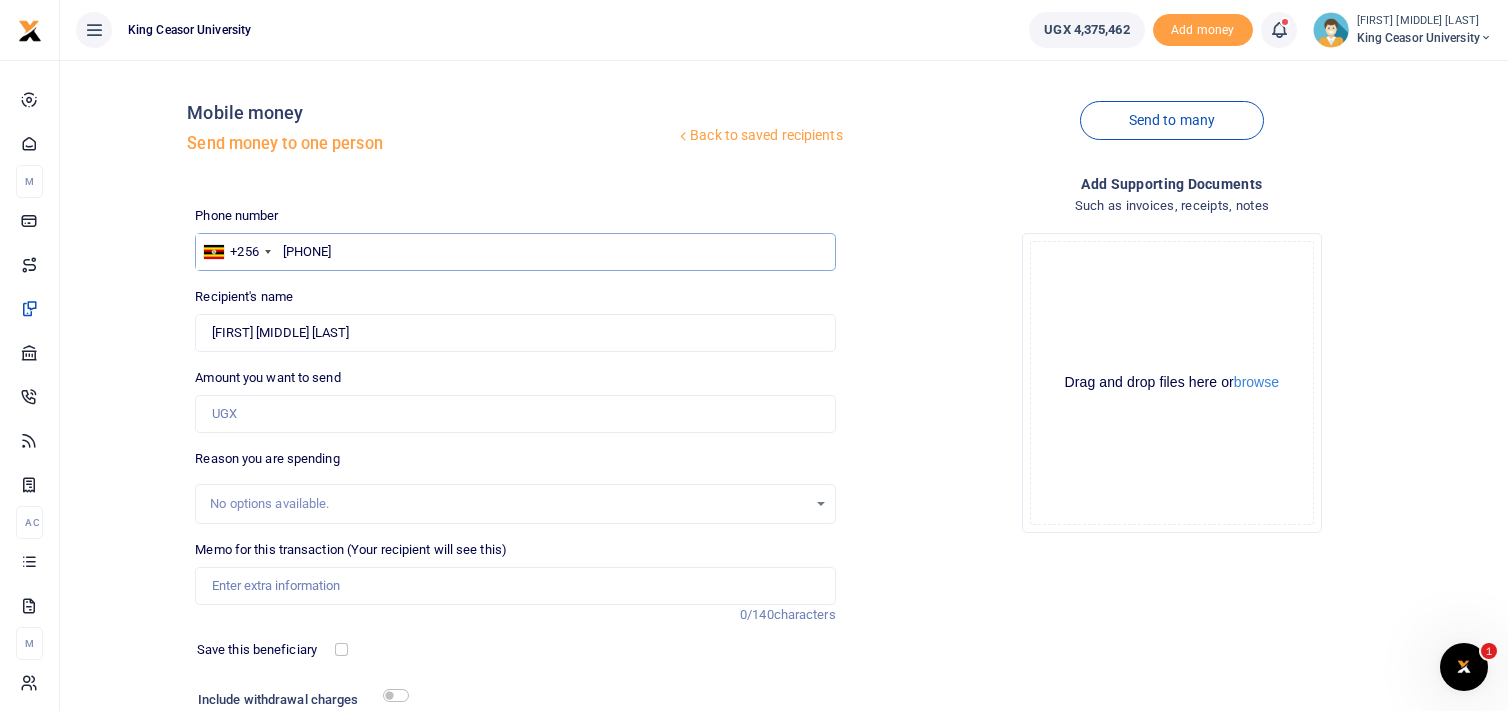 type on "[PHONE]" 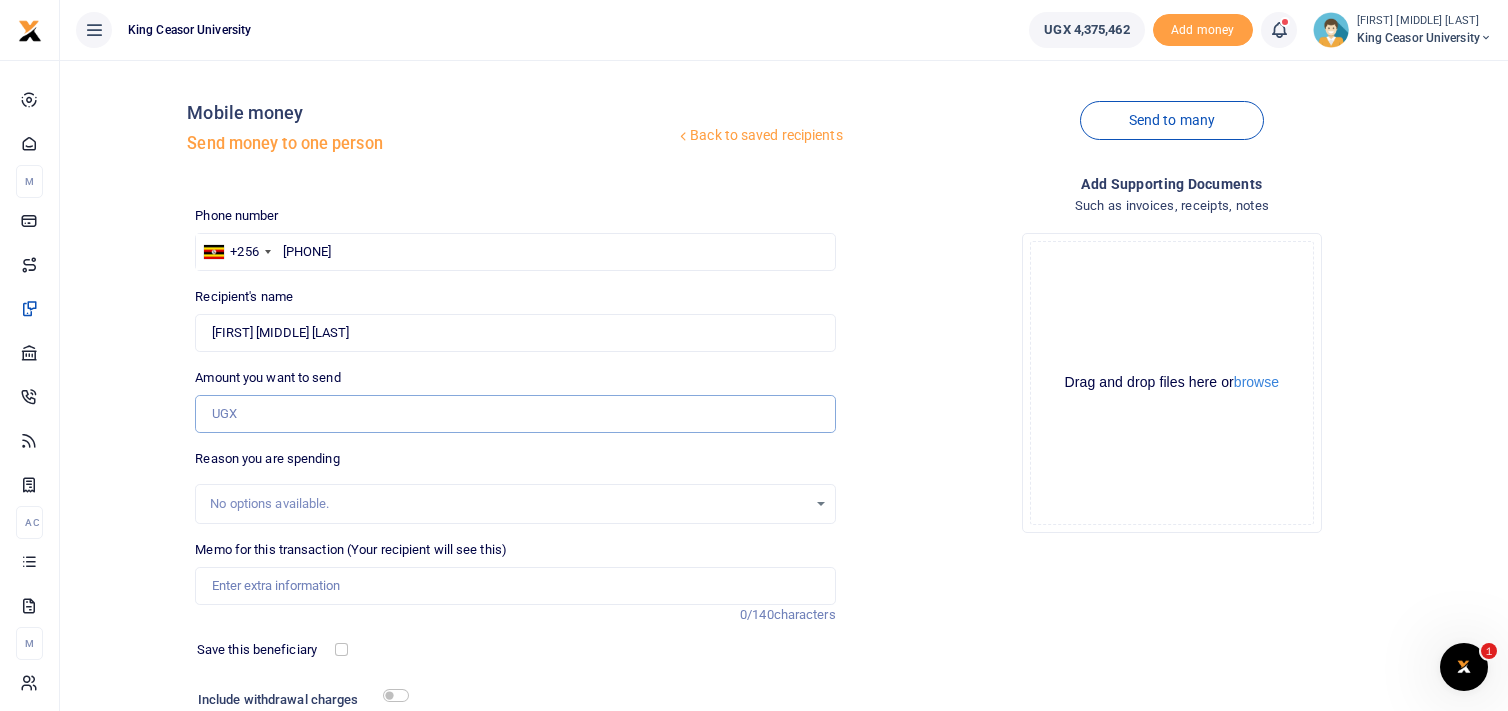 click on "Amount you want to send" at bounding box center (515, 414) 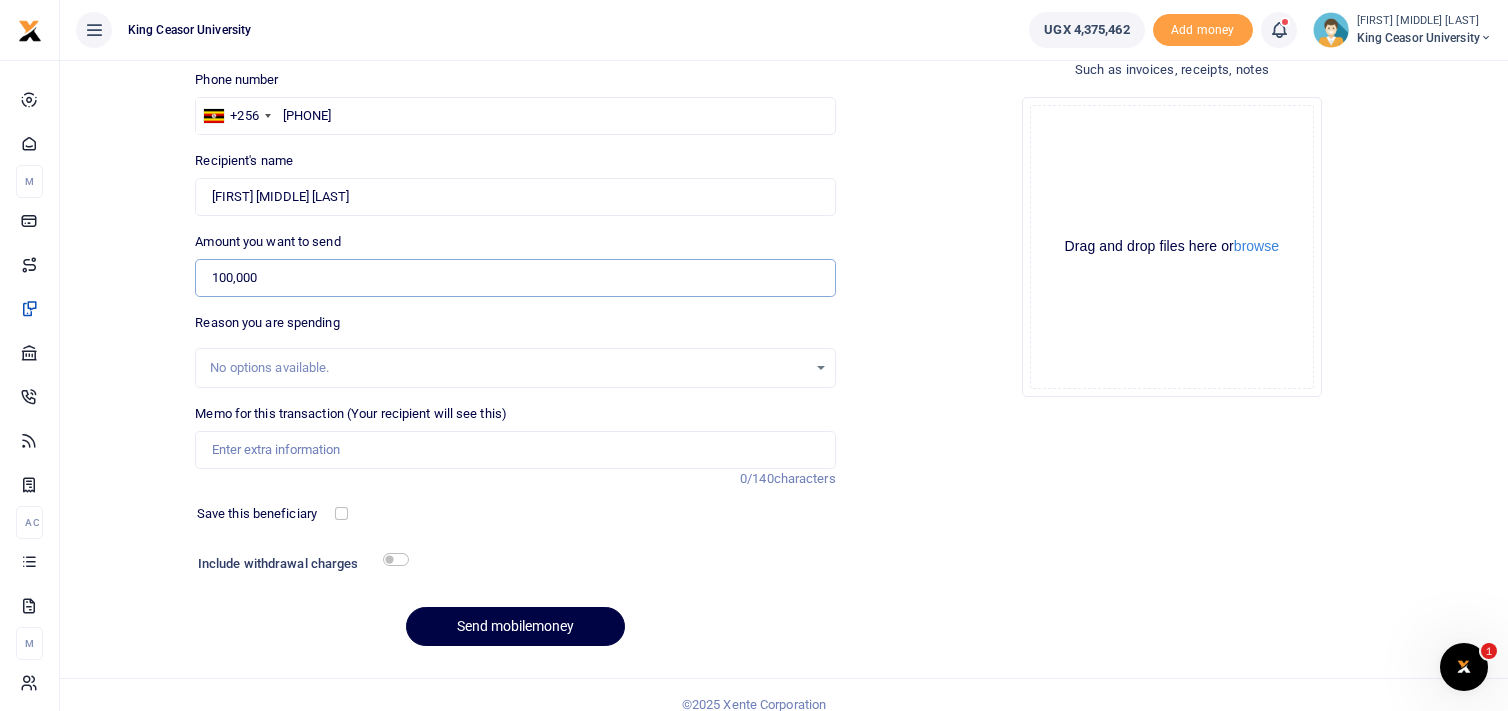scroll, scrollTop: 154, scrollLeft: 0, axis: vertical 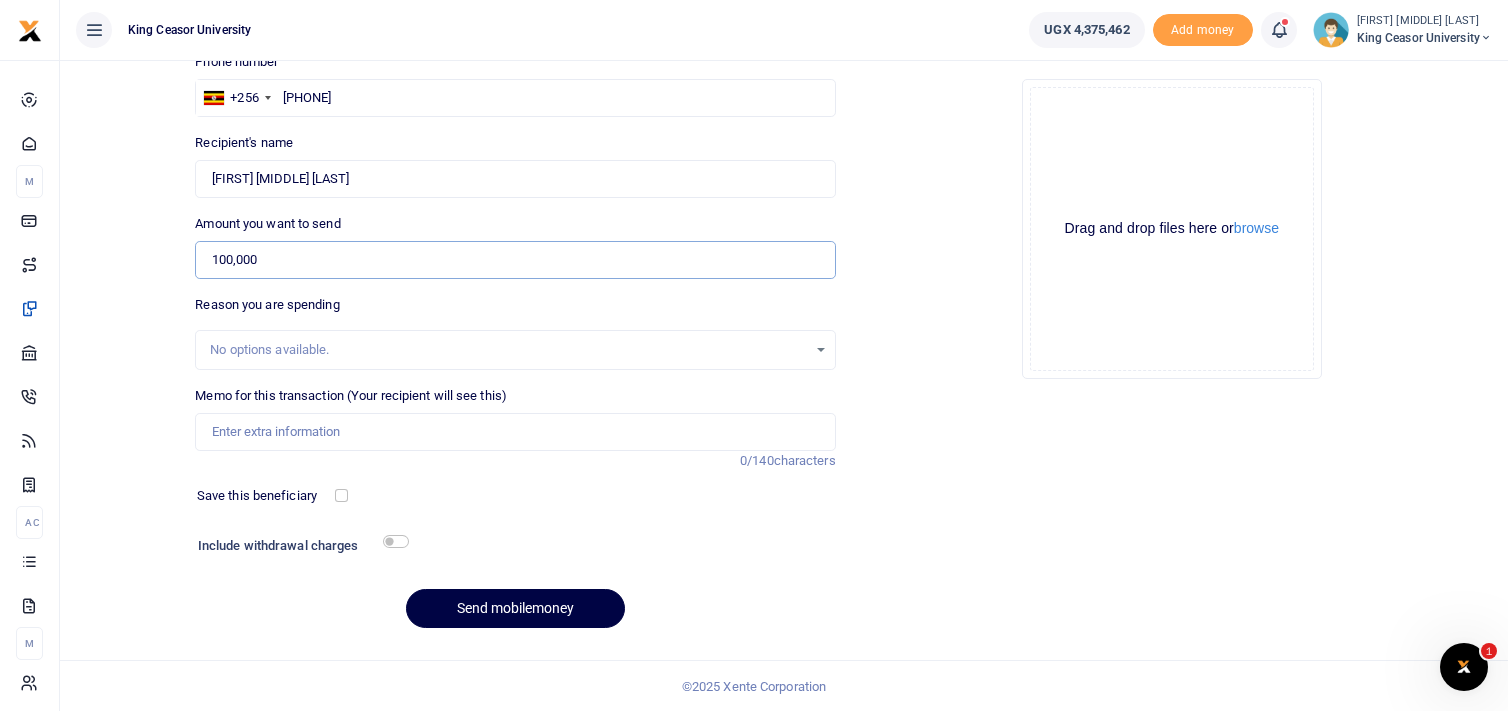 type on "100,000" 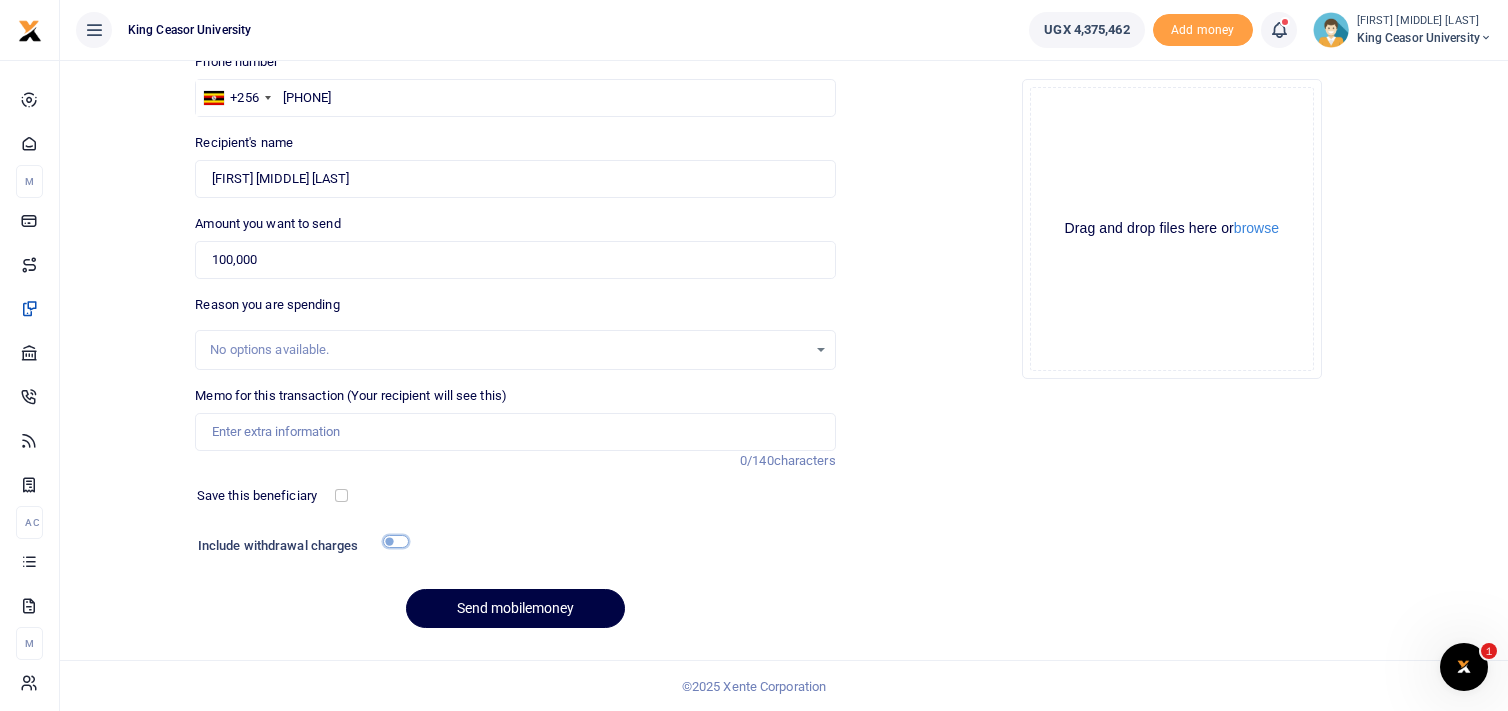 click at bounding box center (396, 541) 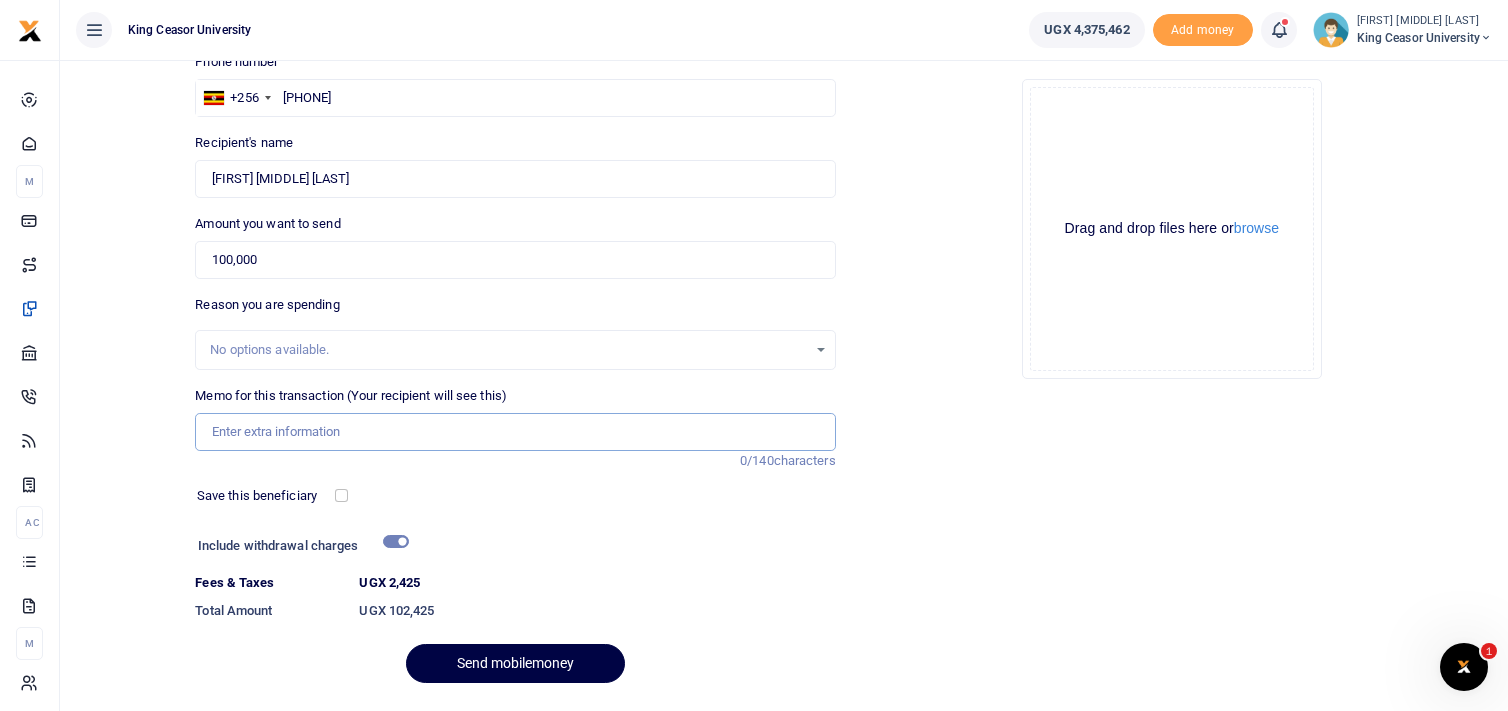 click on "Memo for this transaction (Your recipient will see this)" at bounding box center (515, 432) 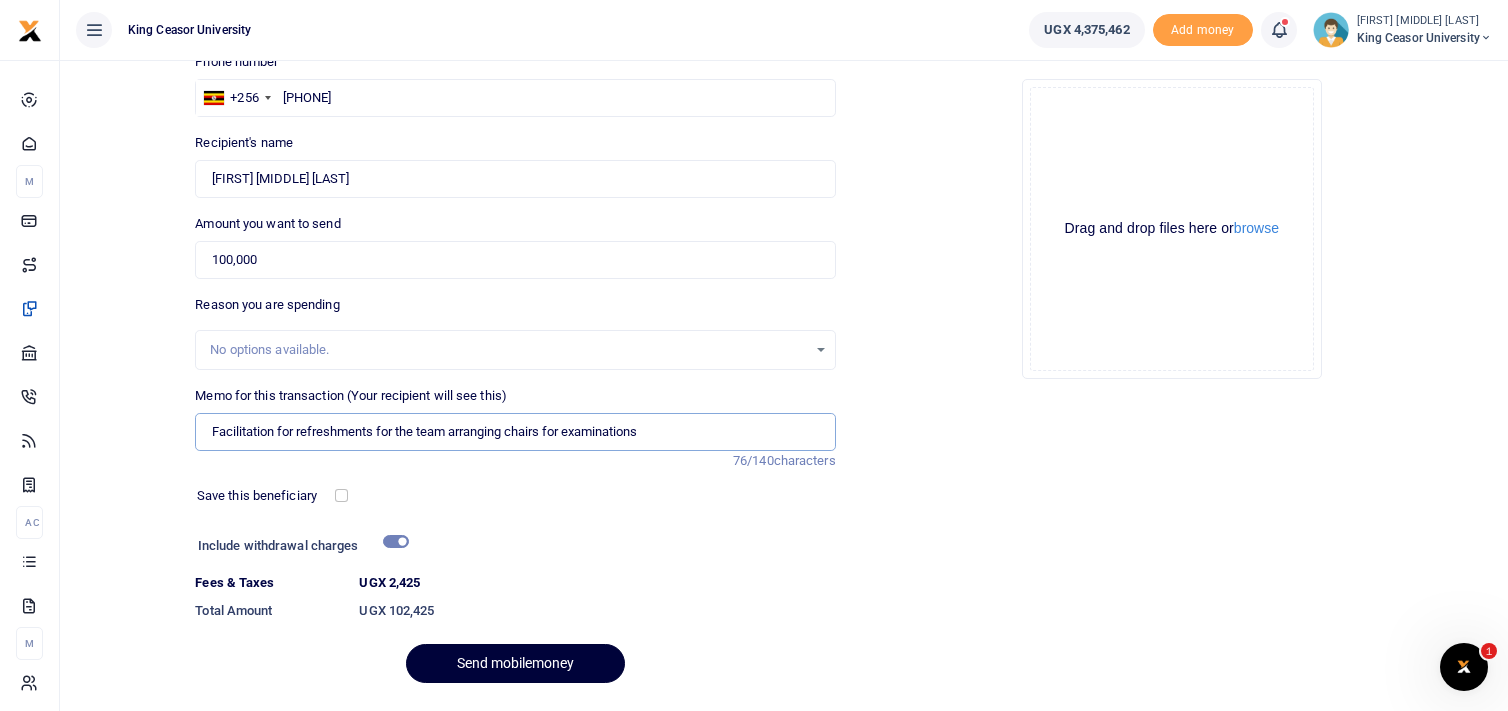type on "Facilitation for refreshments for the team arranging chairs for examinations" 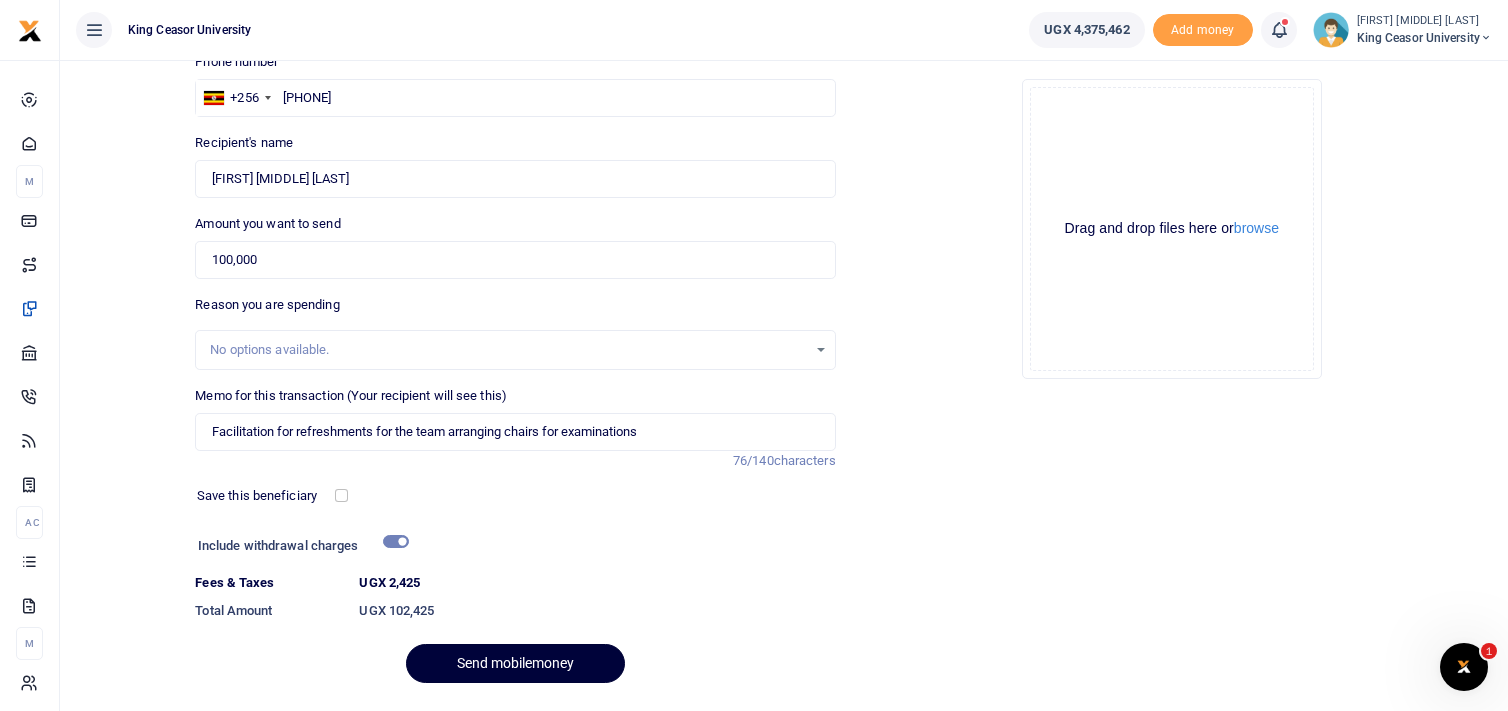 click on "Send mobilemoney" at bounding box center (515, 663) 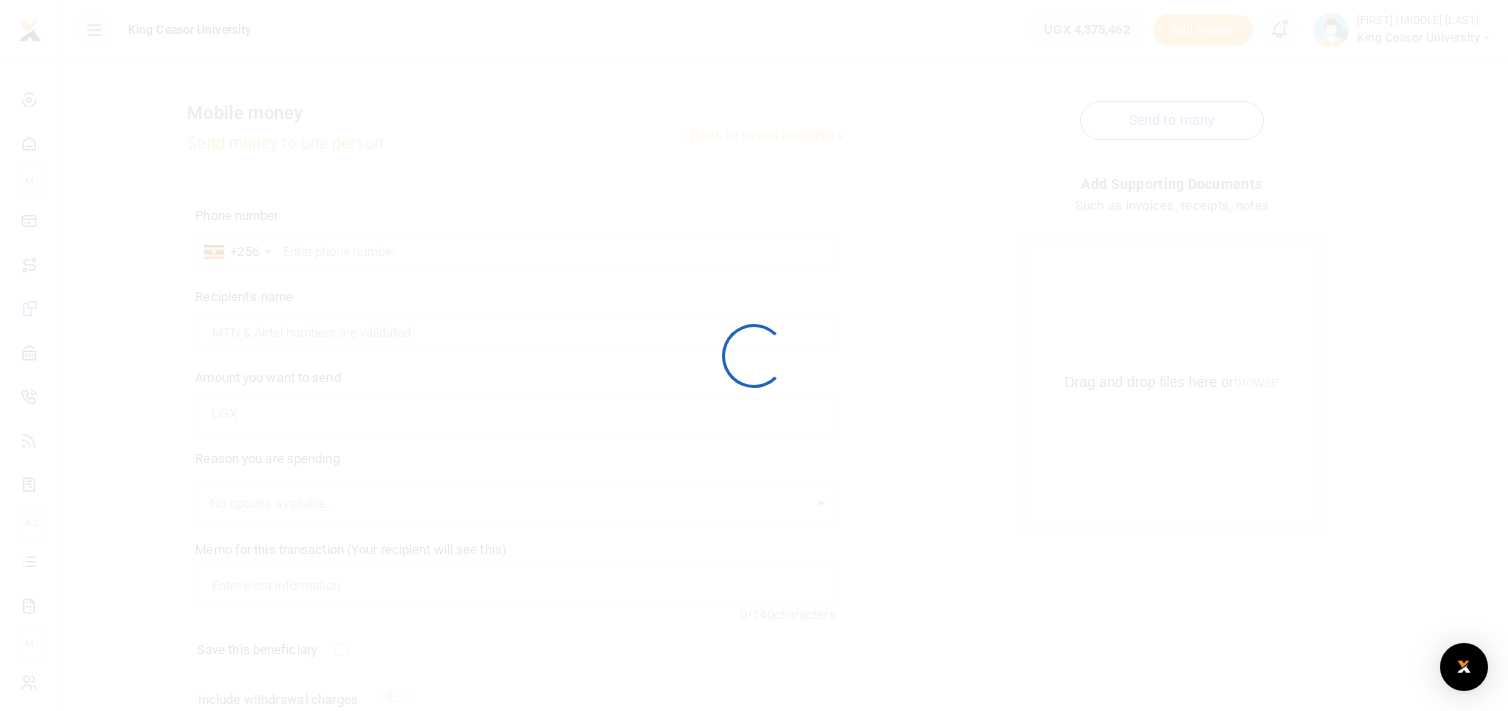 scroll, scrollTop: 154, scrollLeft: 0, axis: vertical 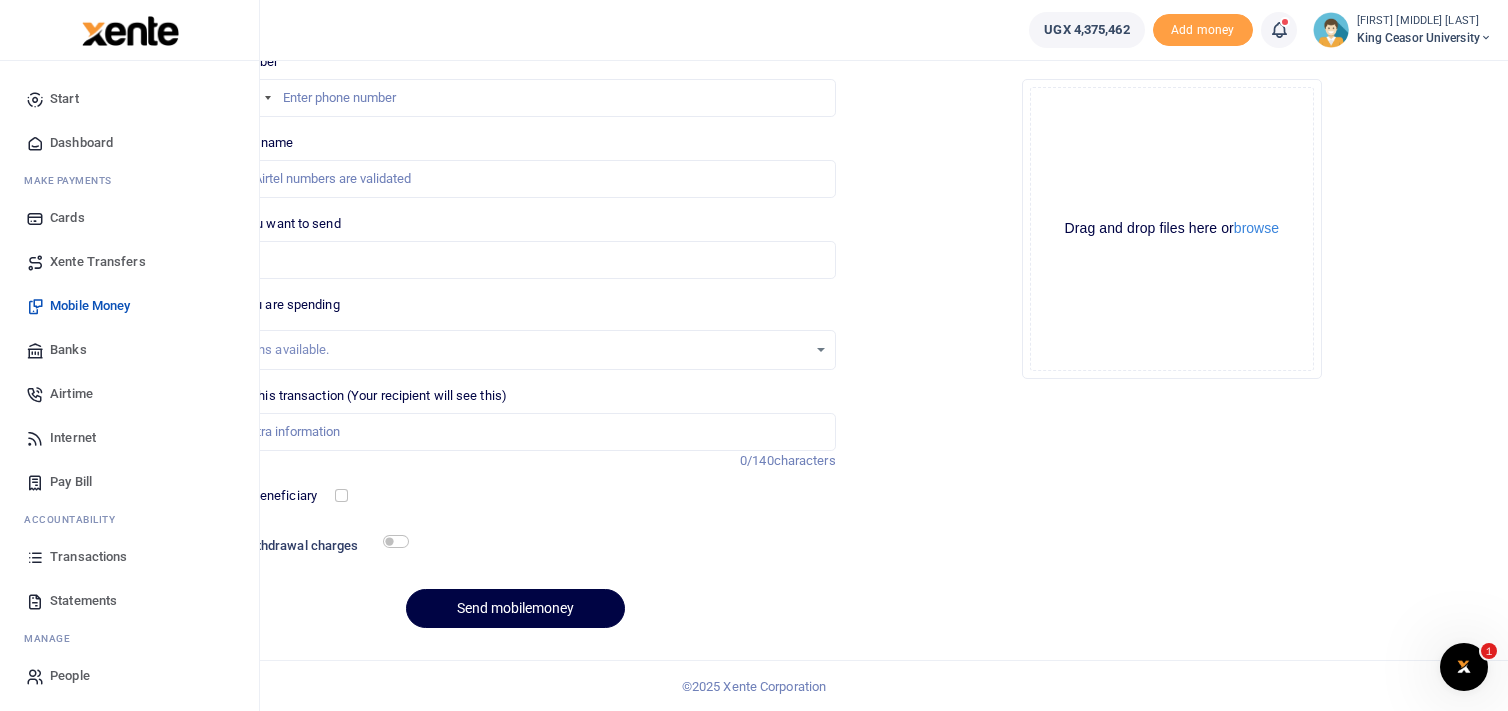 click on "Dashboard" at bounding box center [81, 143] 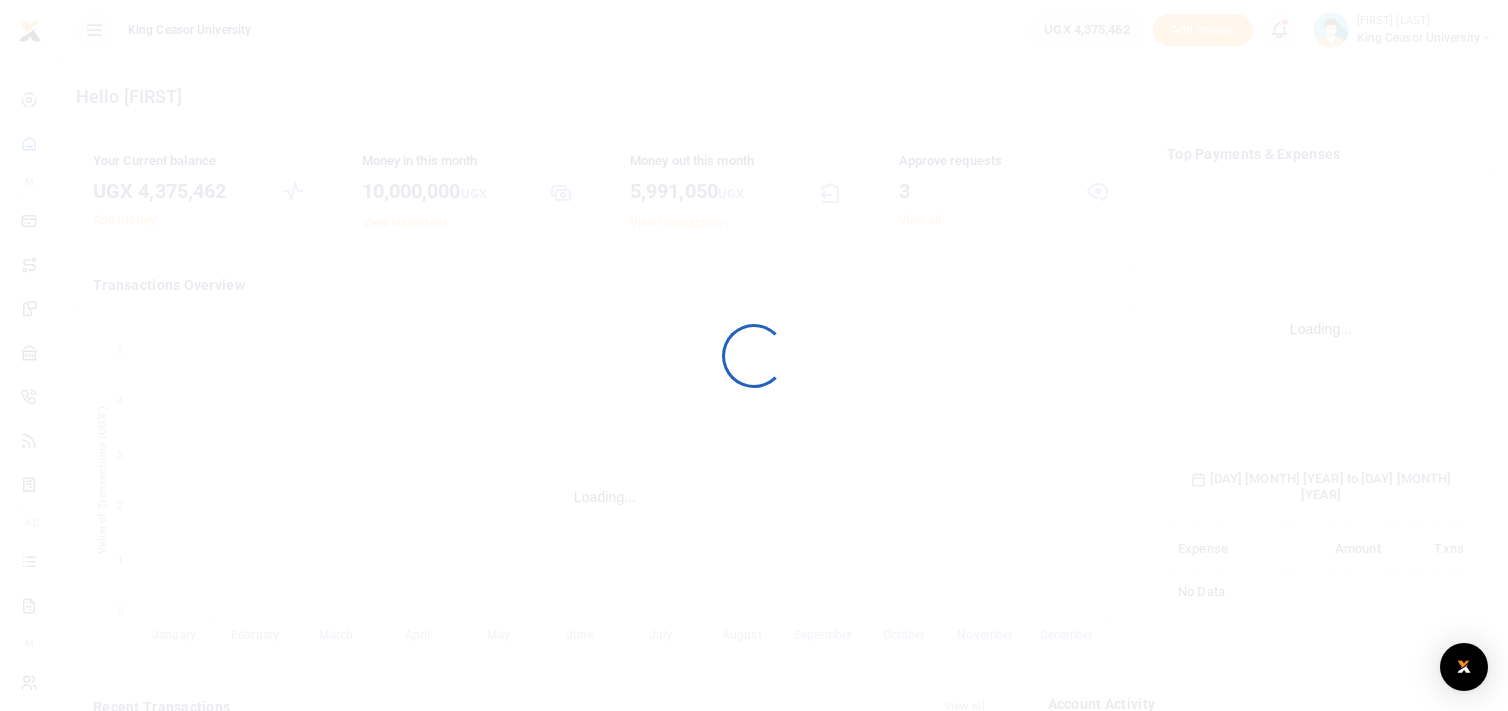 scroll, scrollTop: 0, scrollLeft: 0, axis: both 